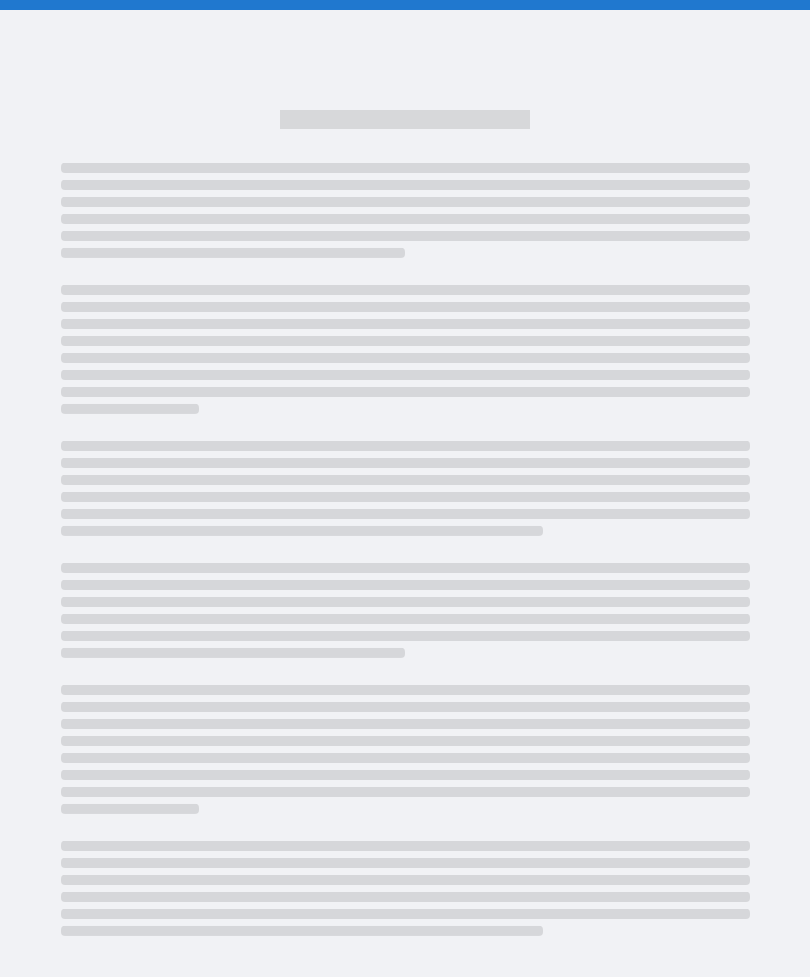 scroll, scrollTop: 0, scrollLeft: 0, axis: both 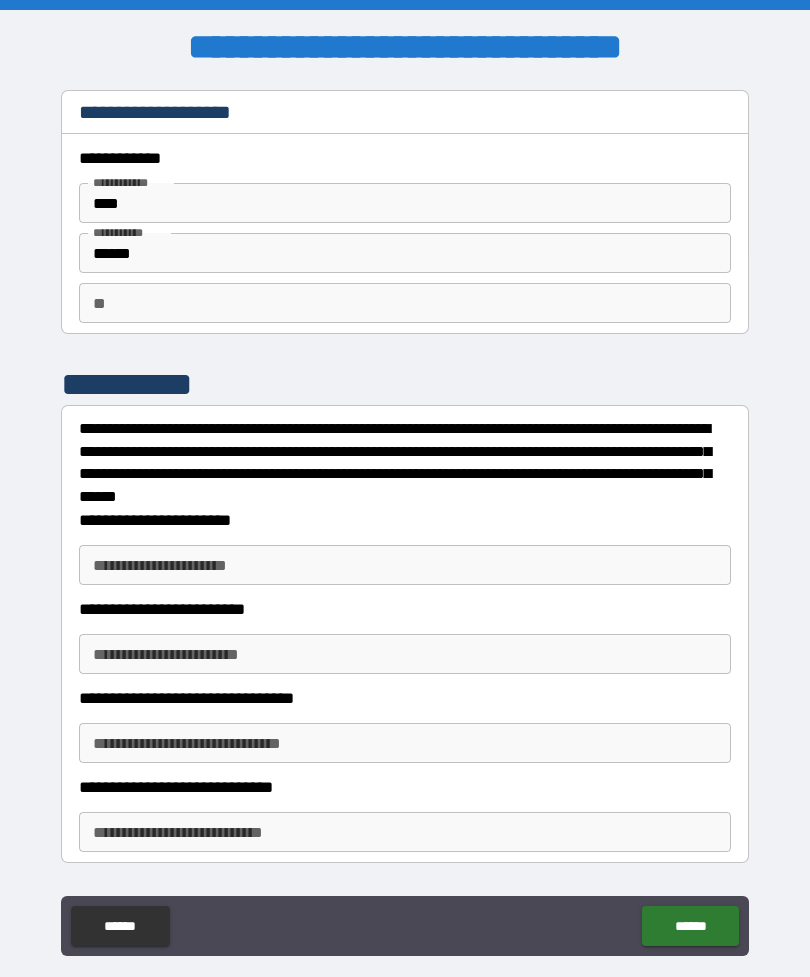 click on "**********" at bounding box center (405, 565) 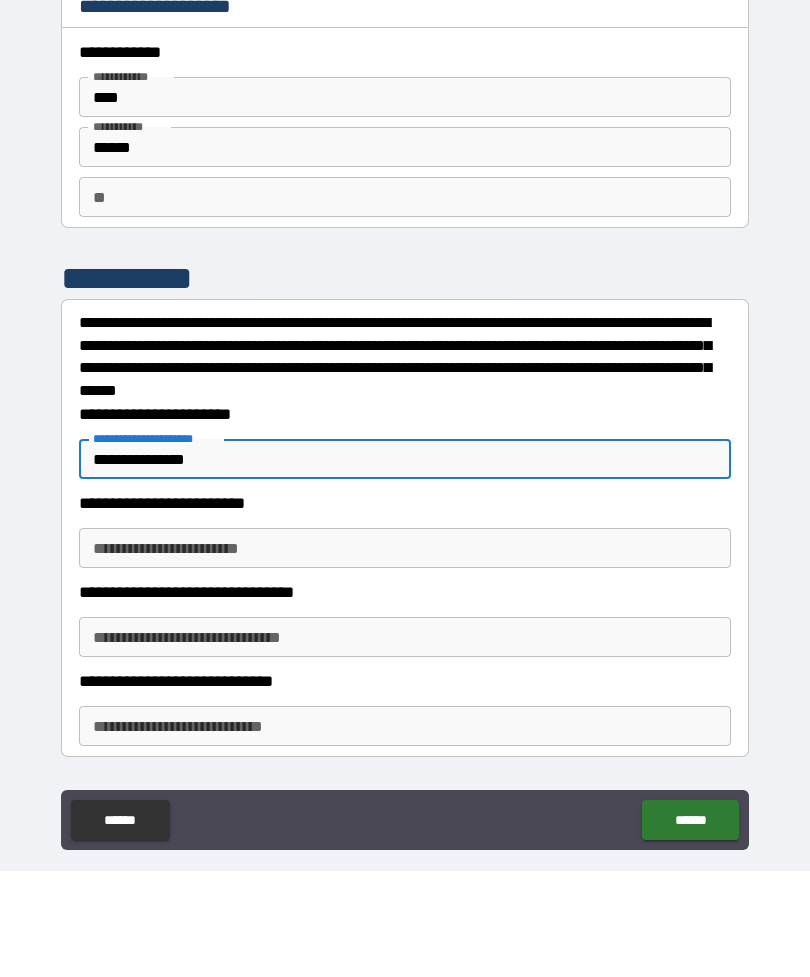 type on "**********" 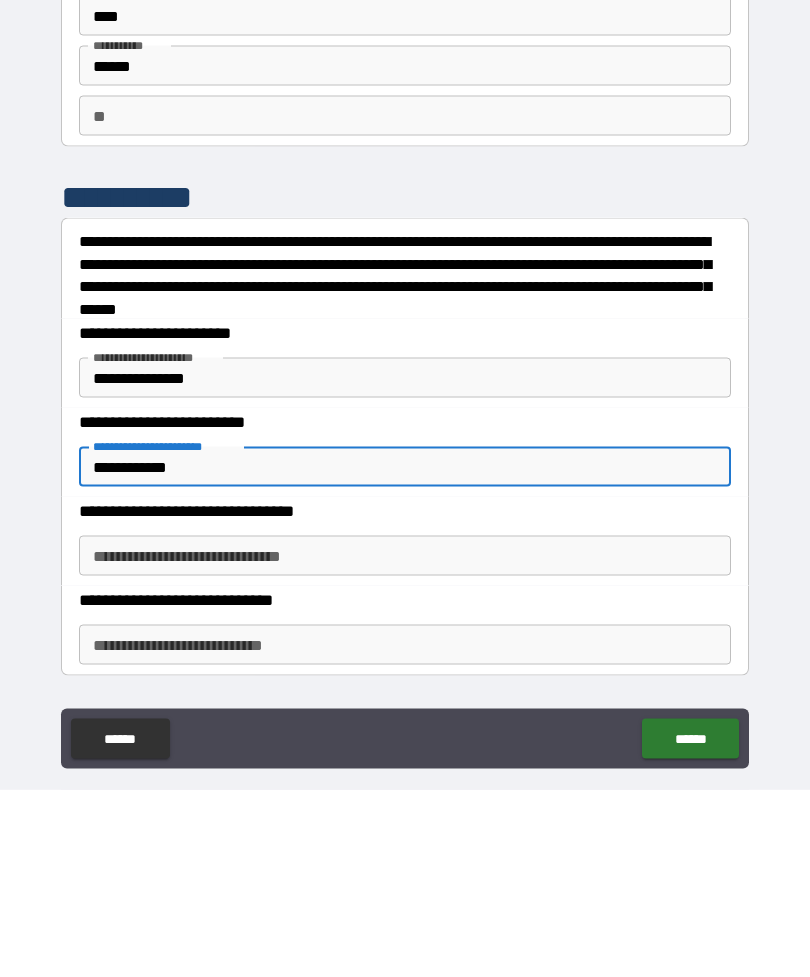 type on "**********" 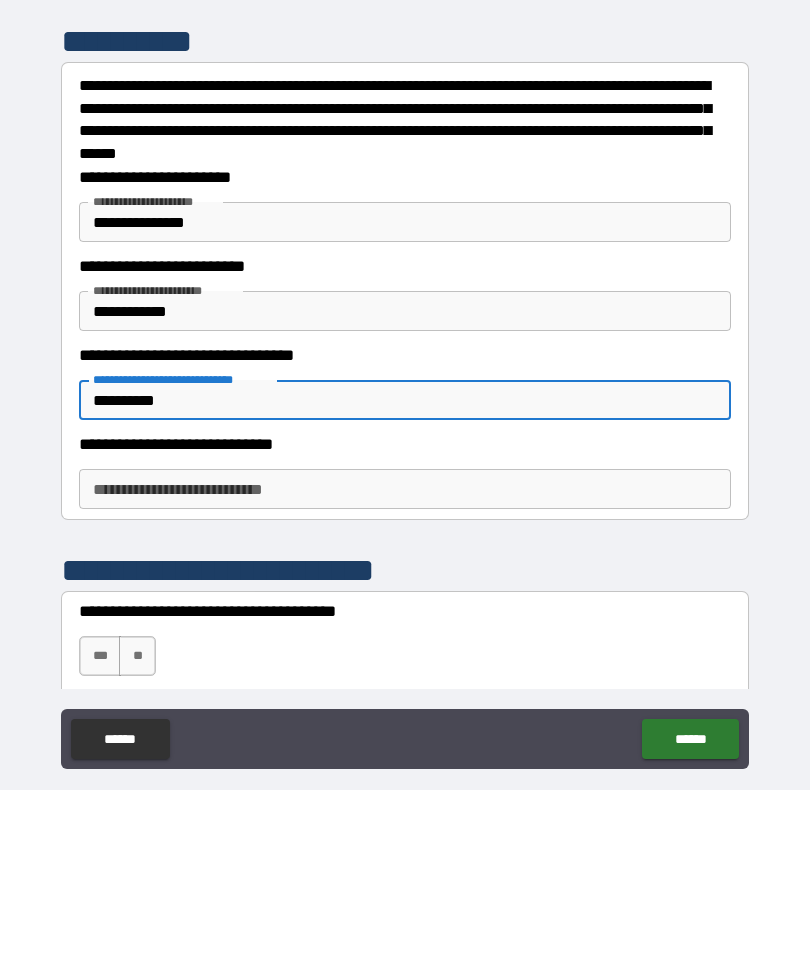 scroll, scrollTop: 155, scrollLeft: 0, axis: vertical 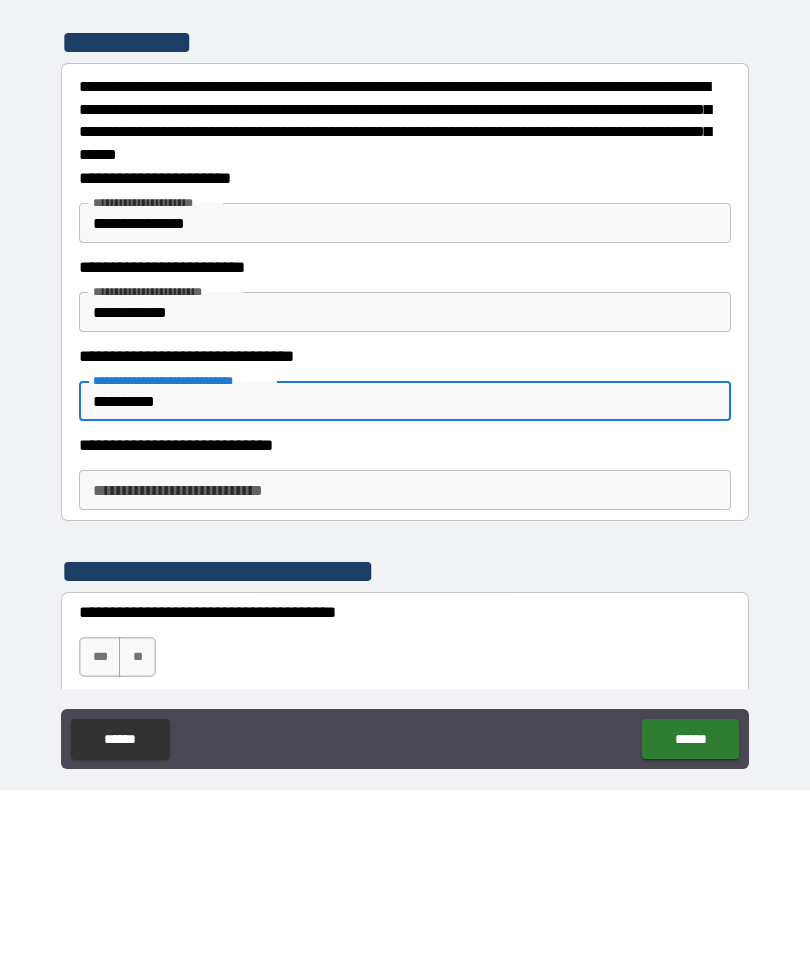 type on "**********" 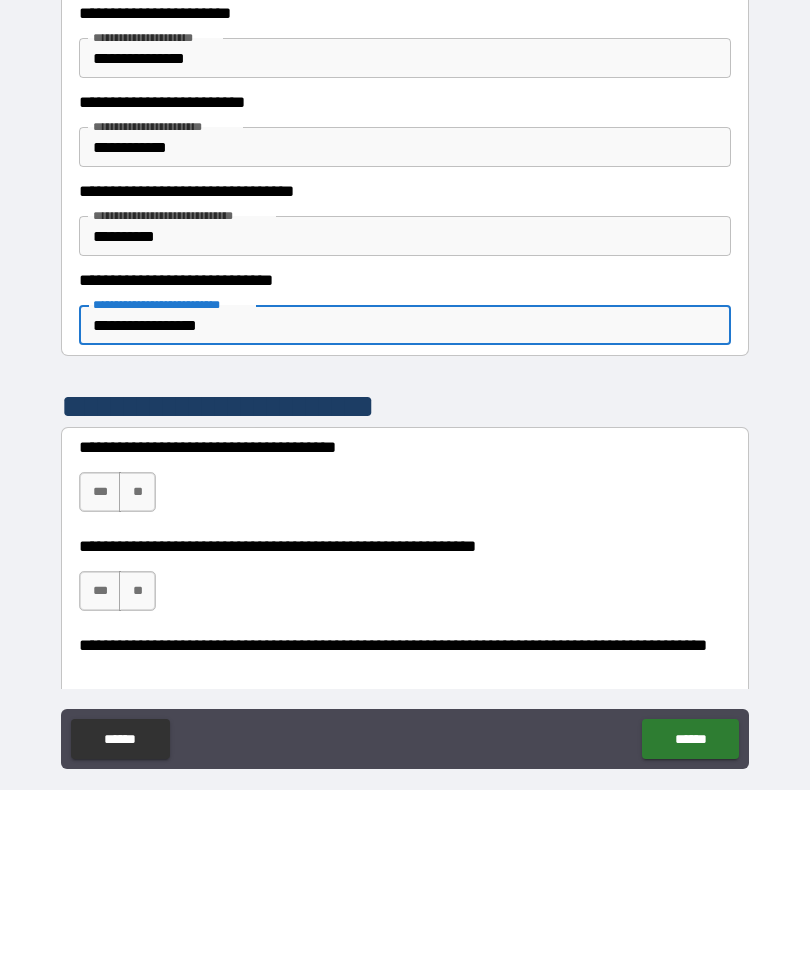 scroll, scrollTop: 335, scrollLeft: 0, axis: vertical 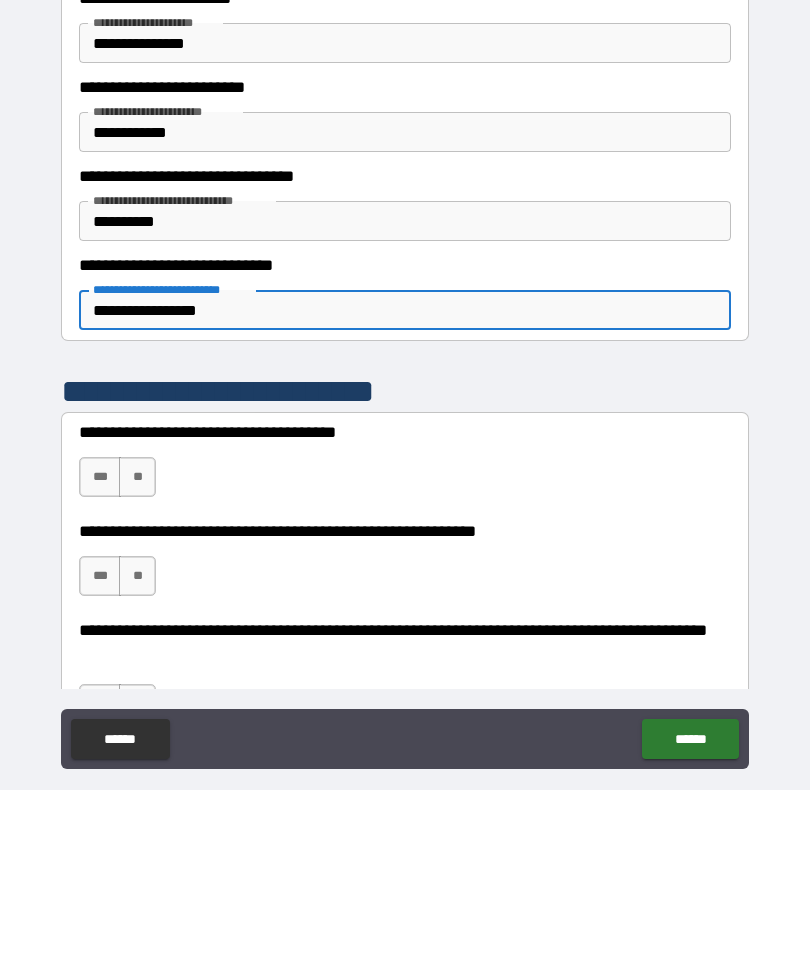 type on "**********" 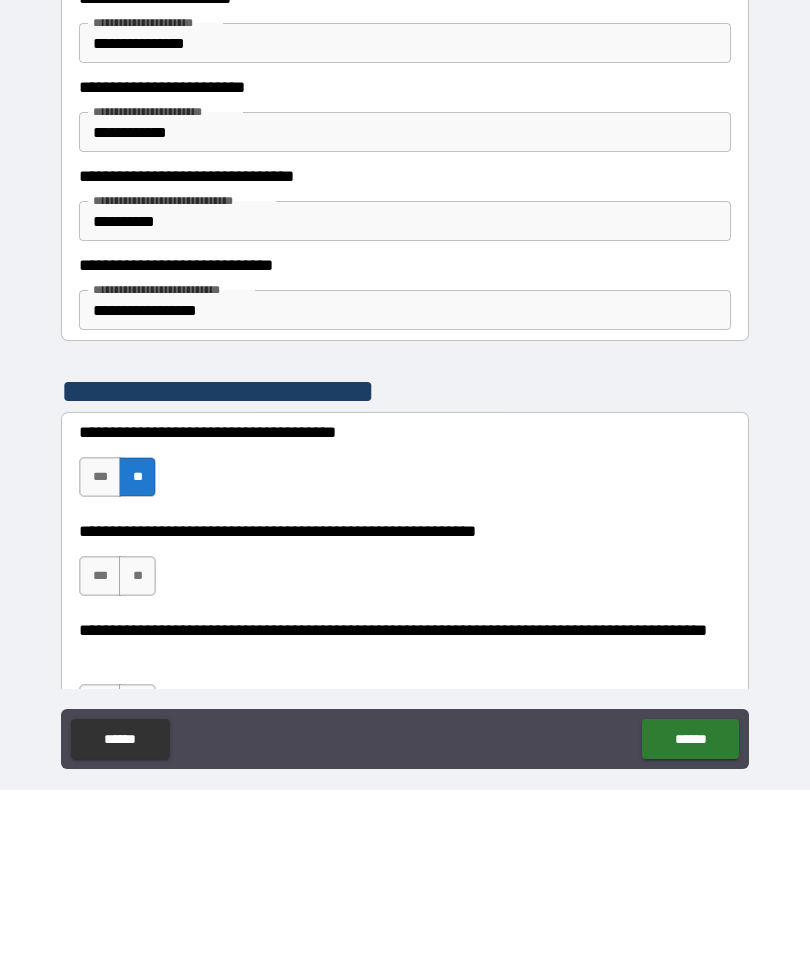 scroll, scrollTop: 64, scrollLeft: 0, axis: vertical 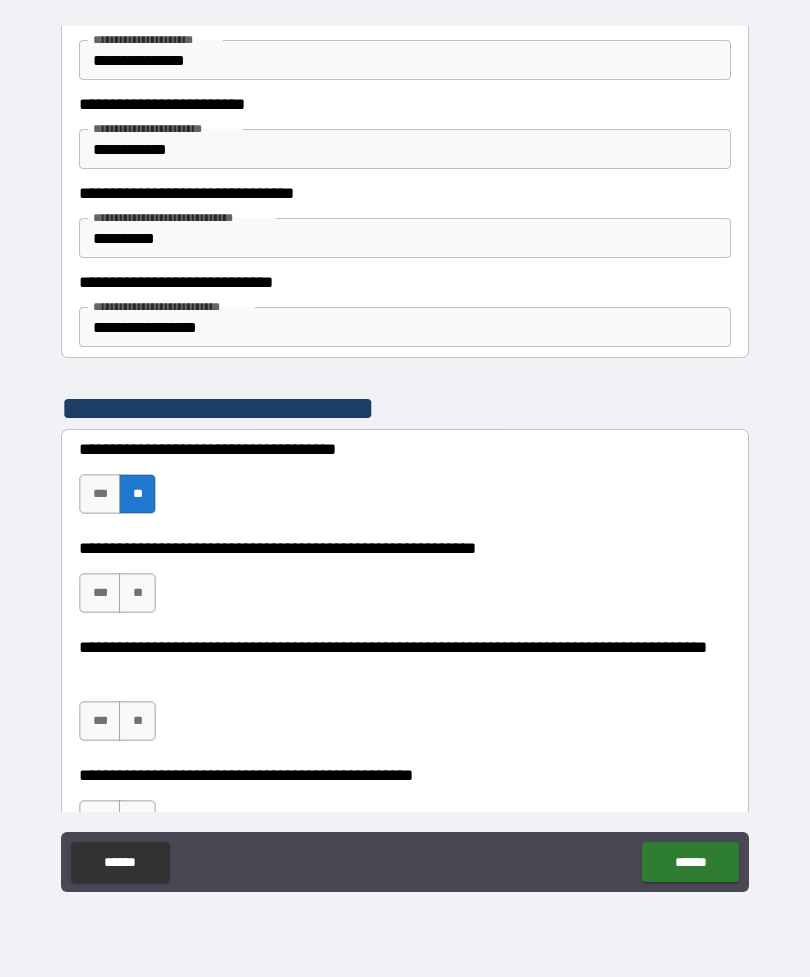 click on "***" at bounding box center [100, 593] 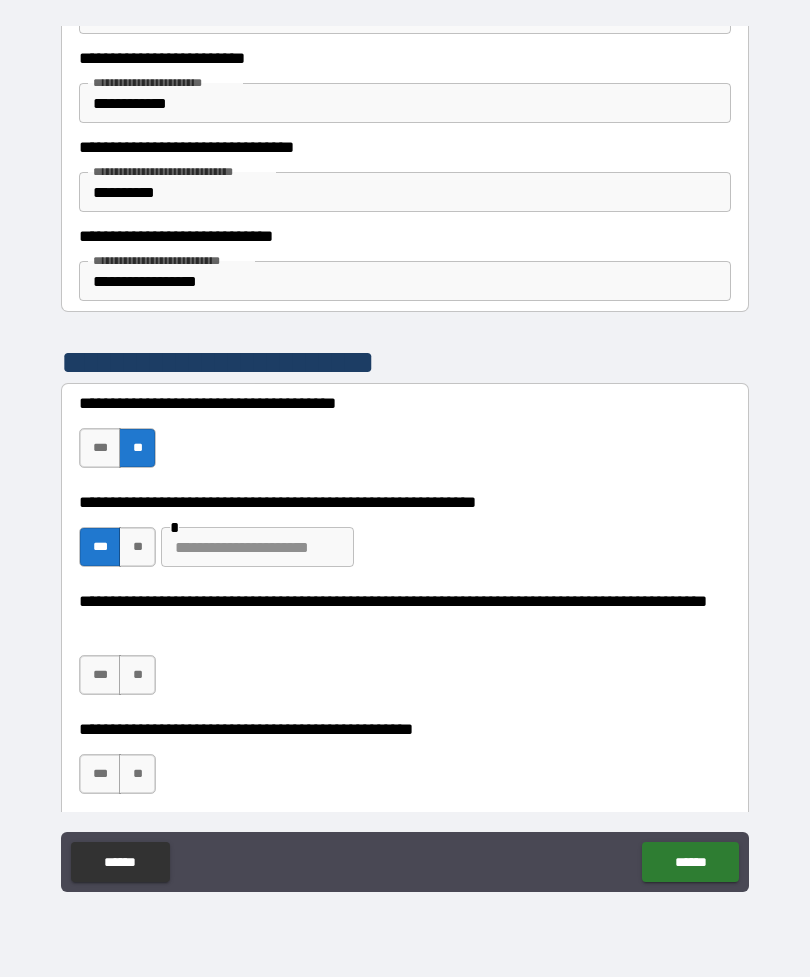 scroll, scrollTop: 488, scrollLeft: 0, axis: vertical 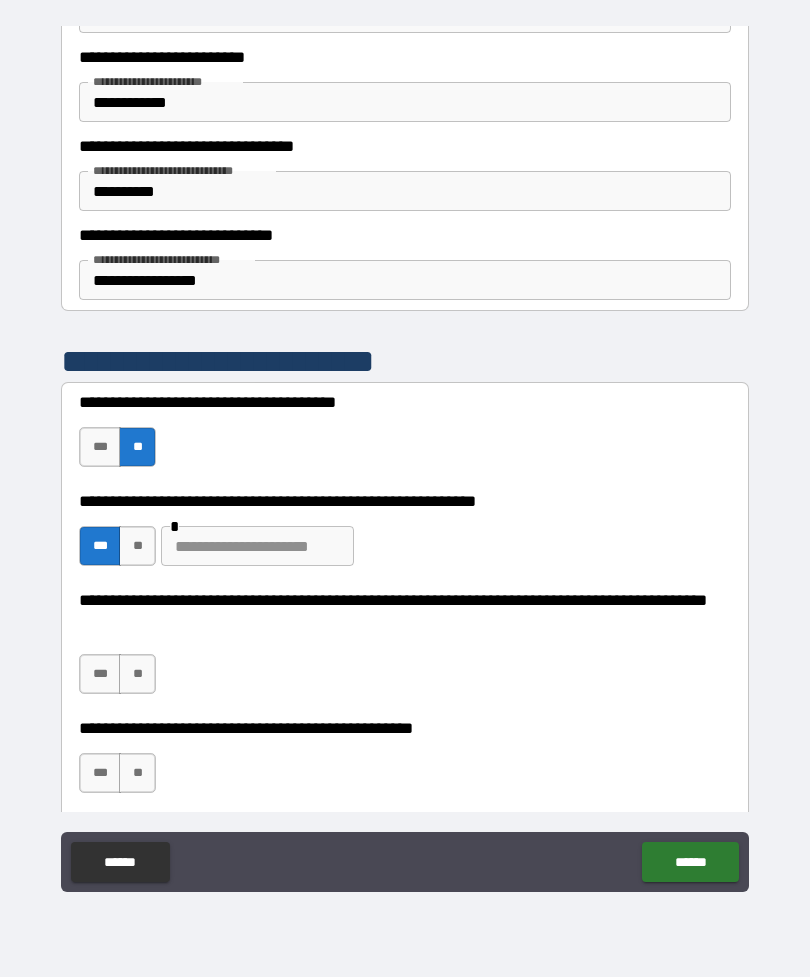 click on "**" at bounding box center (137, 674) 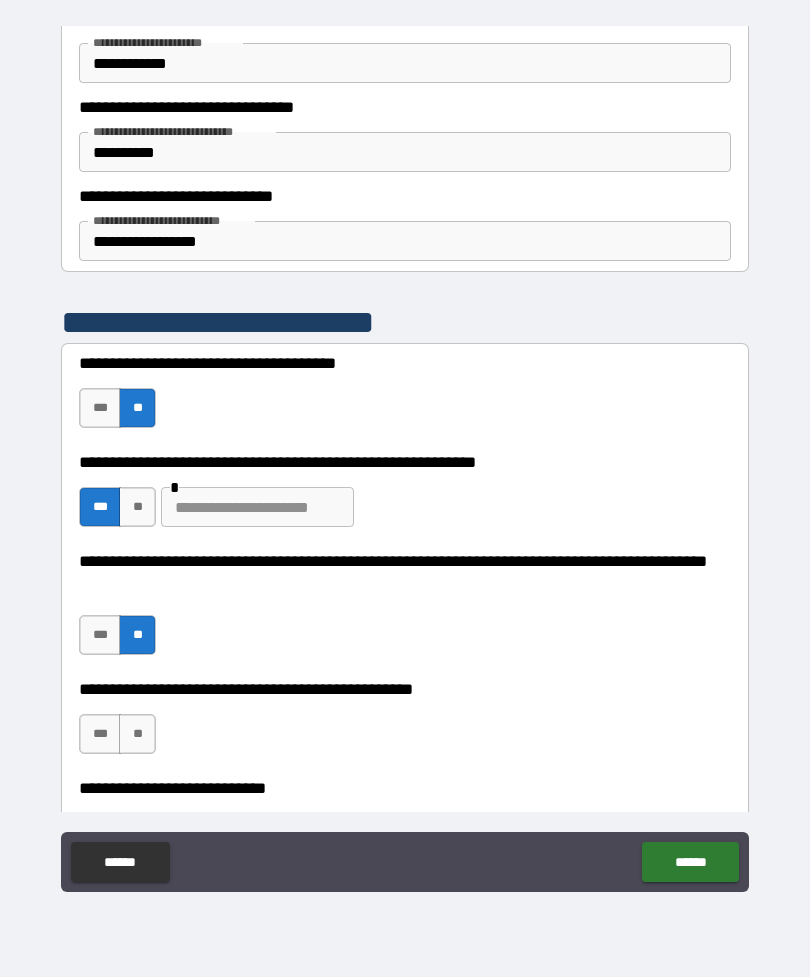 scroll, scrollTop: 537, scrollLeft: 0, axis: vertical 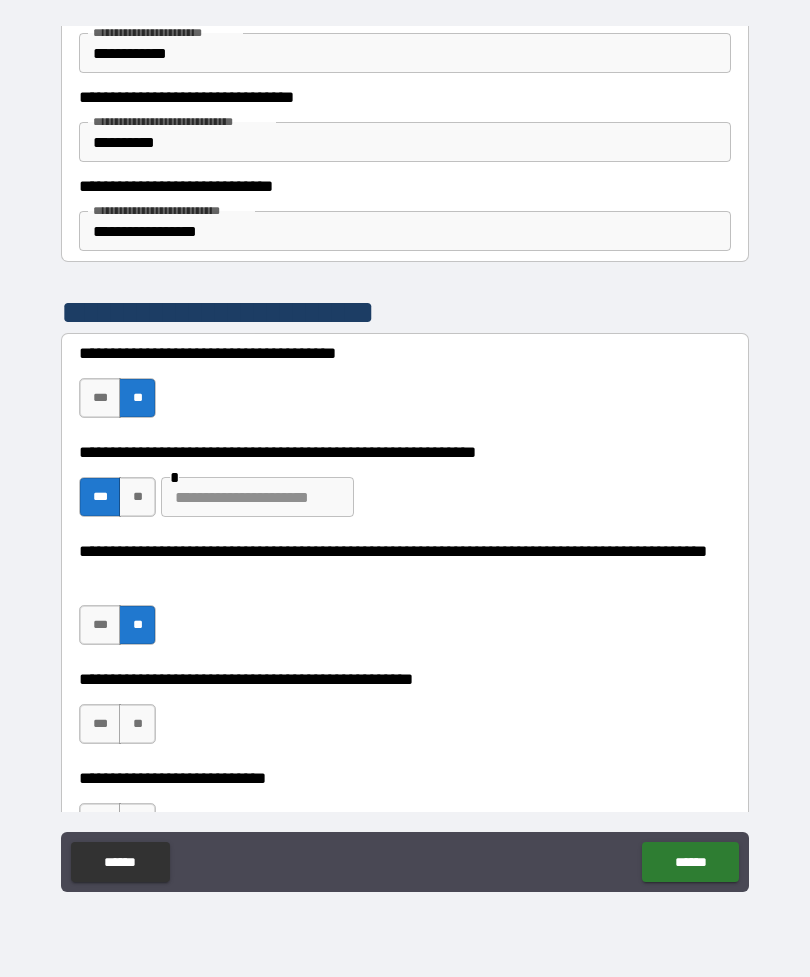 click on "**" at bounding box center (137, 724) 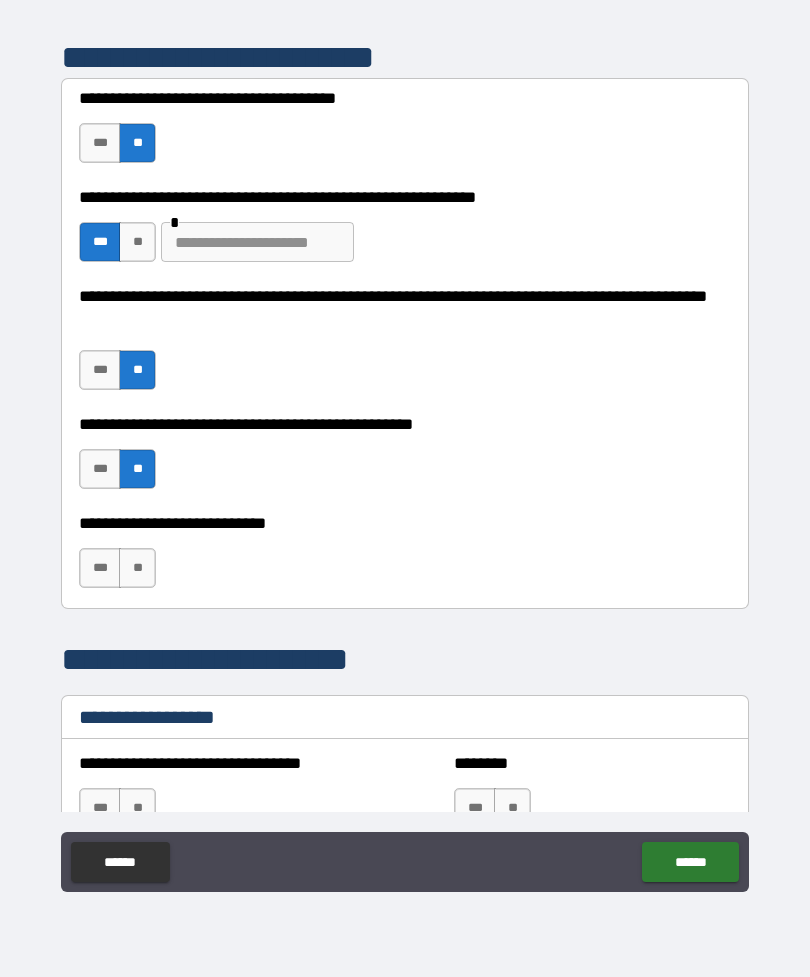 scroll, scrollTop: 814, scrollLeft: 0, axis: vertical 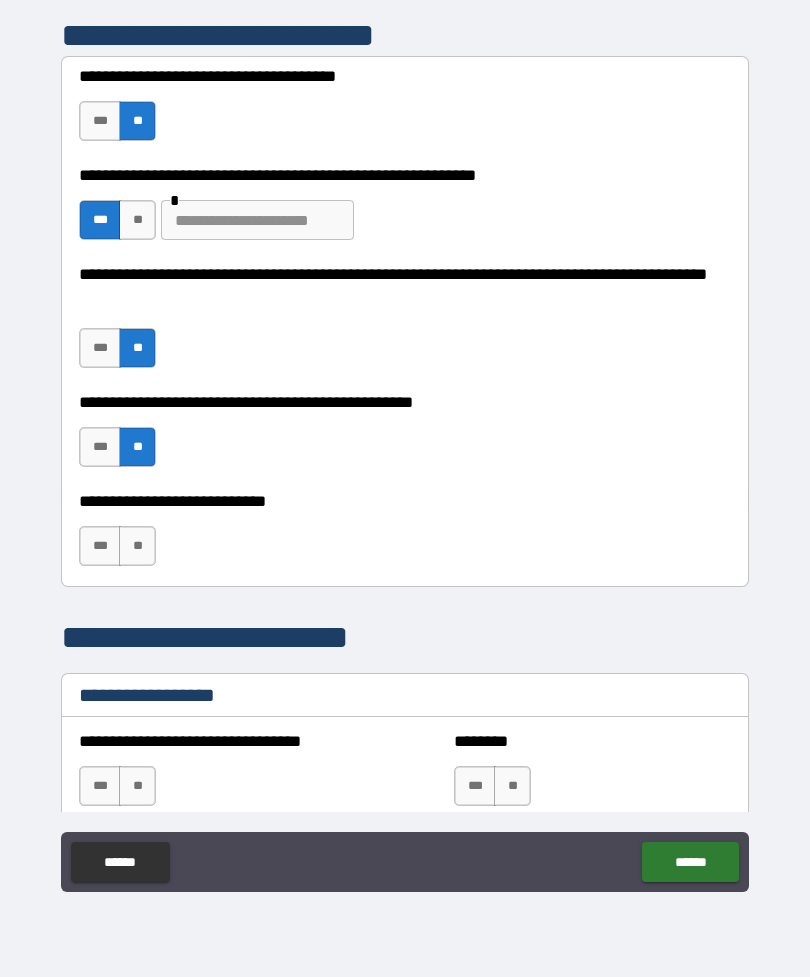 click on "**" at bounding box center [137, 546] 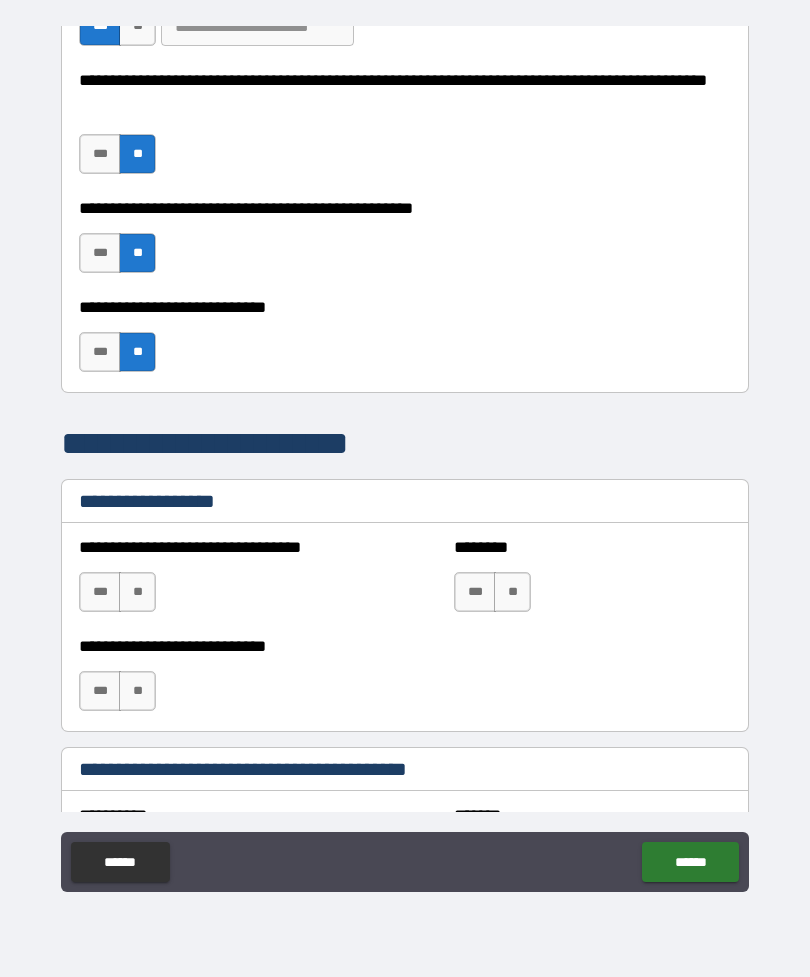 scroll, scrollTop: 1009, scrollLeft: 0, axis: vertical 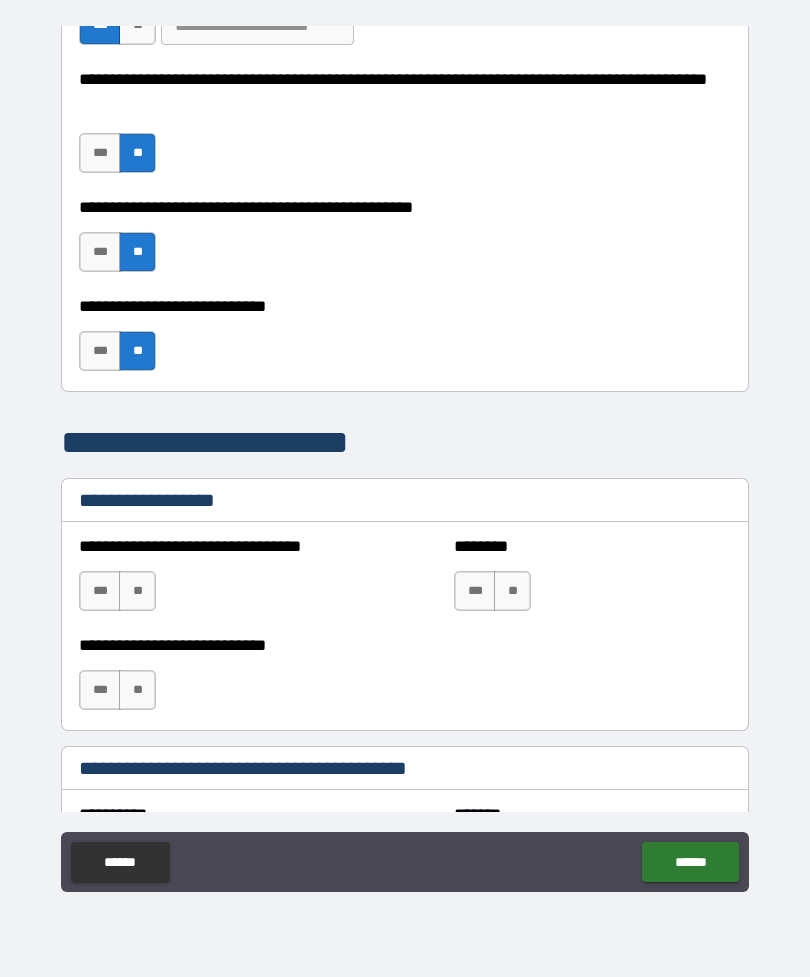 click on "**" at bounding box center [512, 591] 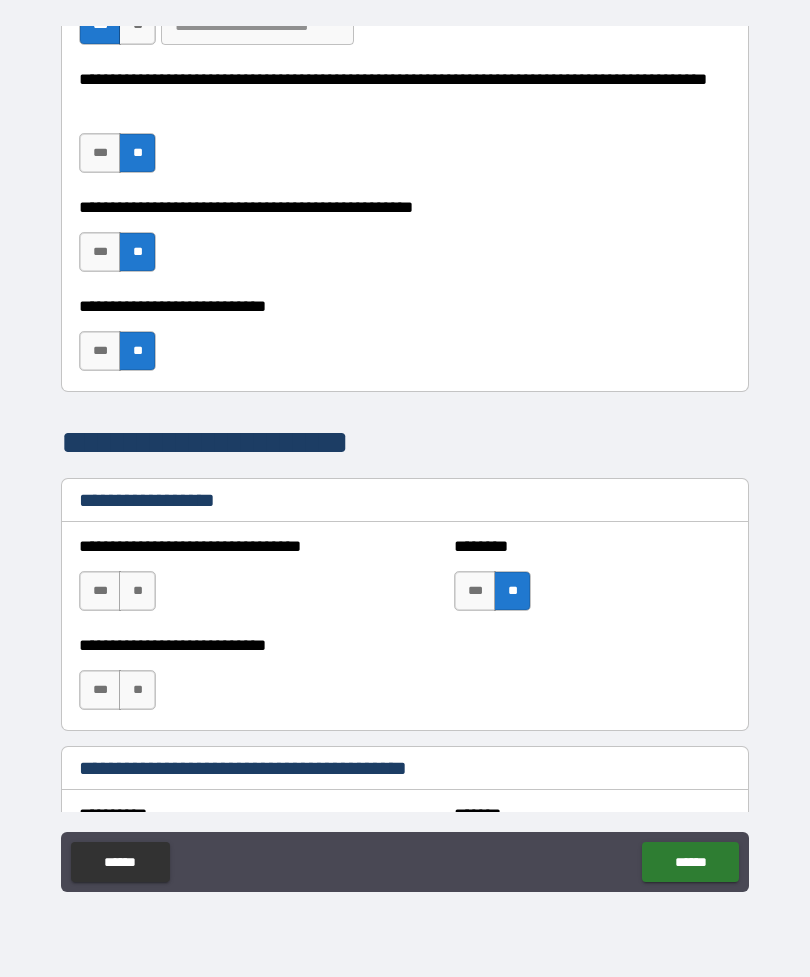 click on "**" at bounding box center [137, 690] 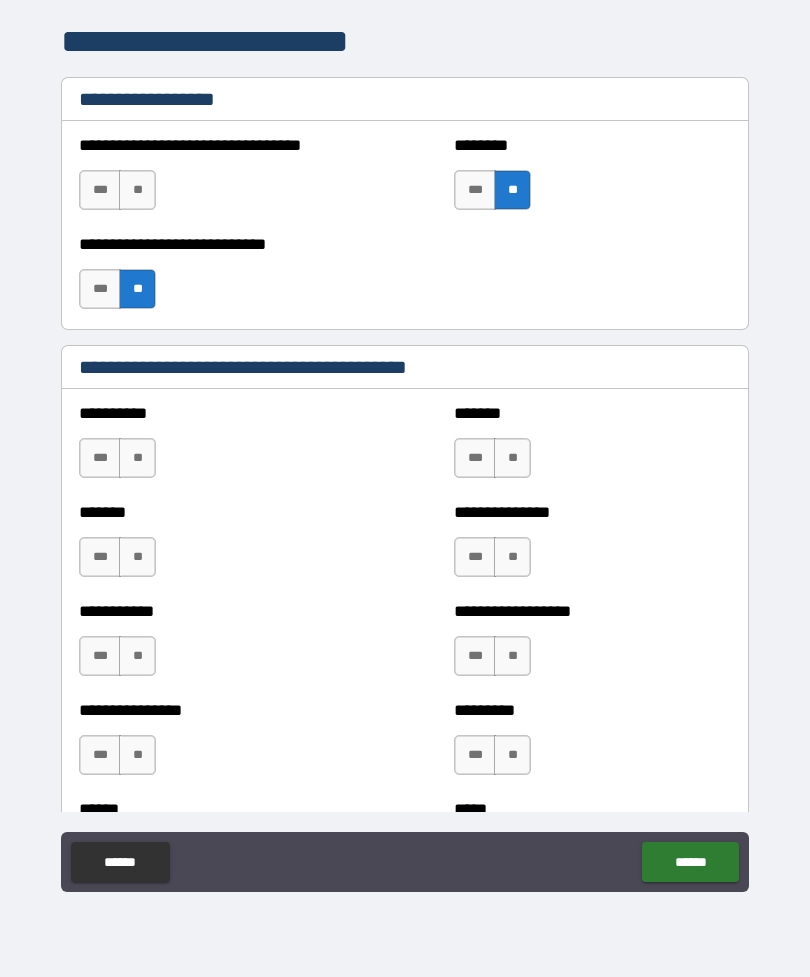 scroll, scrollTop: 1412, scrollLeft: 0, axis: vertical 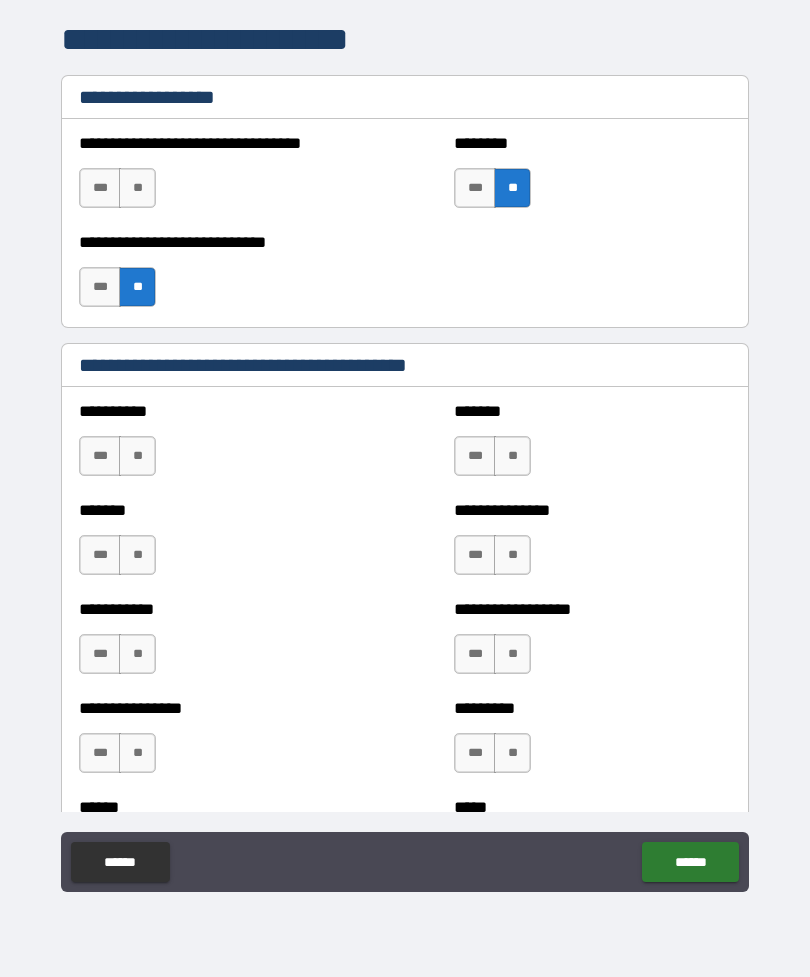 click on "***" at bounding box center (100, 753) 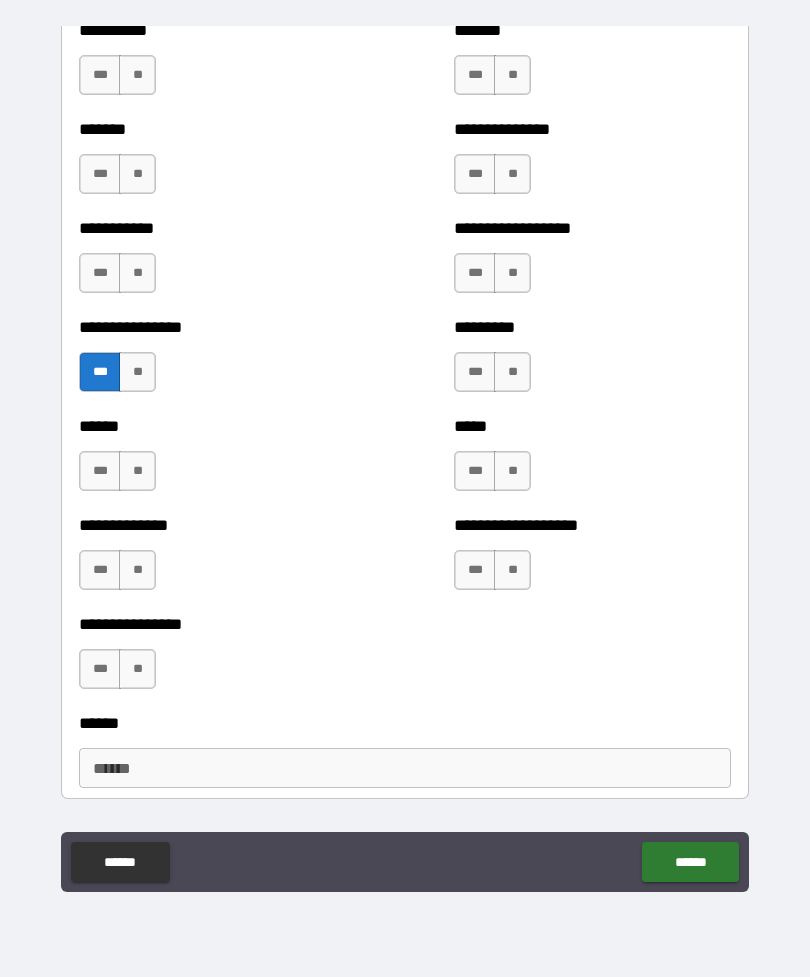 scroll, scrollTop: 1793, scrollLeft: 0, axis: vertical 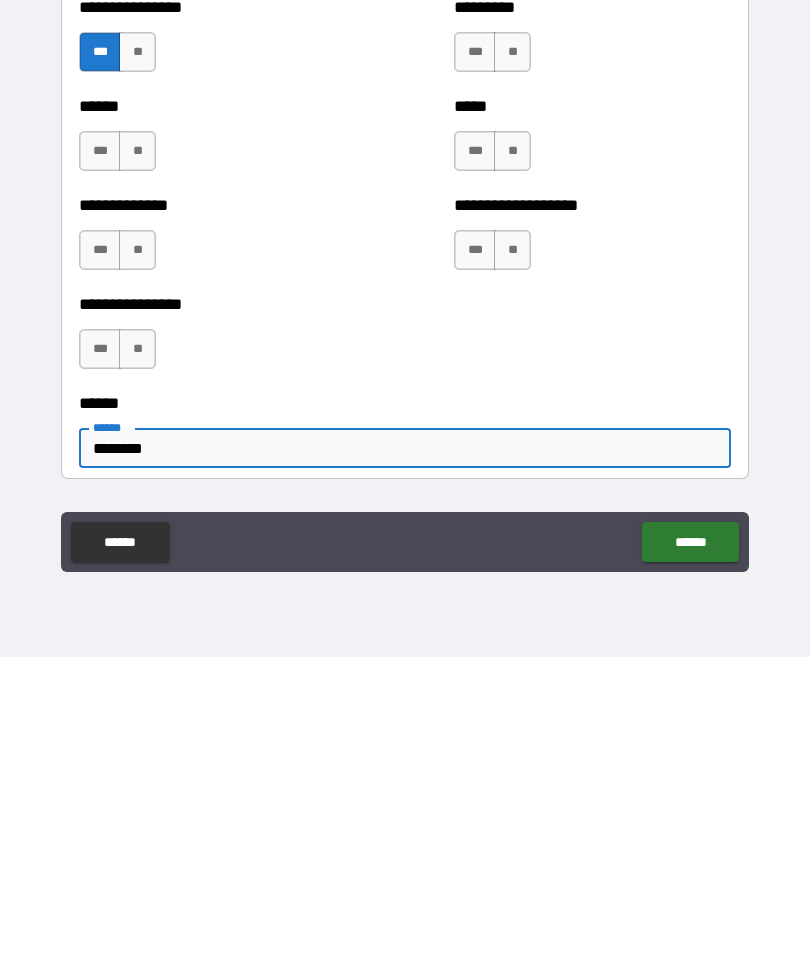 click on "******" at bounding box center (690, 862) 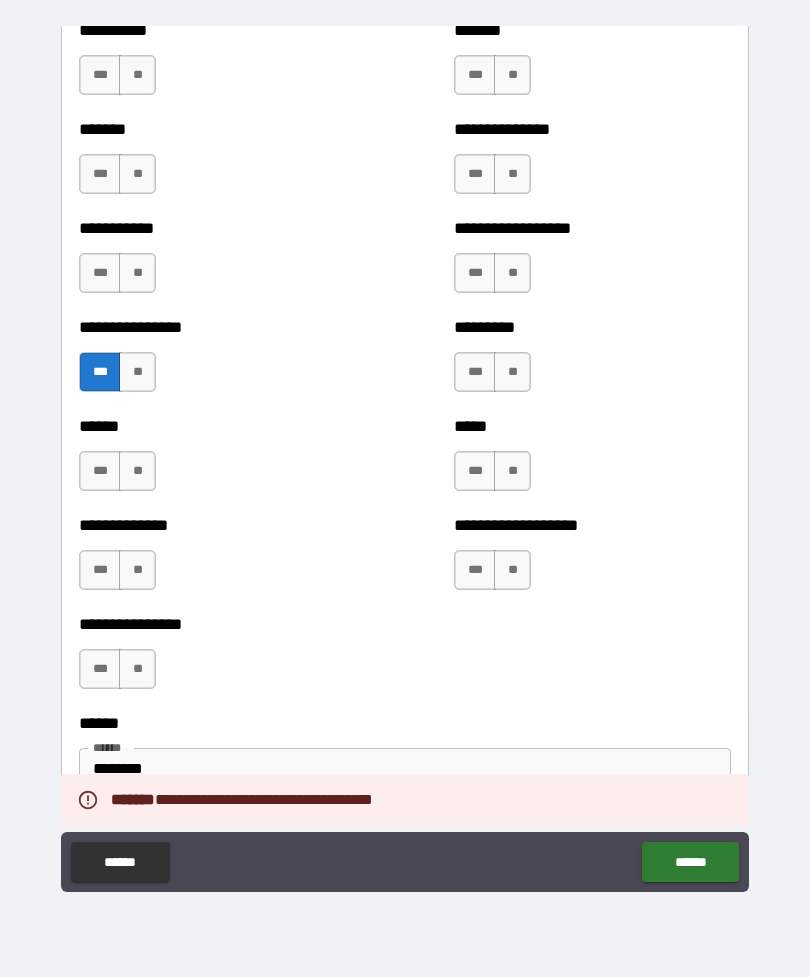 click on "**" at bounding box center [137, 669] 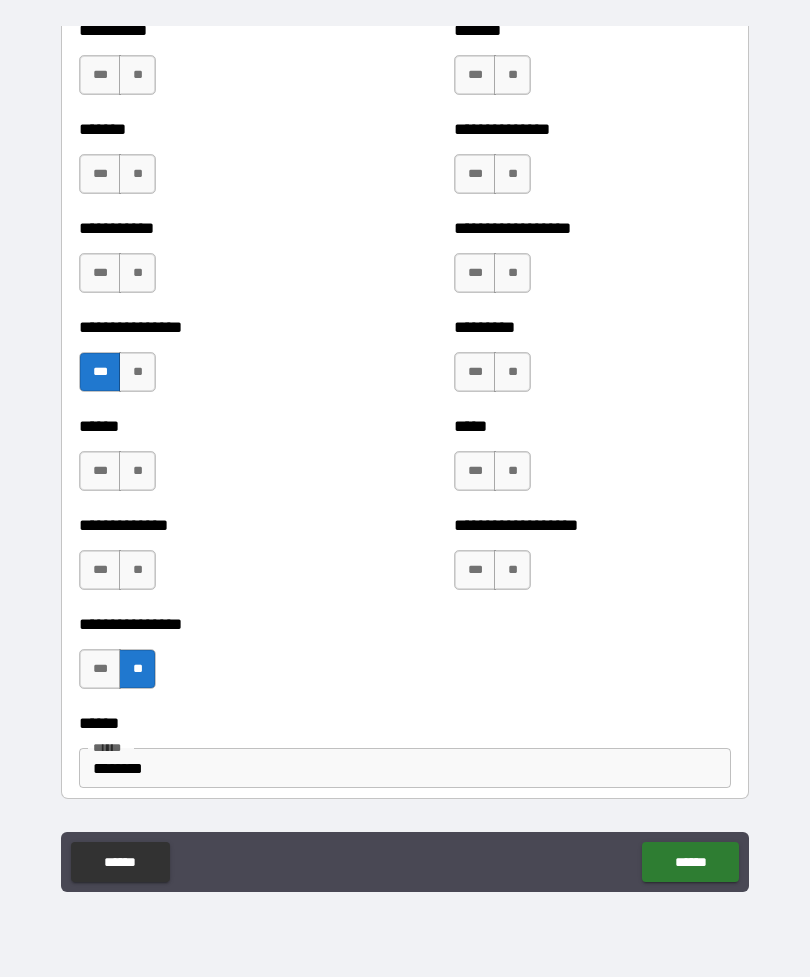 click on "**" at bounding box center [137, 570] 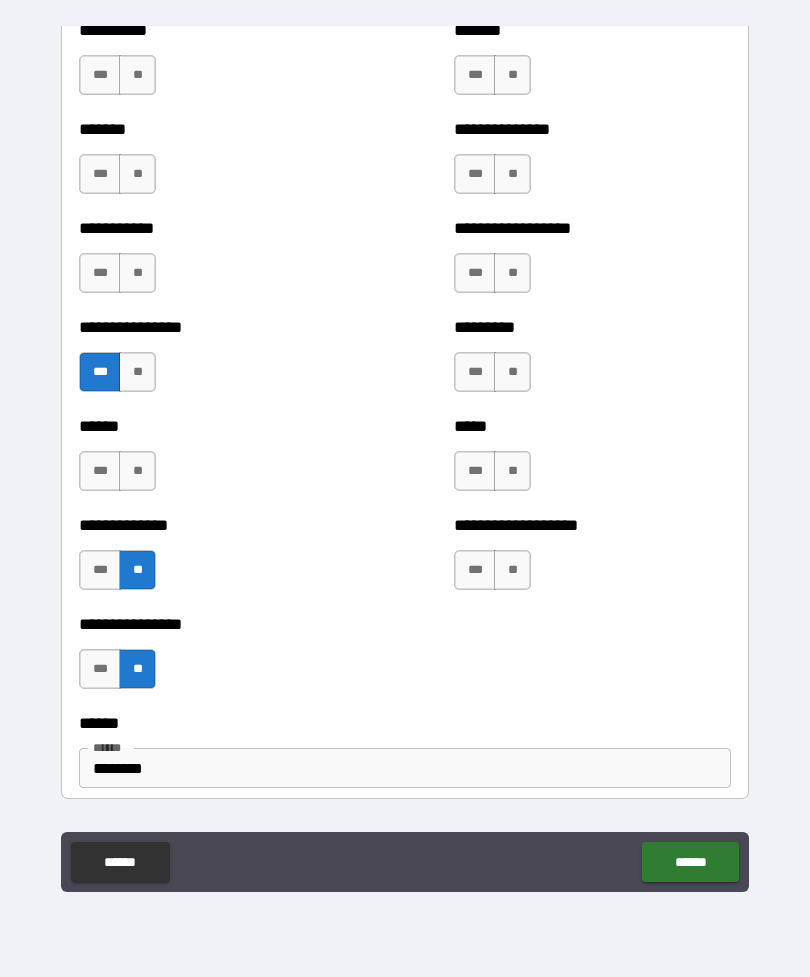 click on "**" at bounding box center [137, 471] 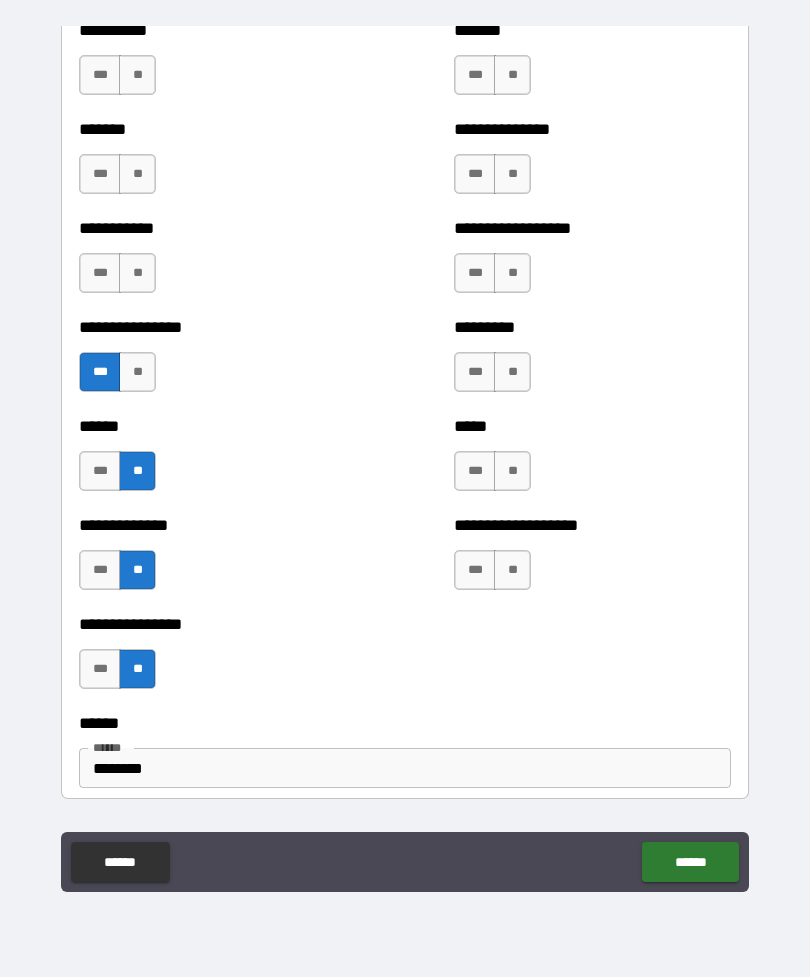 click on "**" at bounding box center [137, 273] 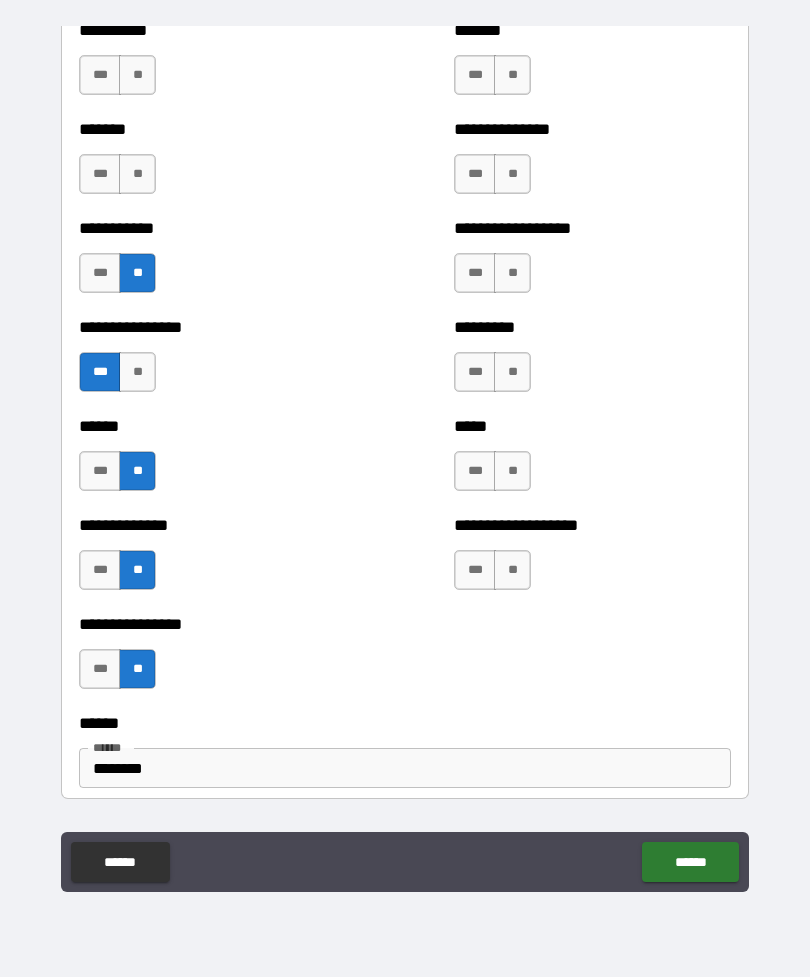 click on "**" at bounding box center [137, 174] 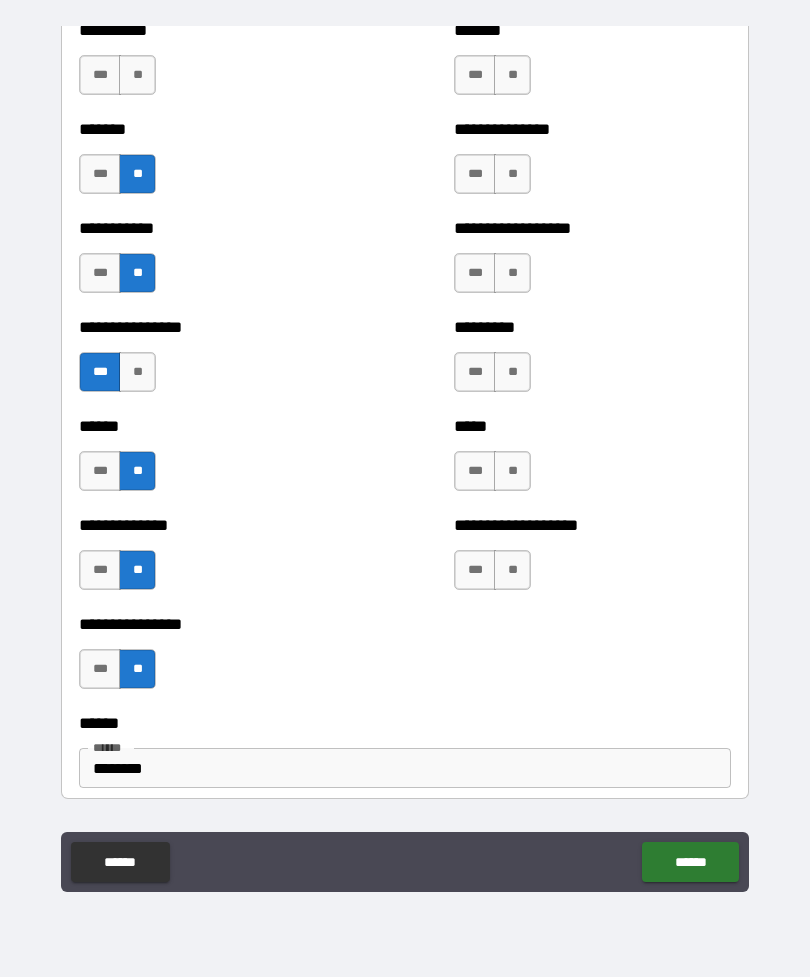 click on "**" at bounding box center (137, 75) 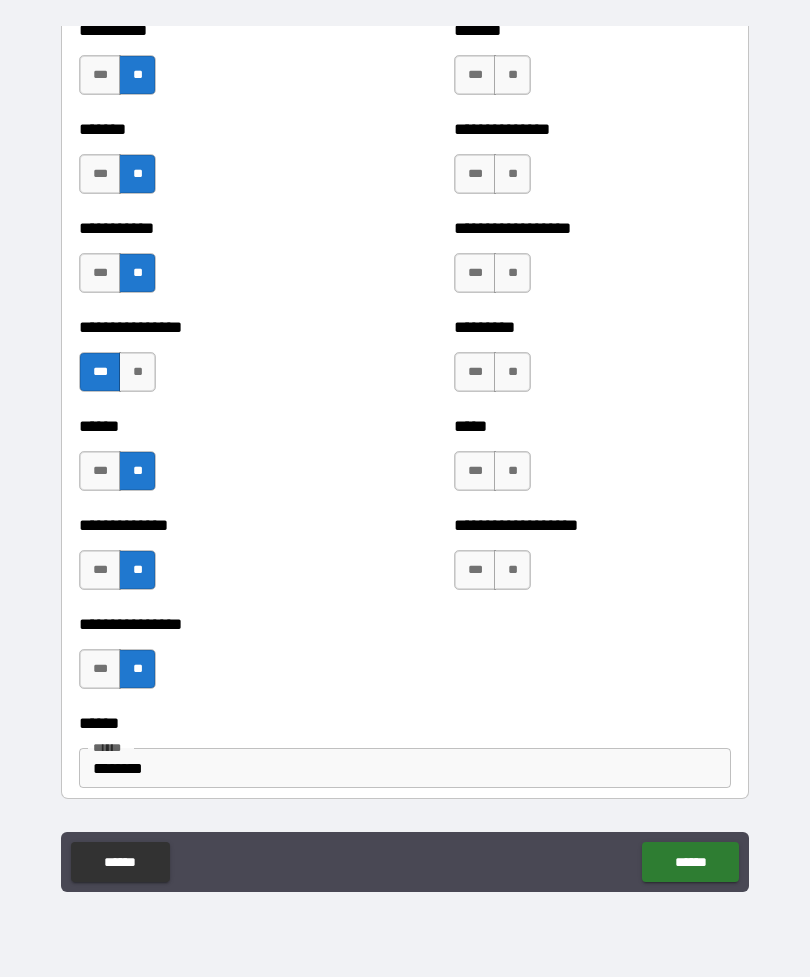 click on "**" at bounding box center (512, 75) 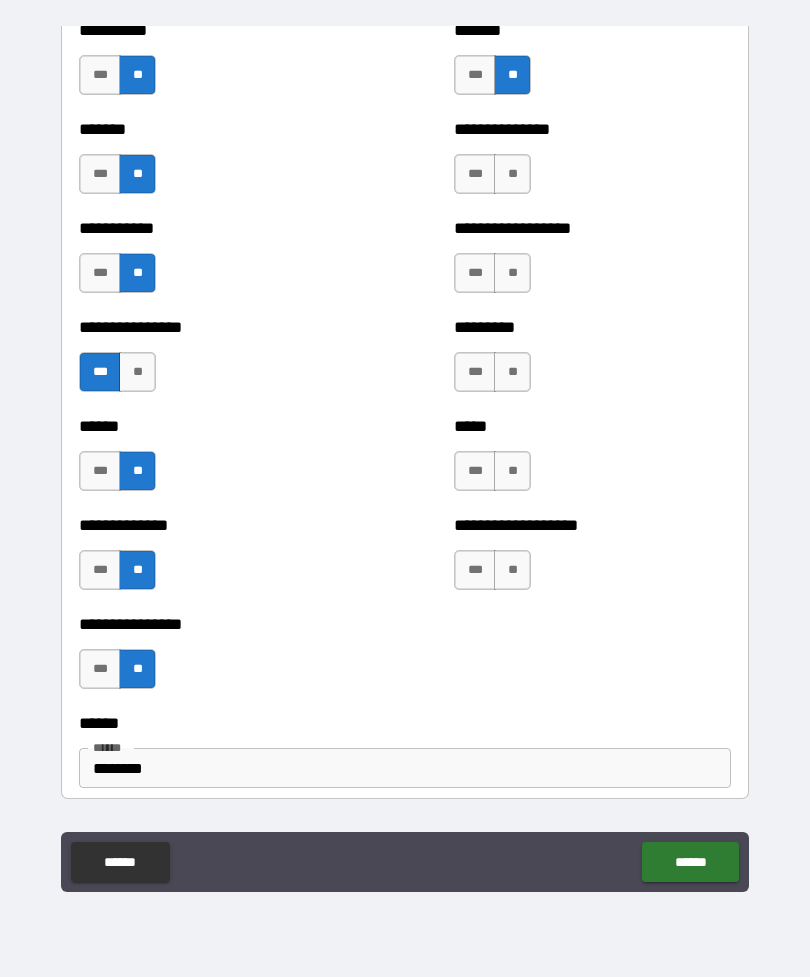 click on "**" at bounding box center [512, 174] 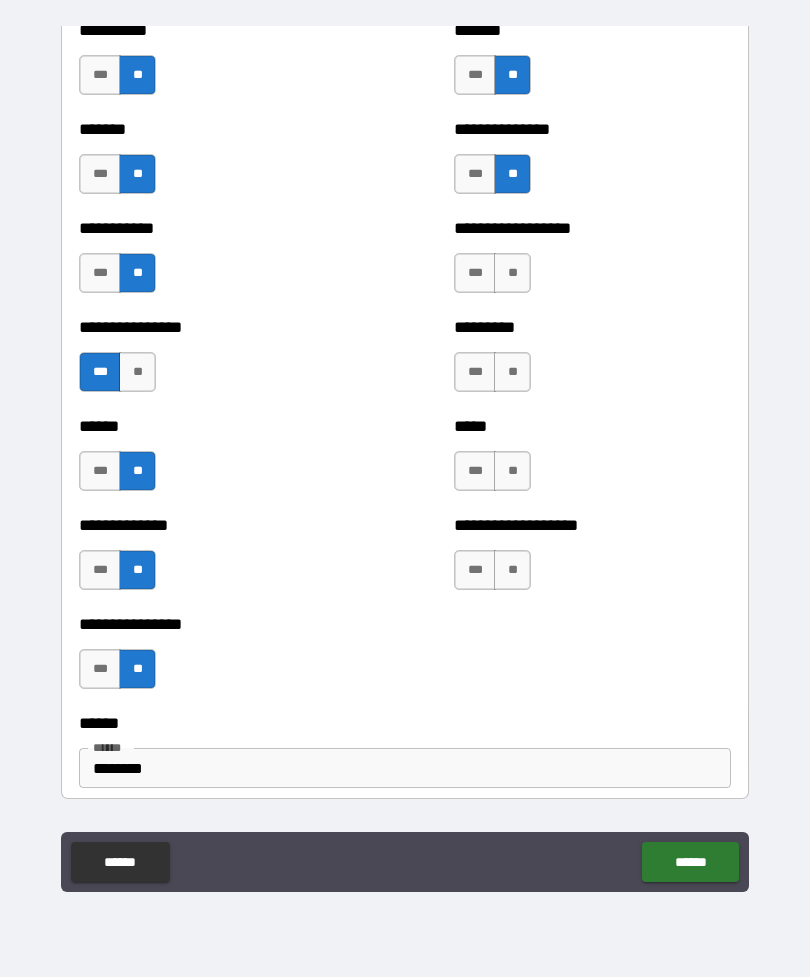 click on "**" at bounding box center [512, 273] 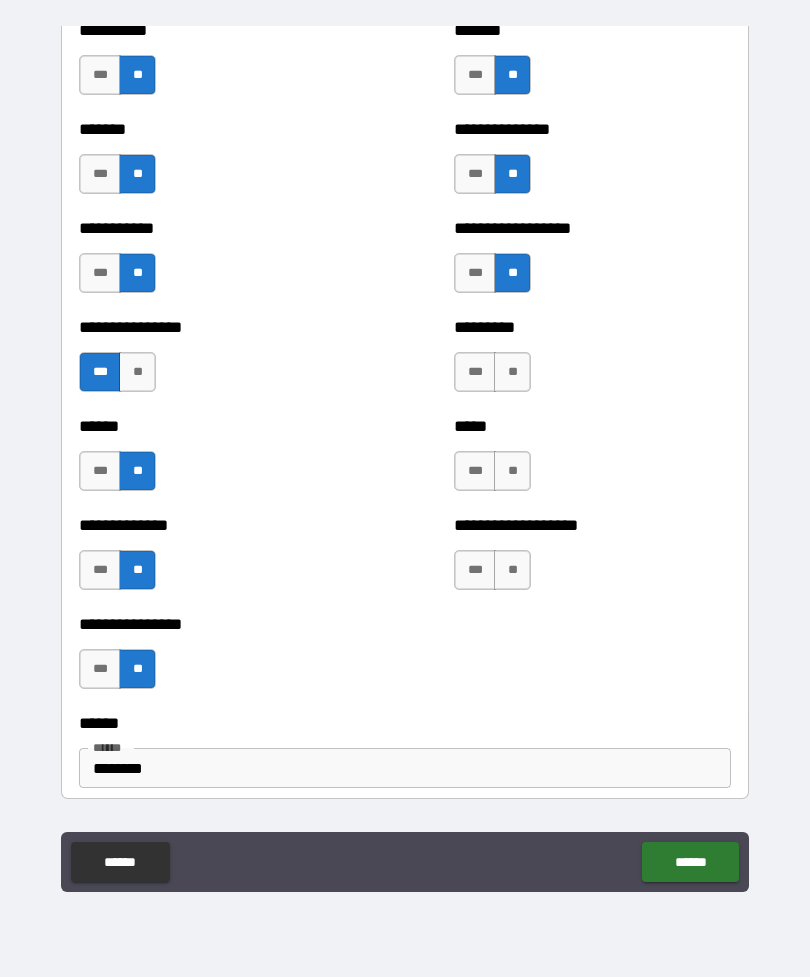 click on "**" at bounding box center [512, 372] 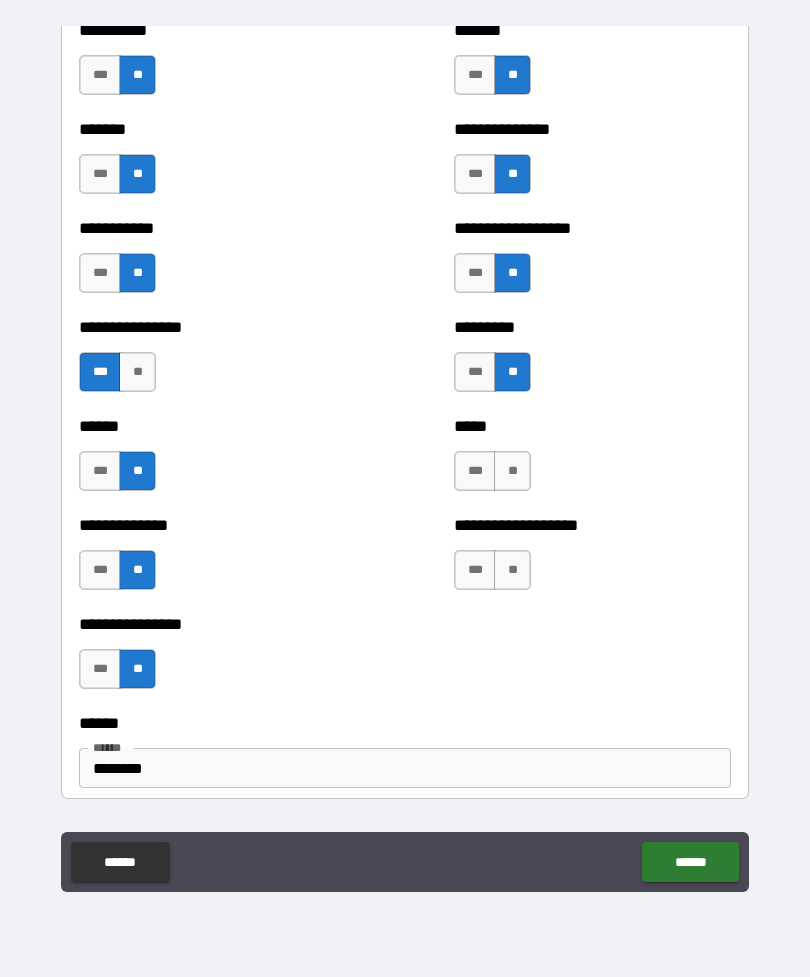 click on "**" at bounding box center [512, 471] 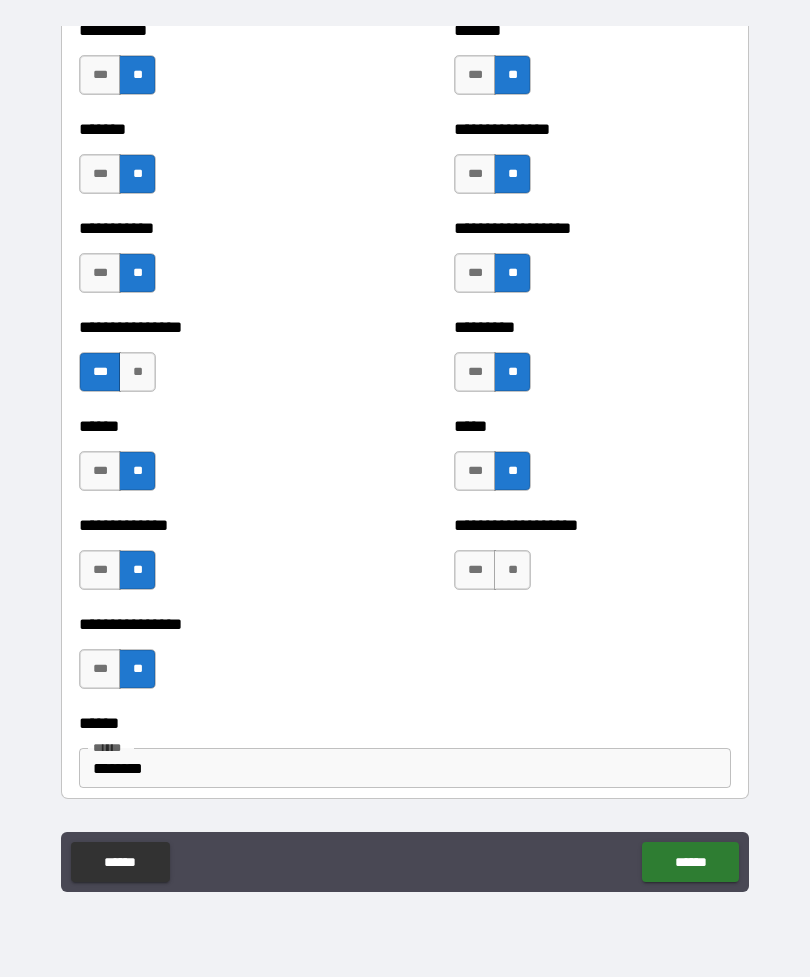 click on "***" at bounding box center (475, 570) 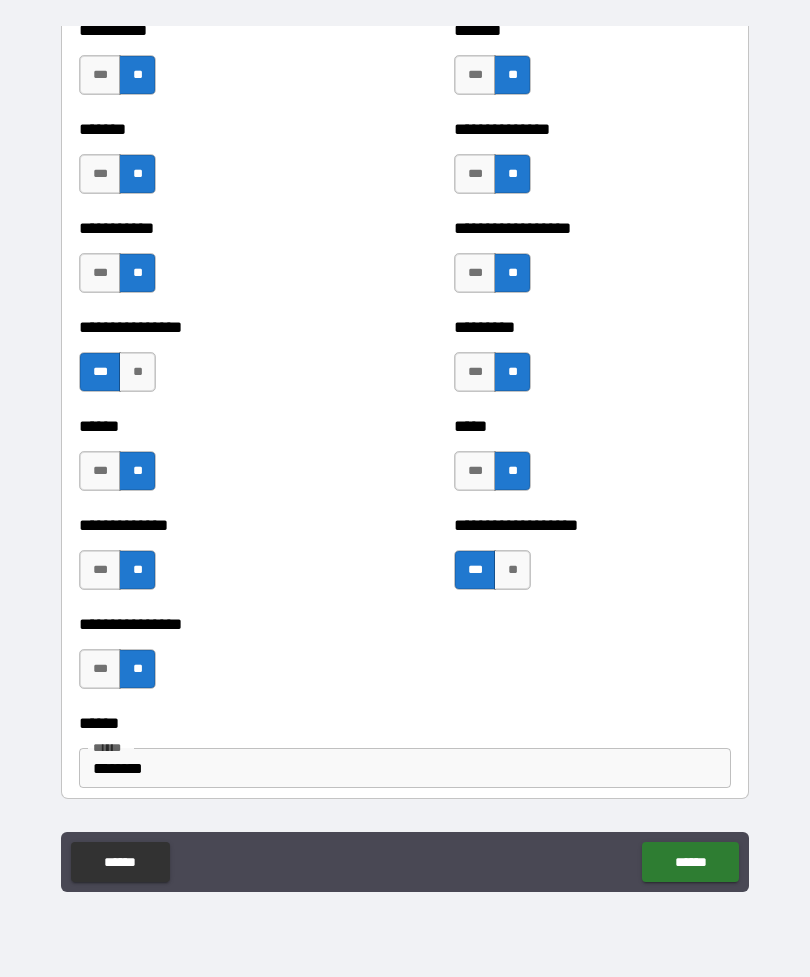 click on "********" at bounding box center (405, 768) 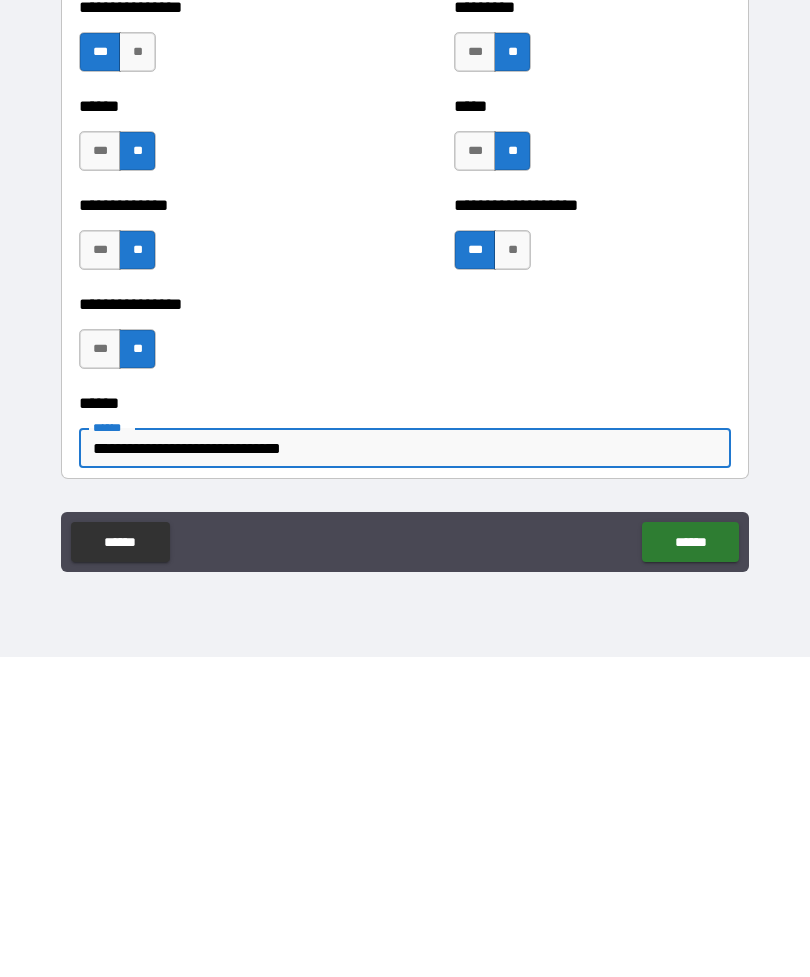 type on "**********" 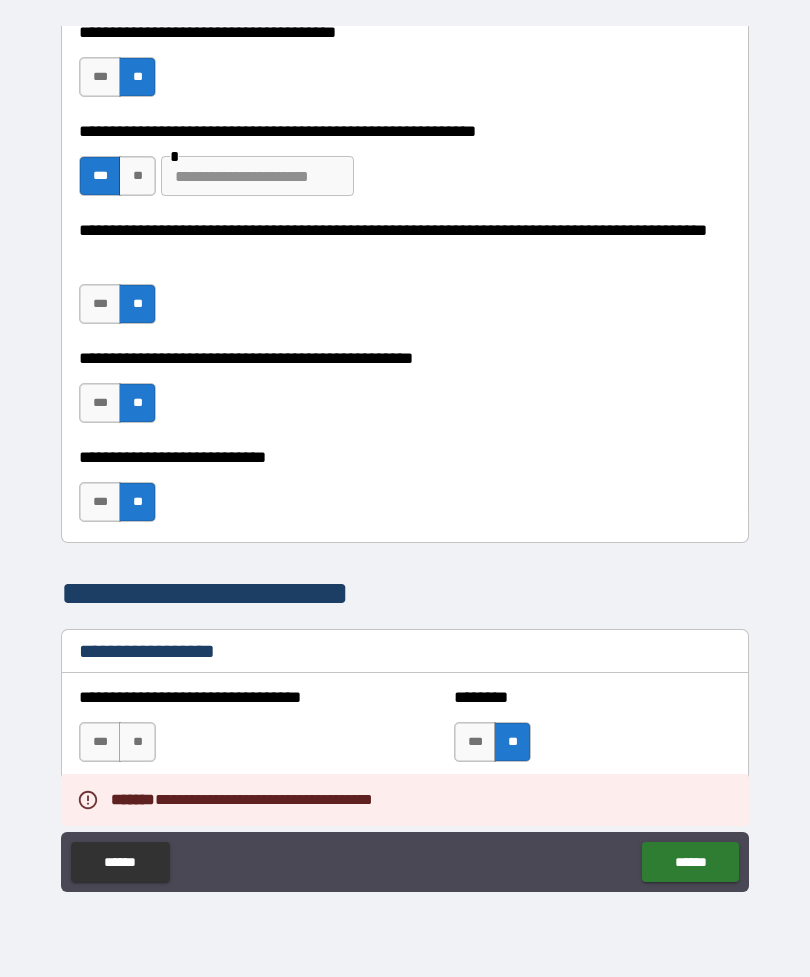 scroll, scrollTop: 857, scrollLeft: 0, axis: vertical 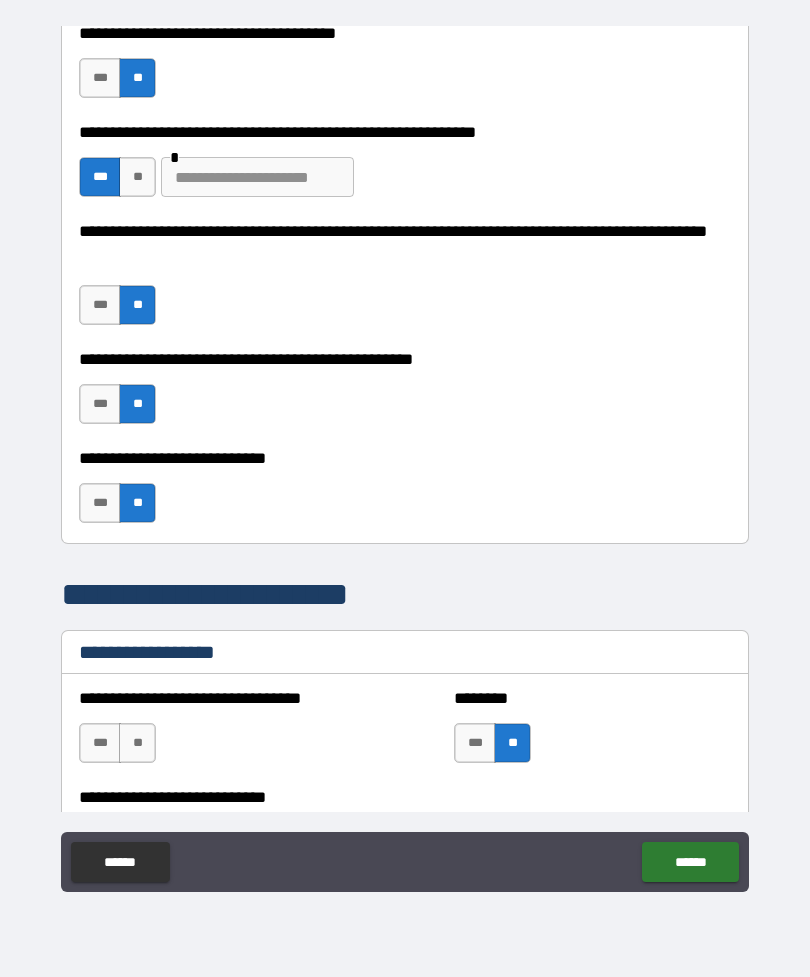 click on "**" at bounding box center [137, 743] 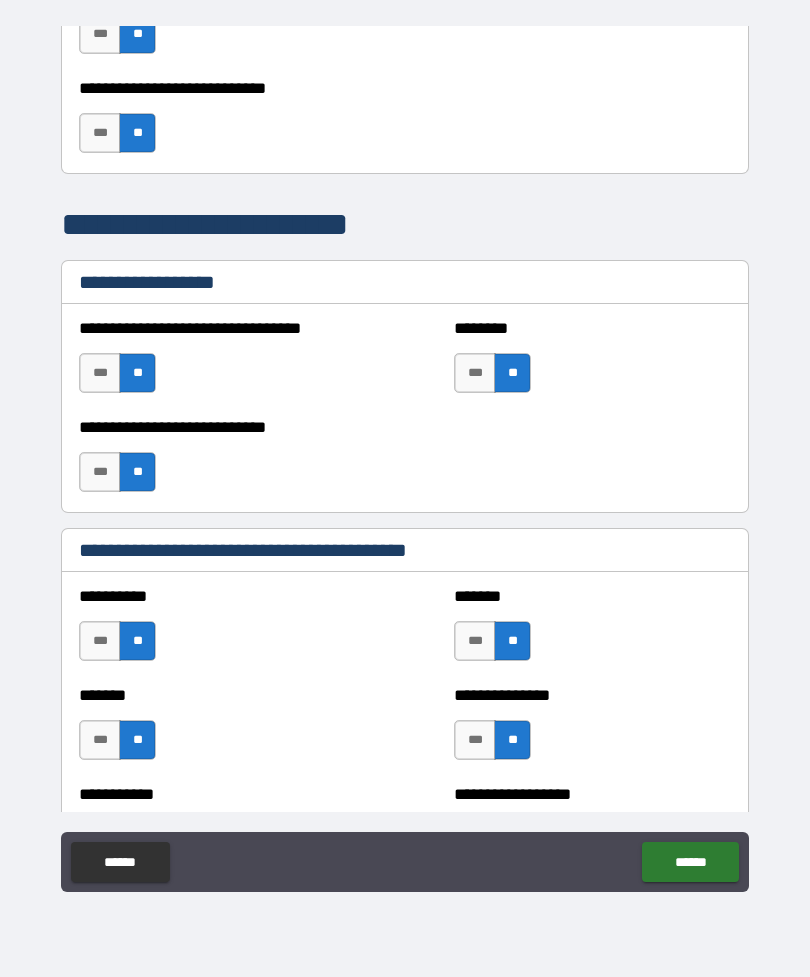 click on "******" at bounding box center (690, 862) 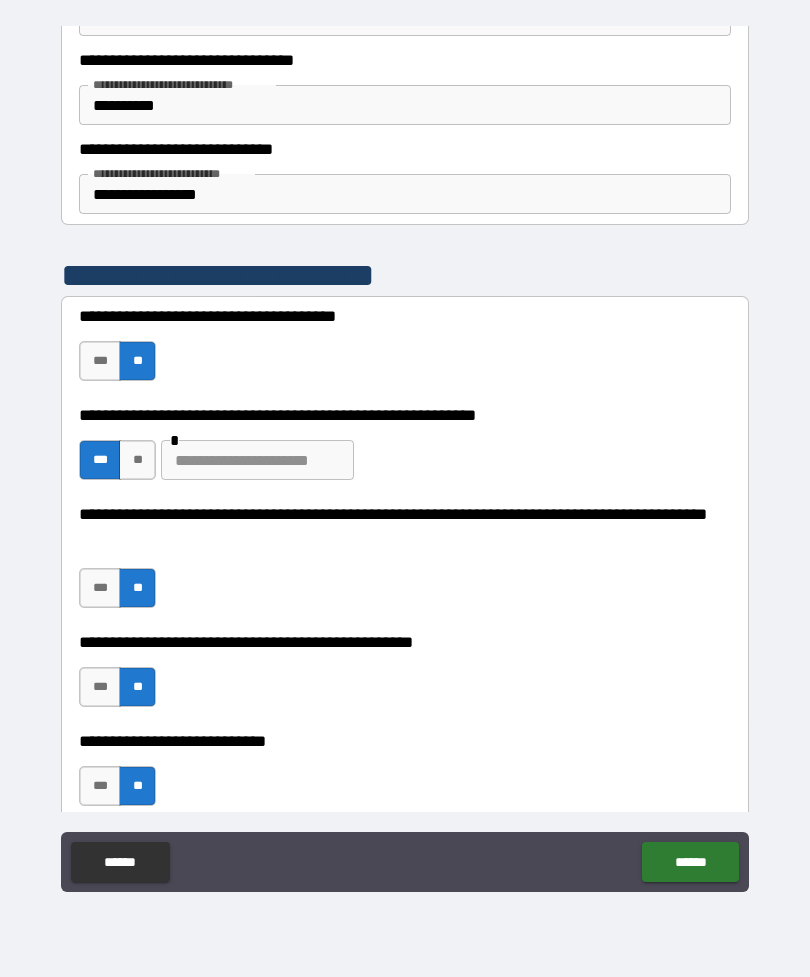 scroll, scrollTop: 579, scrollLeft: 0, axis: vertical 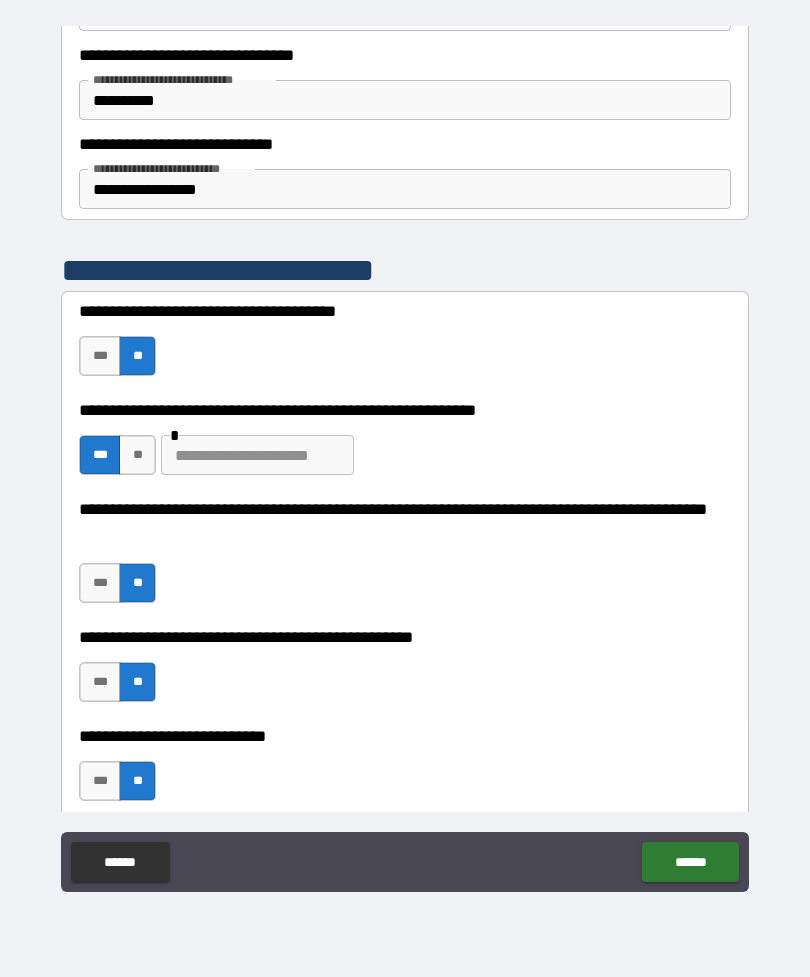 click on "**" at bounding box center (137, 455) 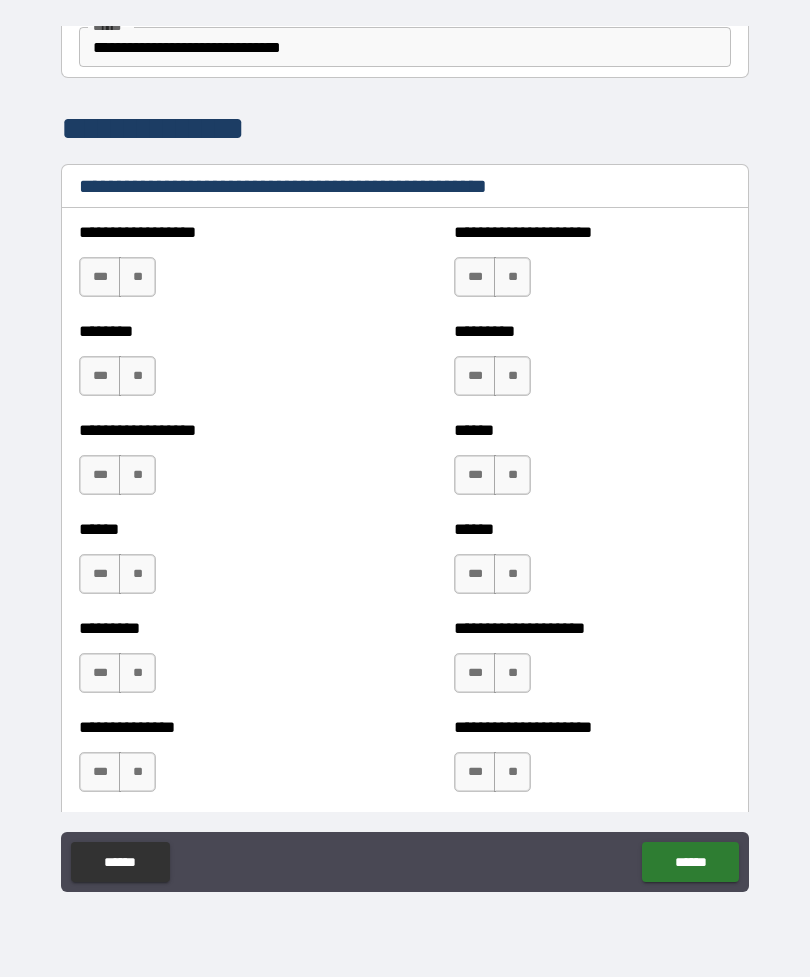 scroll, scrollTop: 2516, scrollLeft: 0, axis: vertical 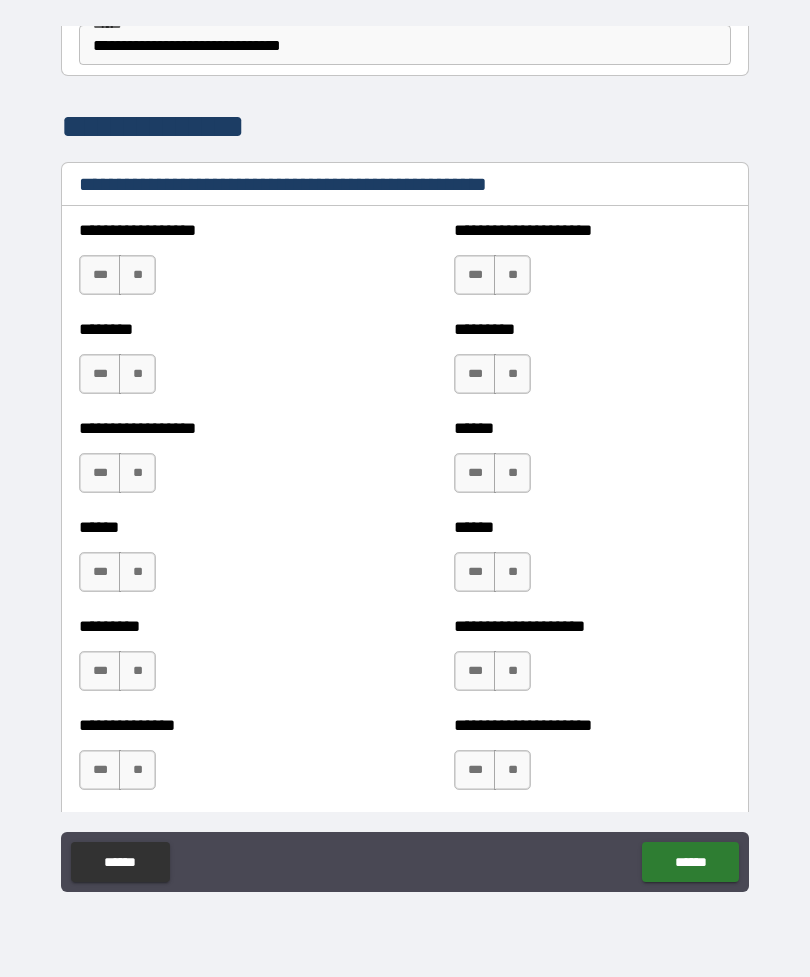 click on "**" at bounding box center (137, 275) 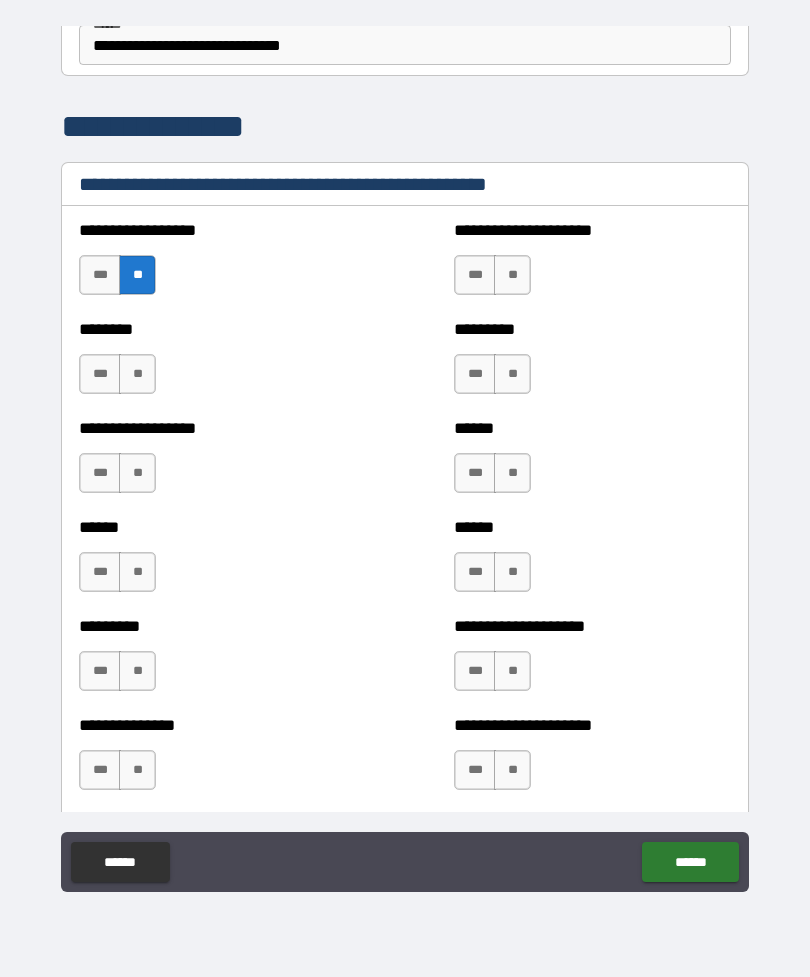 click on "**" at bounding box center (137, 374) 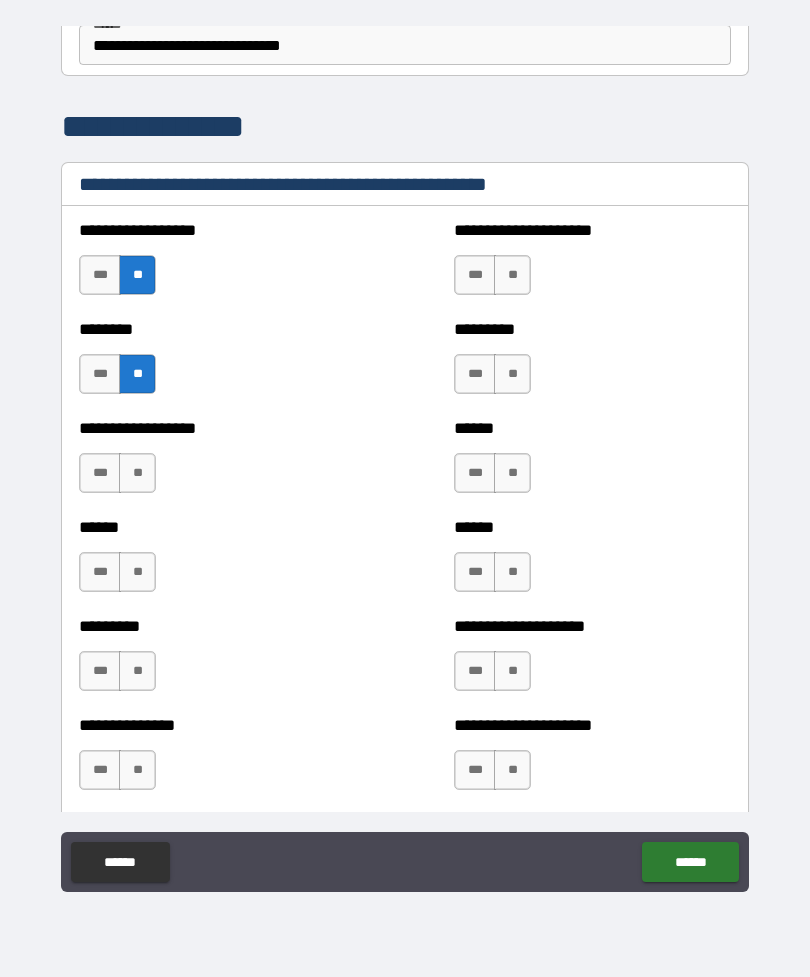click on "**" at bounding box center (137, 473) 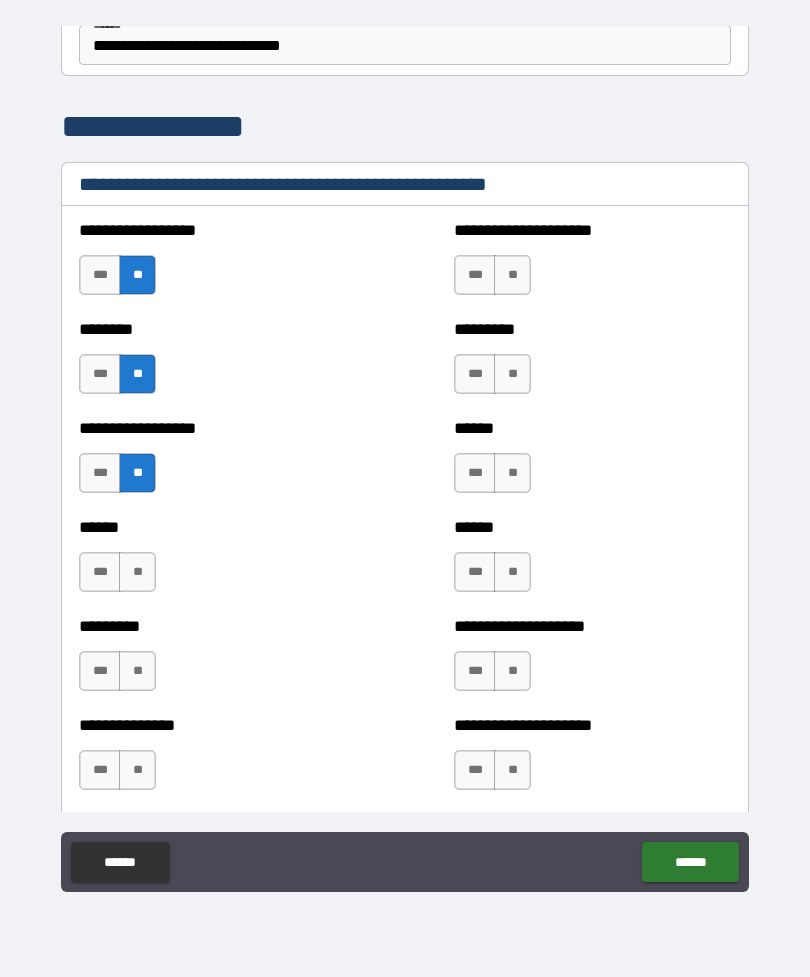 click on "**" at bounding box center [137, 572] 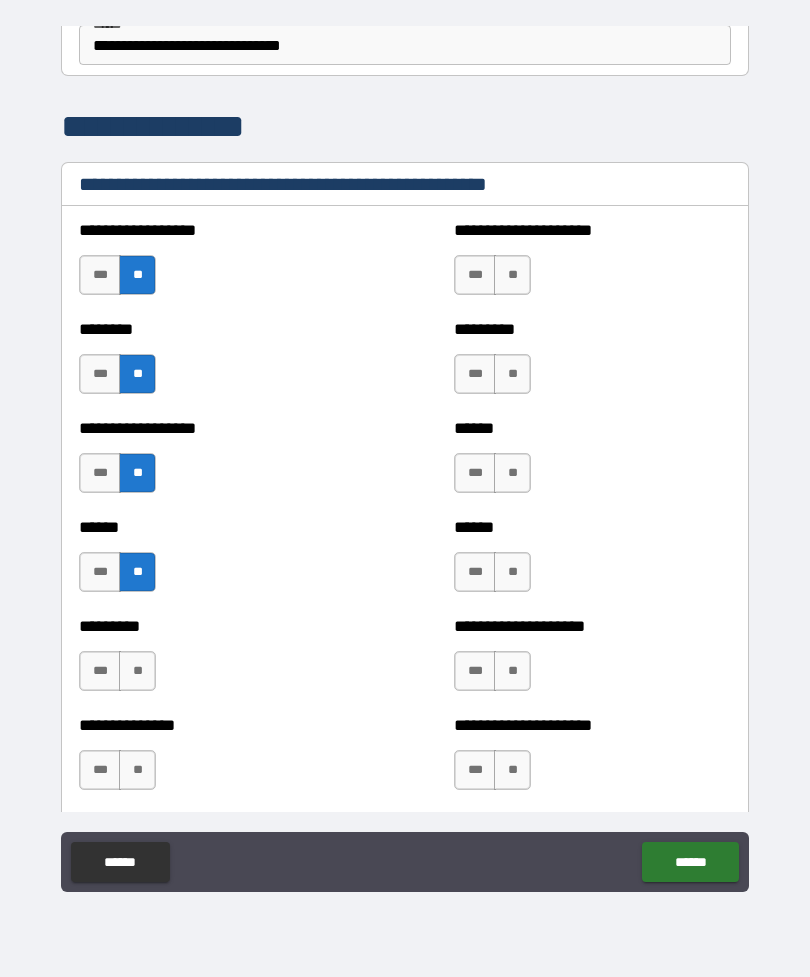 click on "**" at bounding box center (137, 671) 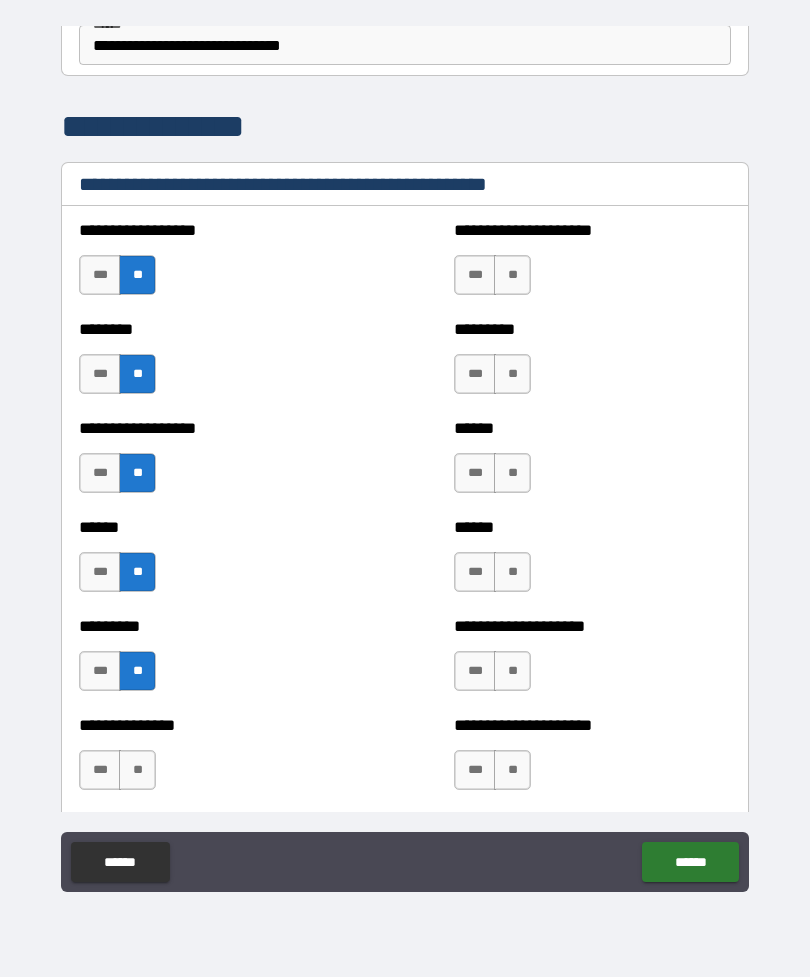 click on "**" at bounding box center [137, 770] 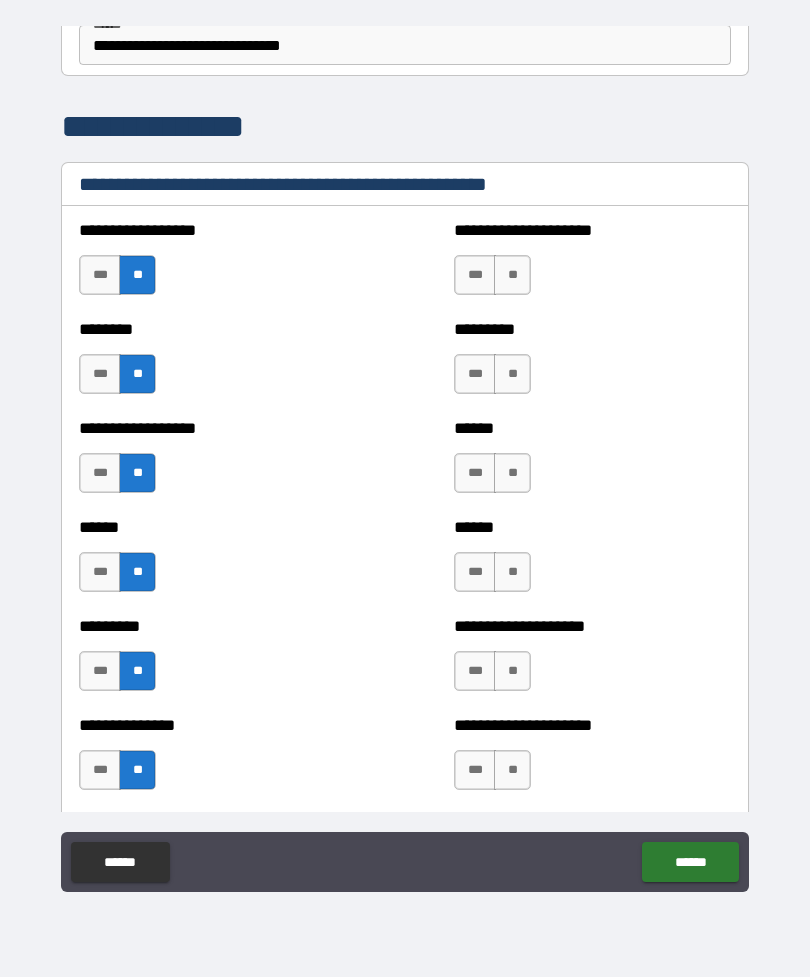 click on "***" at bounding box center [475, 275] 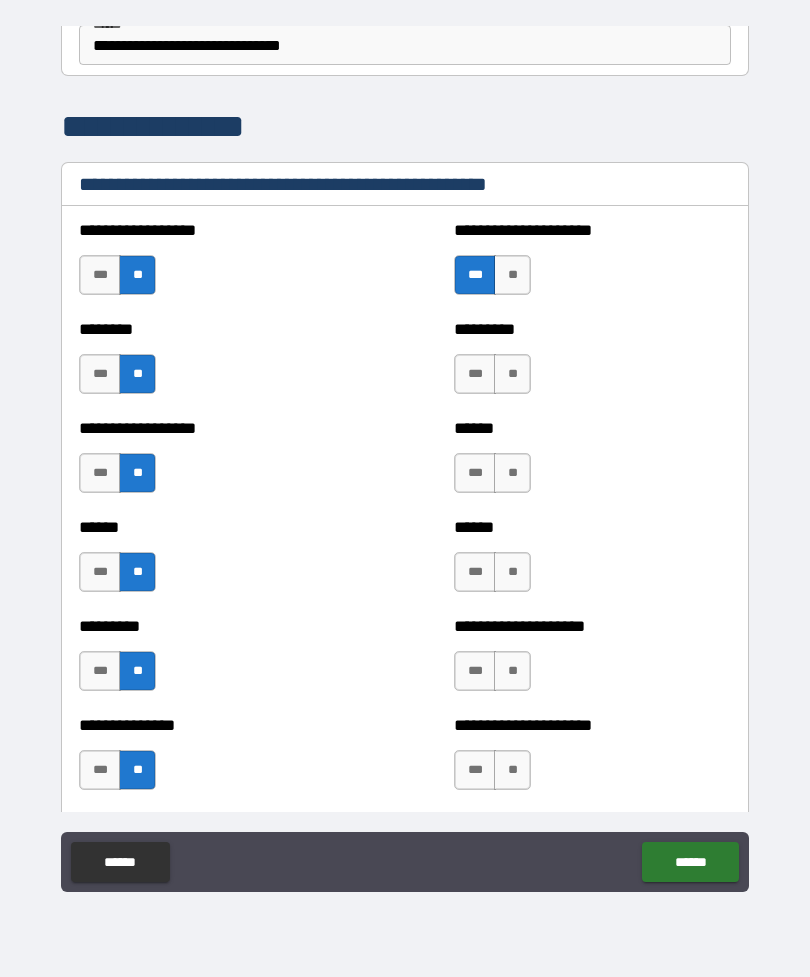 click on "**" at bounding box center (512, 374) 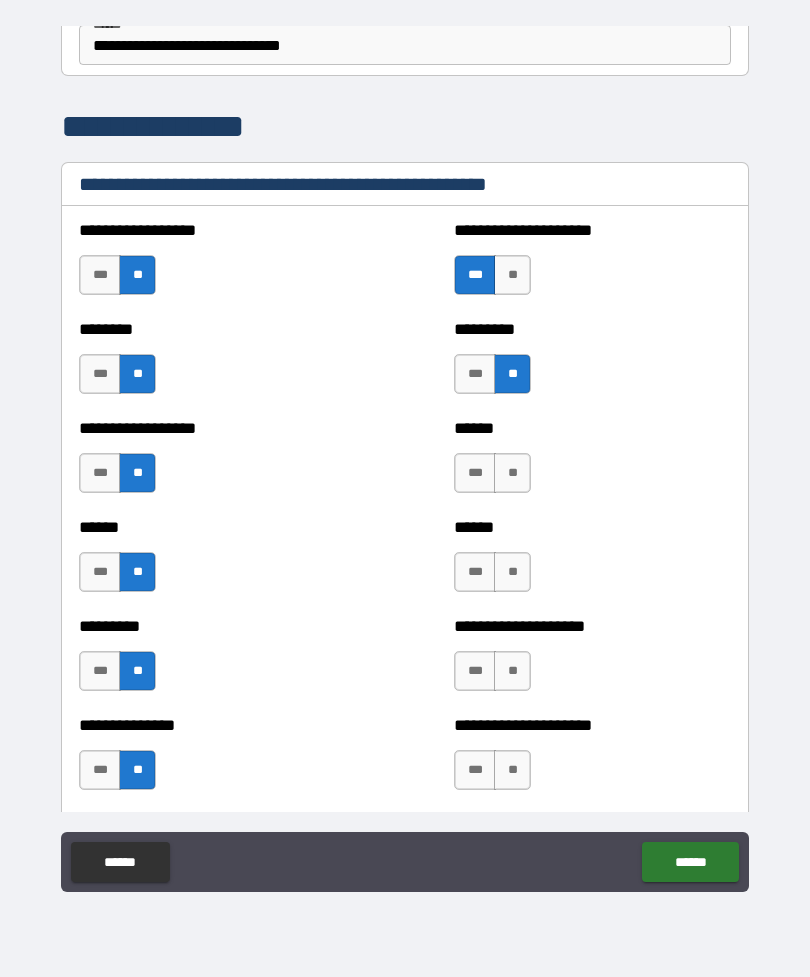 click on "**" at bounding box center [512, 473] 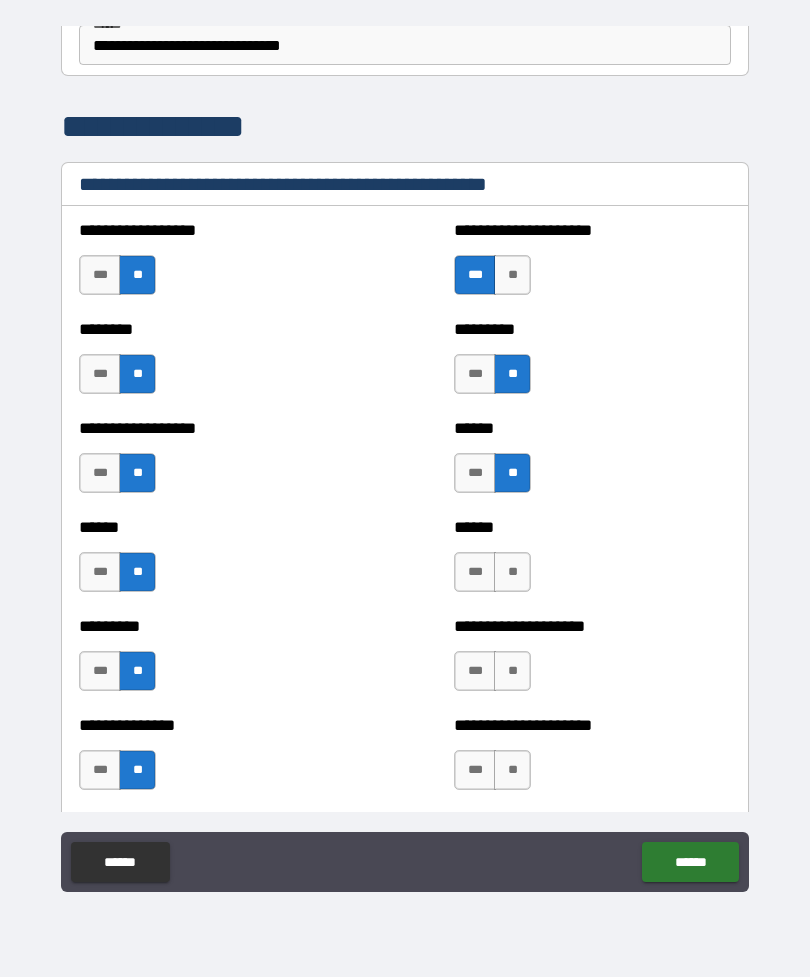 click on "****** *** **" at bounding box center [592, 562] 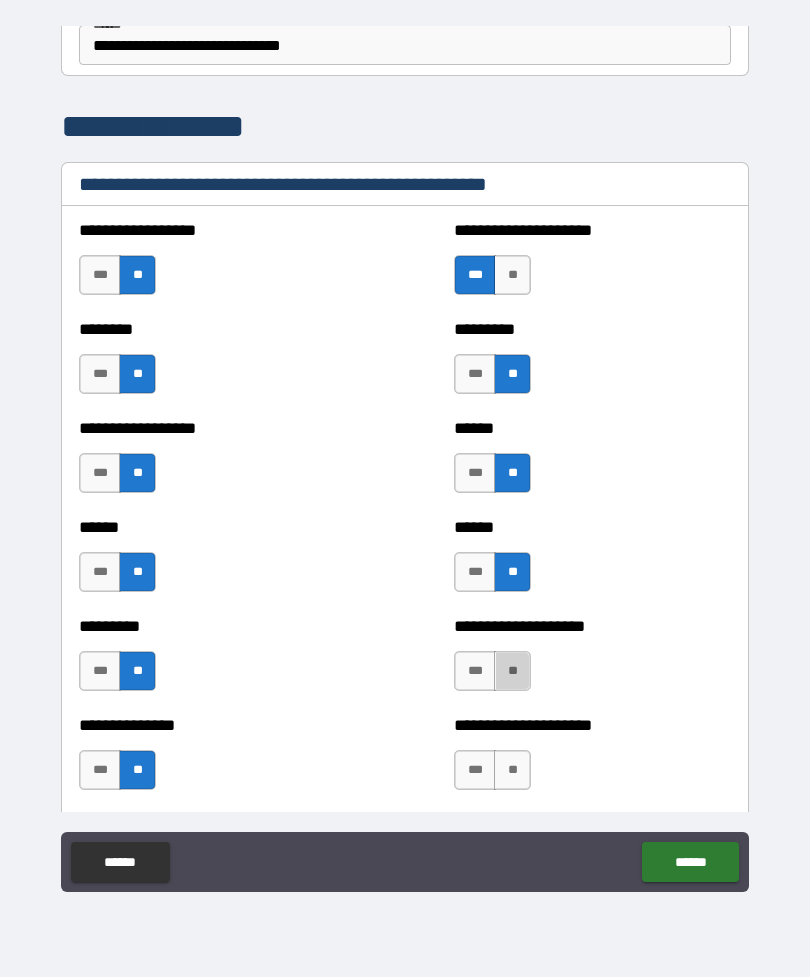 click on "**" at bounding box center [512, 671] 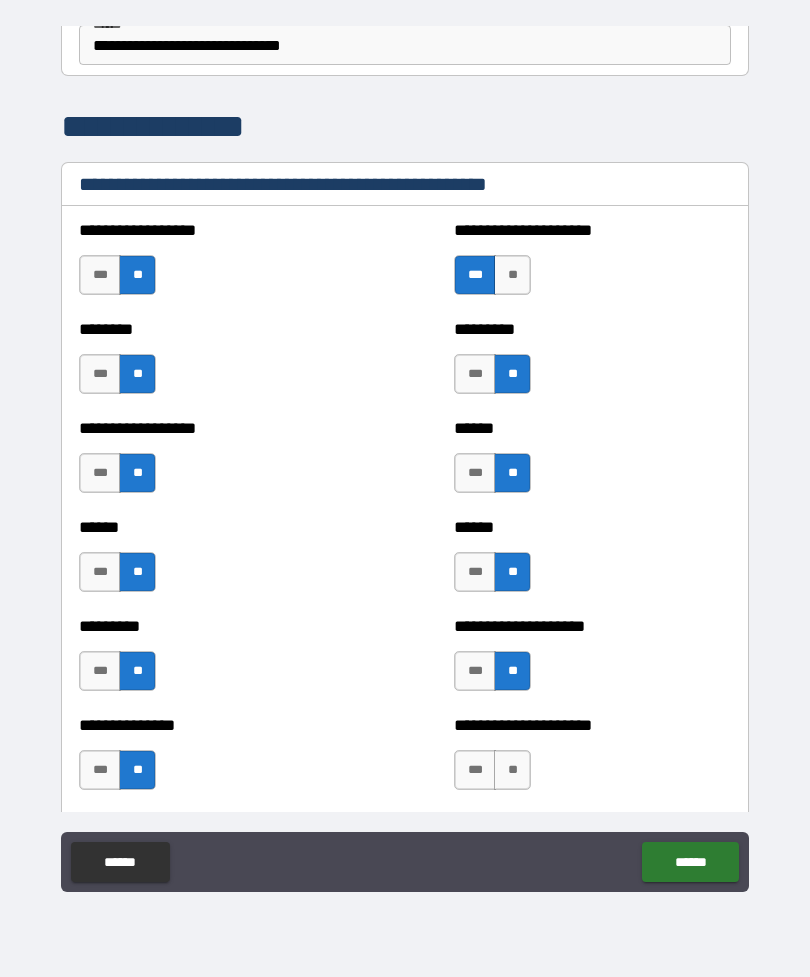 click on "**" at bounding box center [512, 770] 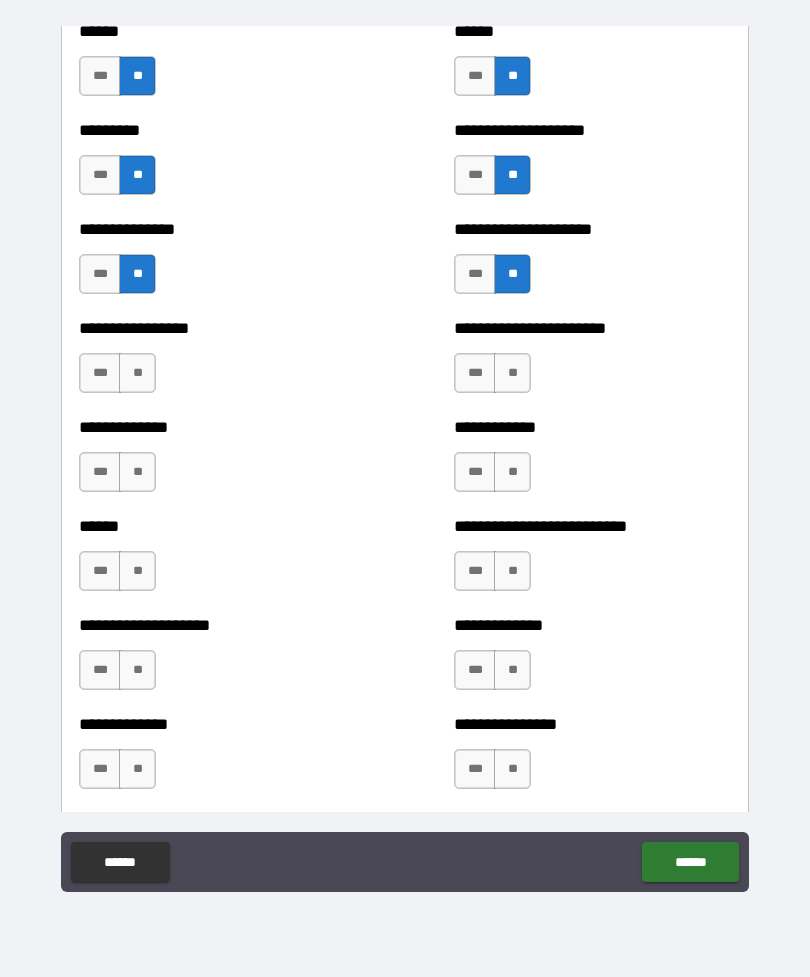 scroll, scrollTop: 3012, scrollLeft: 0, axis: vertical 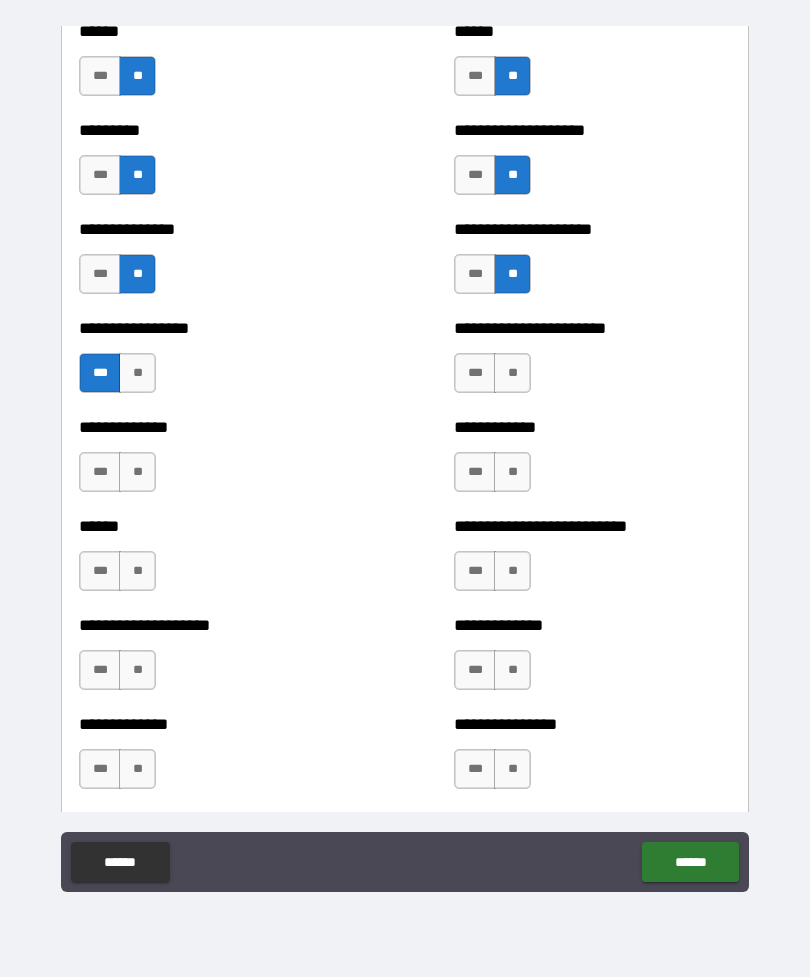 click on "***" at bounding box center (100, 472) 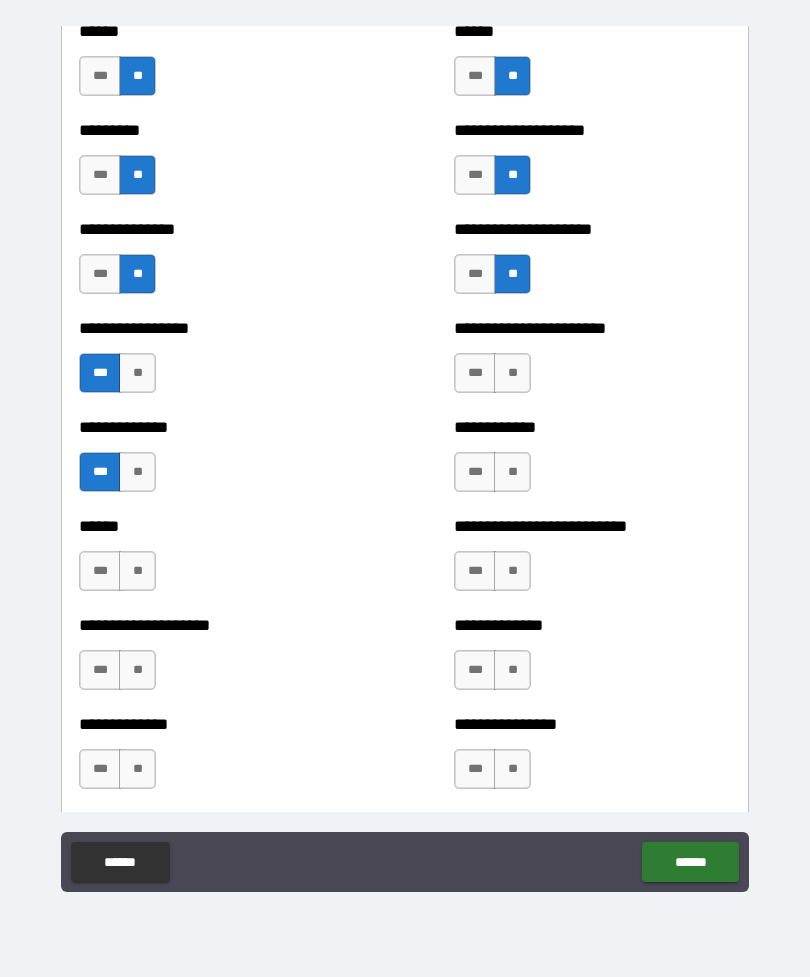 click on "***" at bounding box center (100, 571) 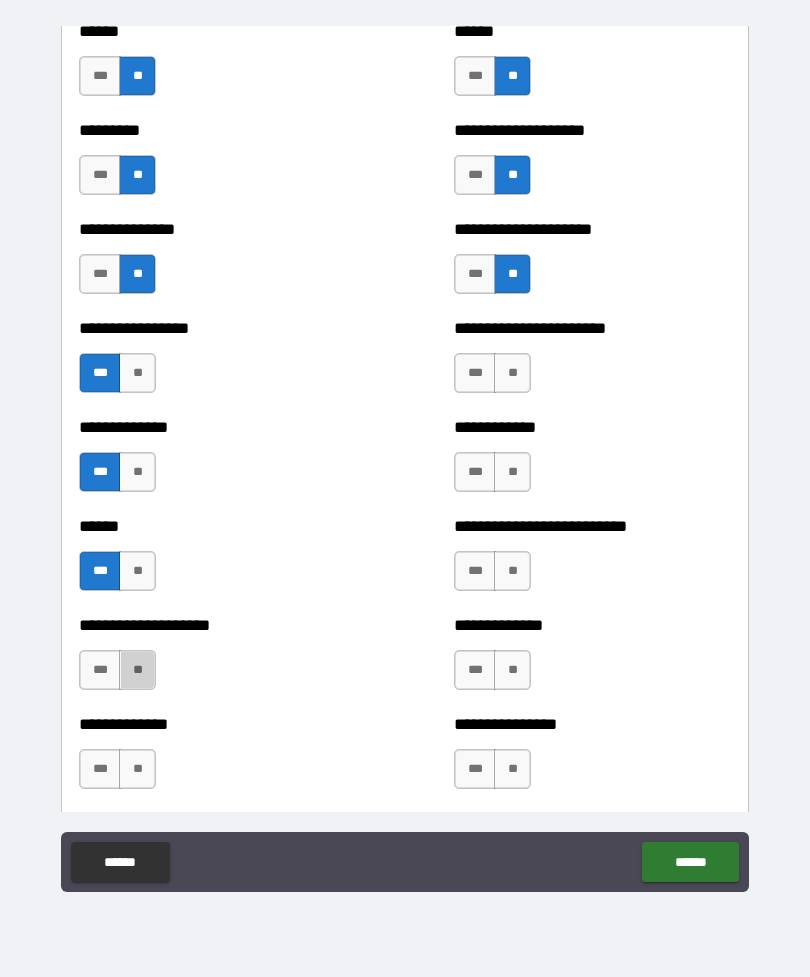 click on "**" at bounding box center [137, 670] 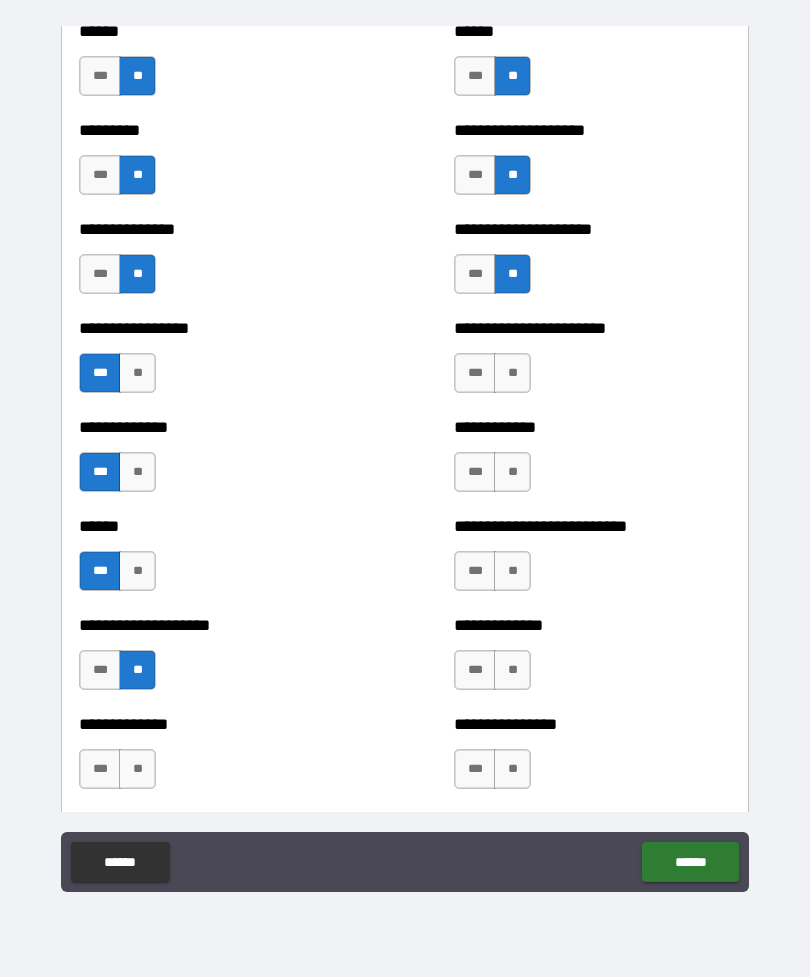 click on "**" at bounding box center [137, 769] 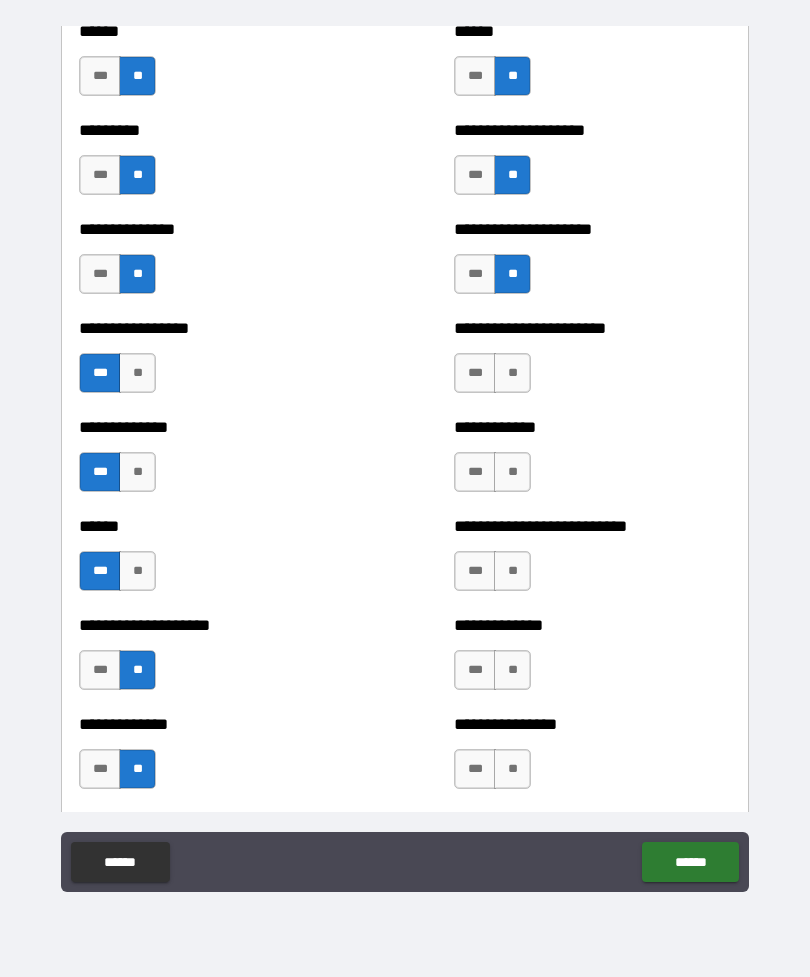 click on "**" at bounding box center [512, 373] 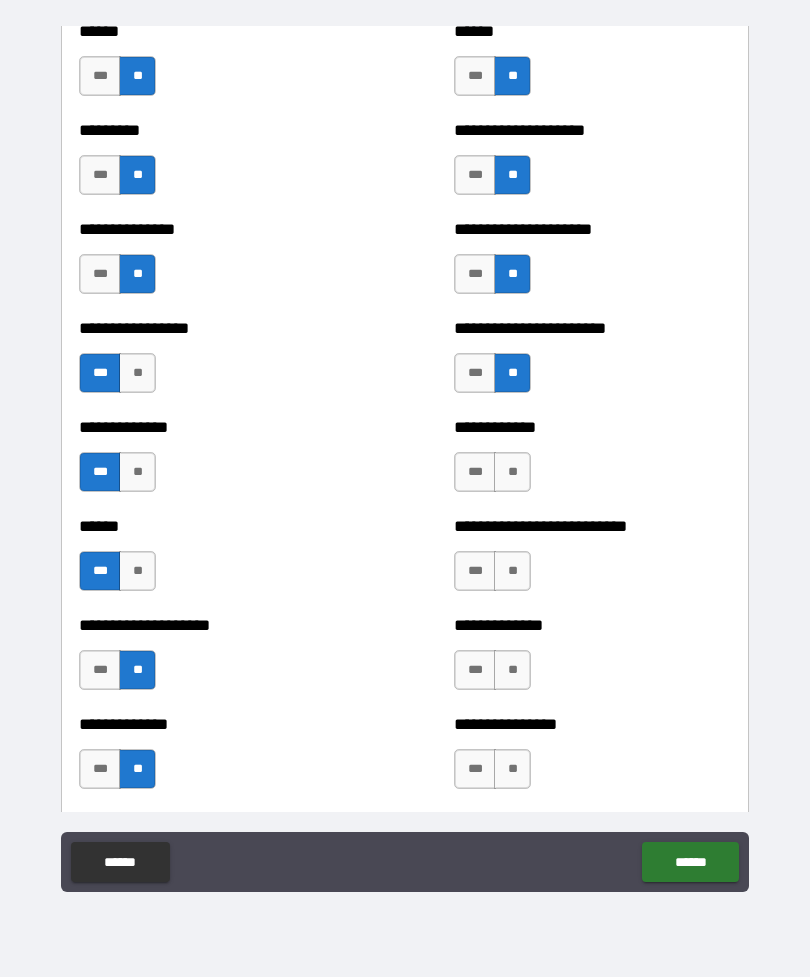 click on "**" at bounding box center (512, 472) 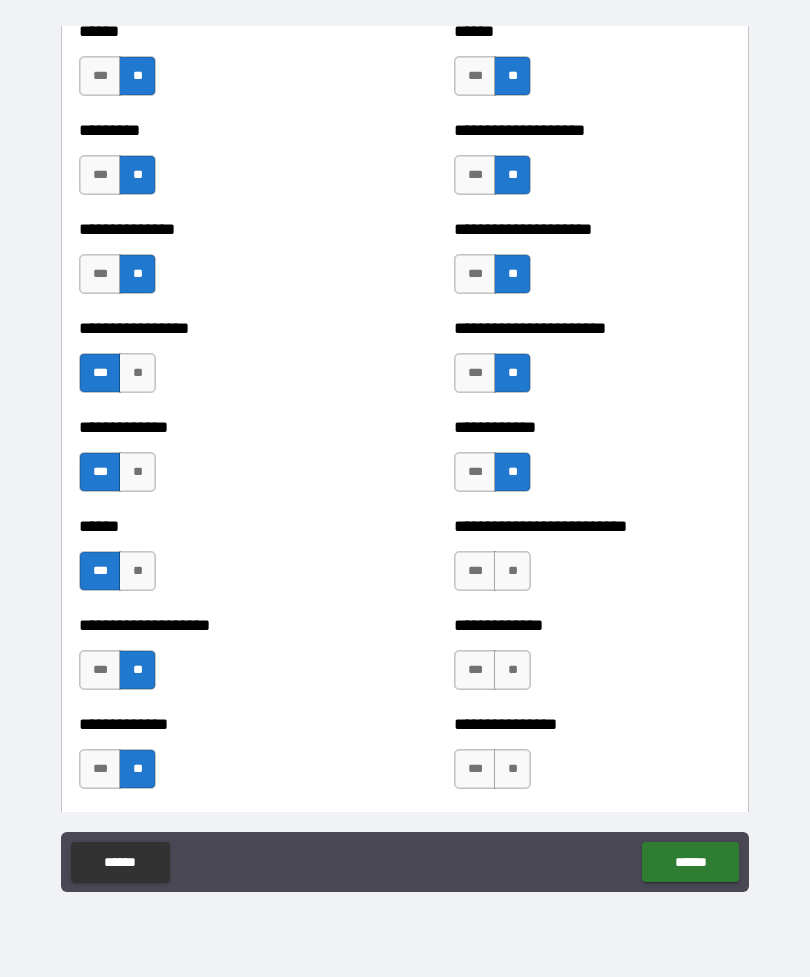 click on "**" at bounding box center (512, 571) 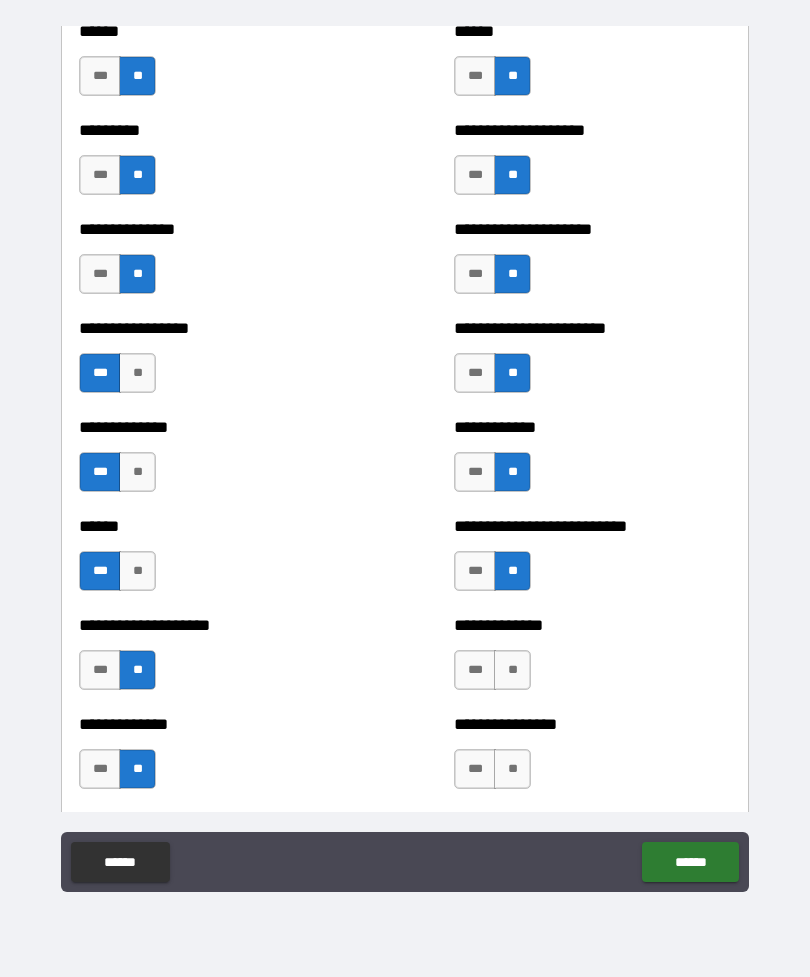 click on "**" at bounding box center [512, 670] 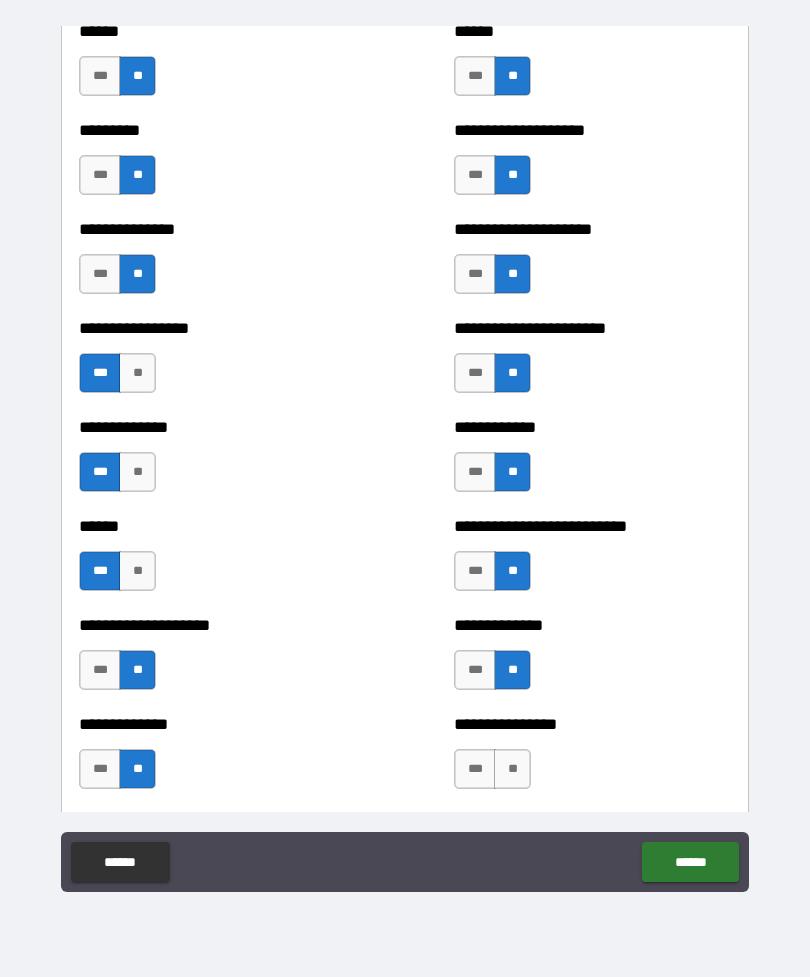 click on "**" at bounding box center [512, 769] 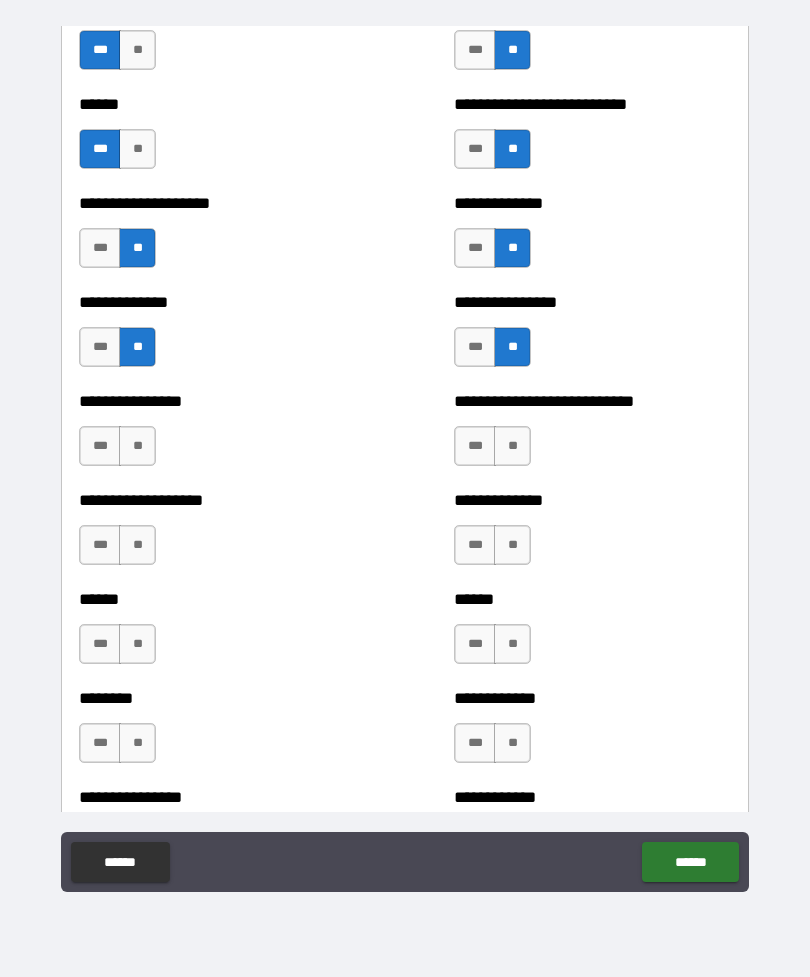 scroll, scrollTop: 3449, scrollLeft: 0, axis: vertical 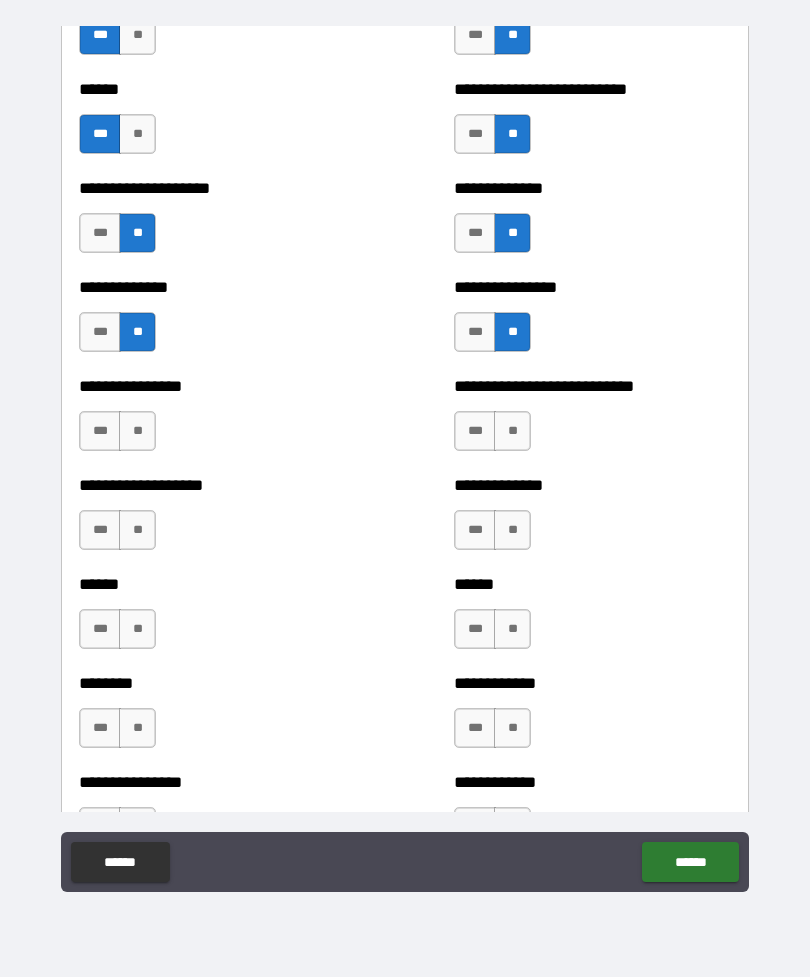 click on "***" at bounding box center [100, 431] 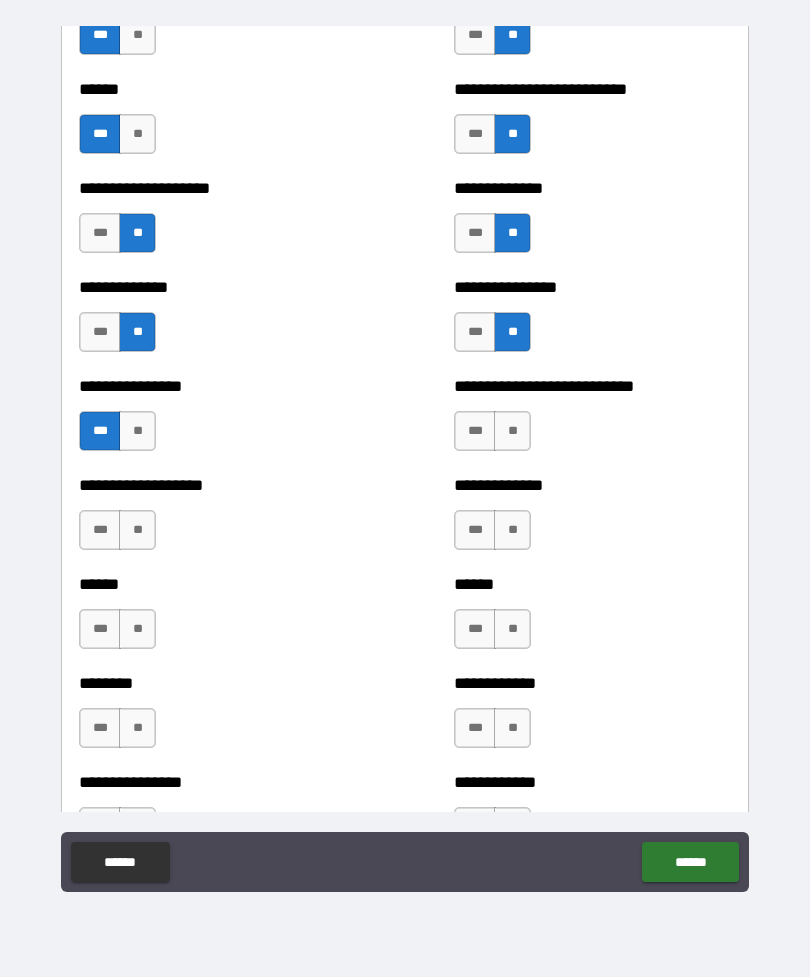 click on "**" at bounding box center (137, 530) 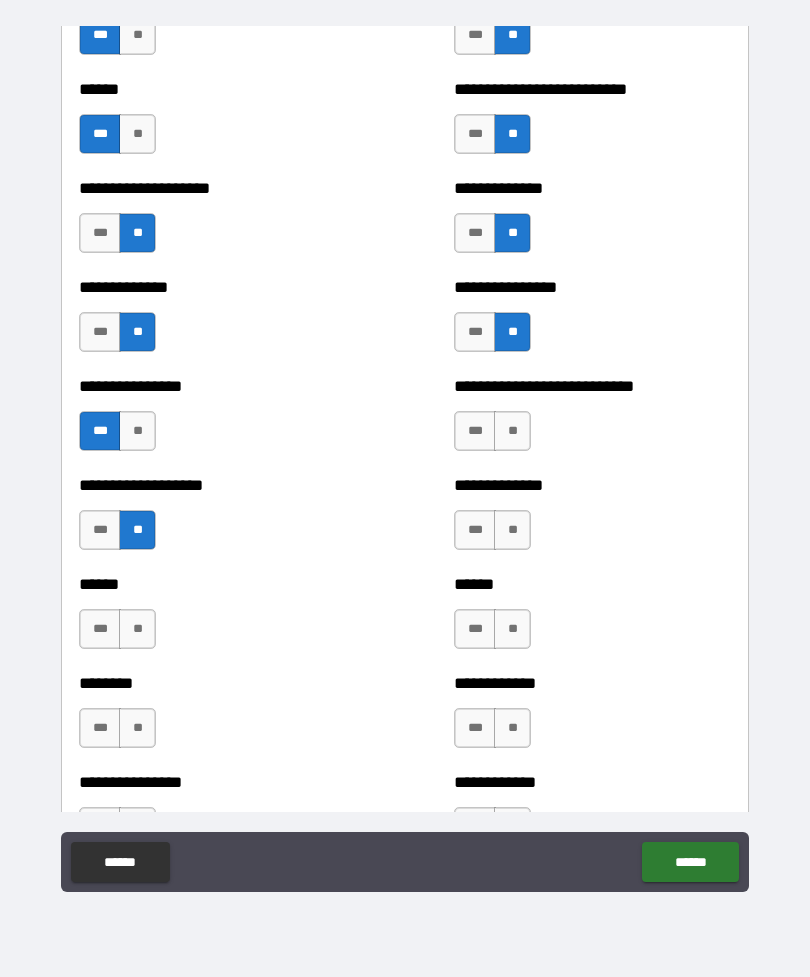 click on "**" at bounding box center [137, 629] 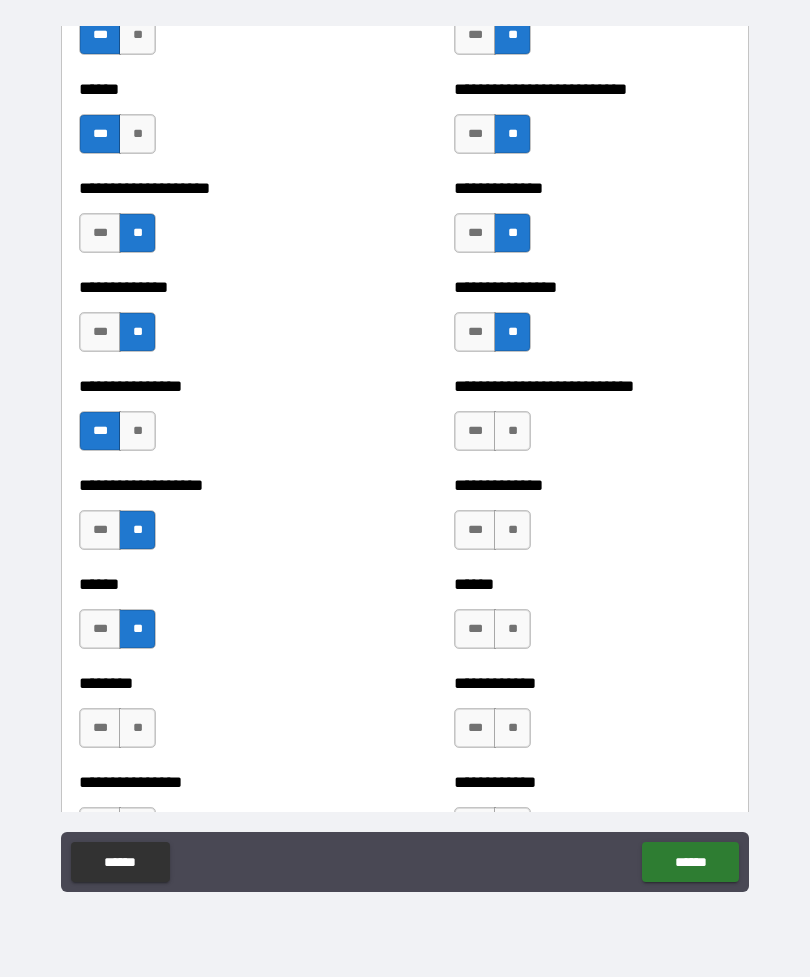 click on "**" at bounding box center (137, 728) 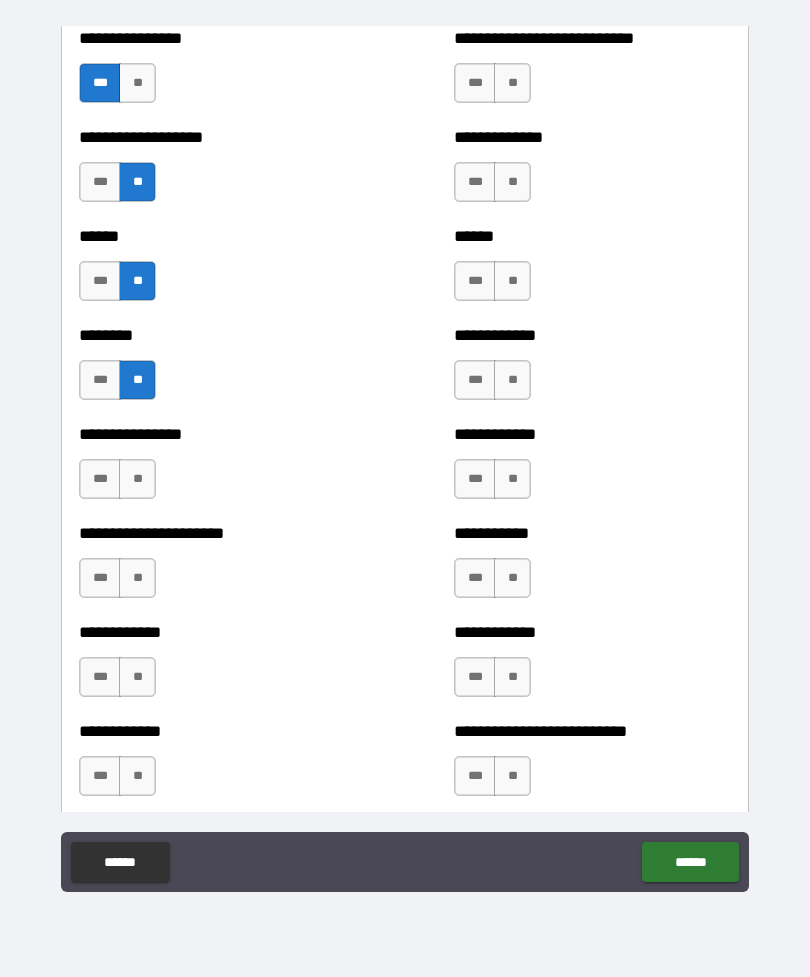 scroll, scrollTop: 3811, scrollLeft: 0, axis: vertical 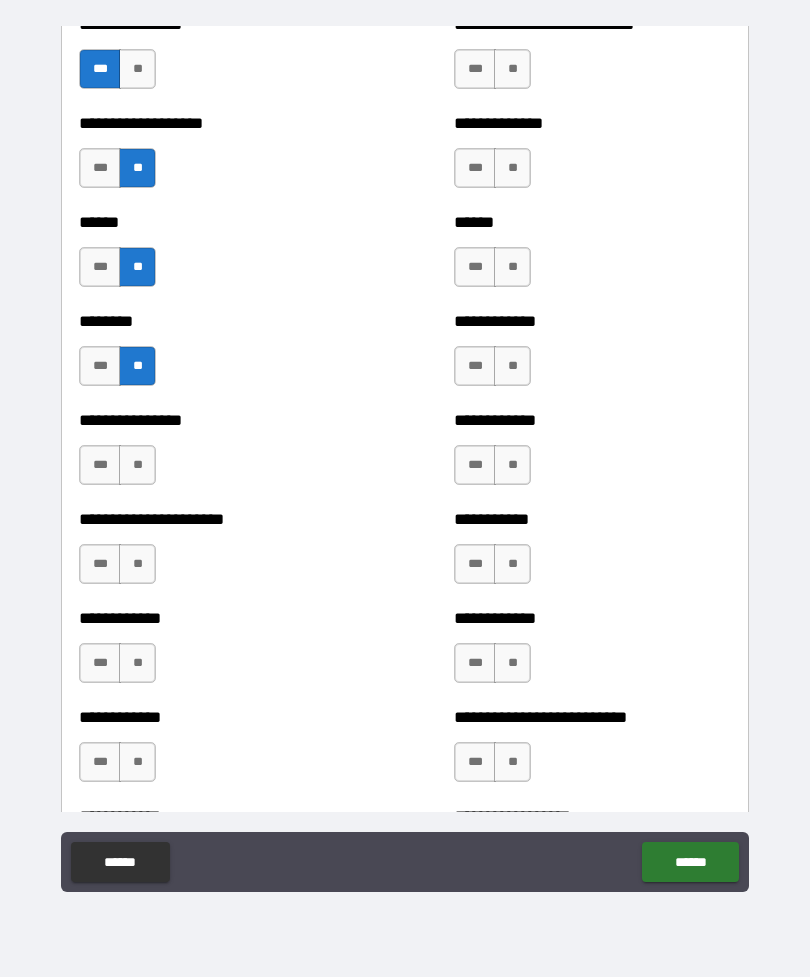 click on "**" at bounding box center (137, 465) 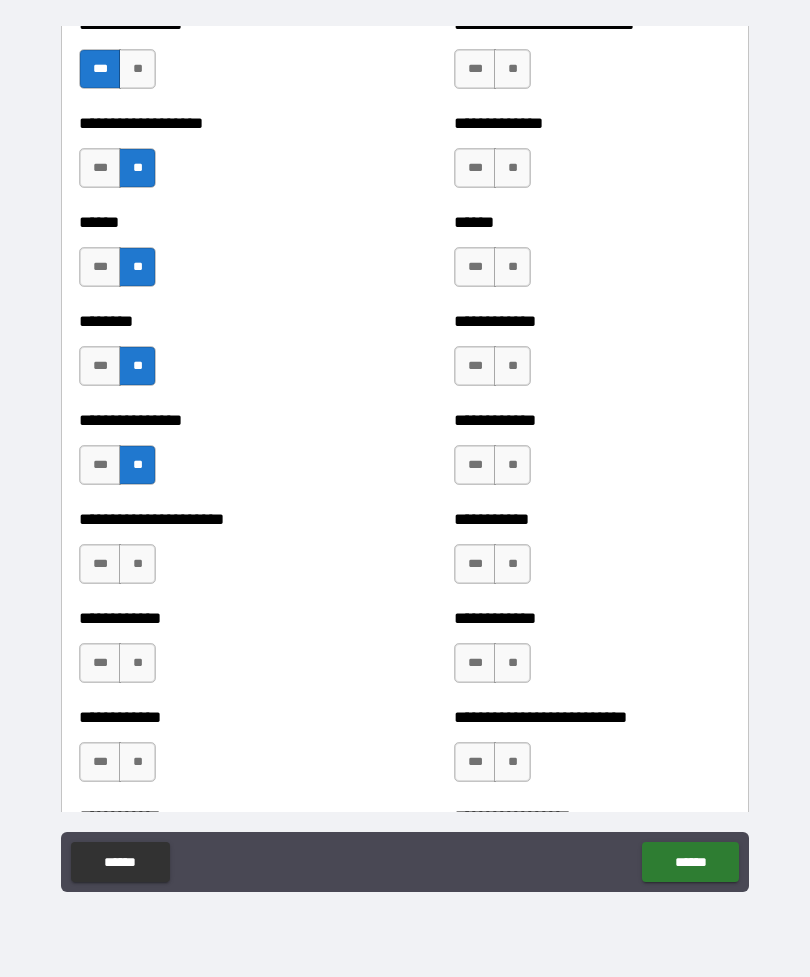 click on "**" at bounding box center (137, 564) 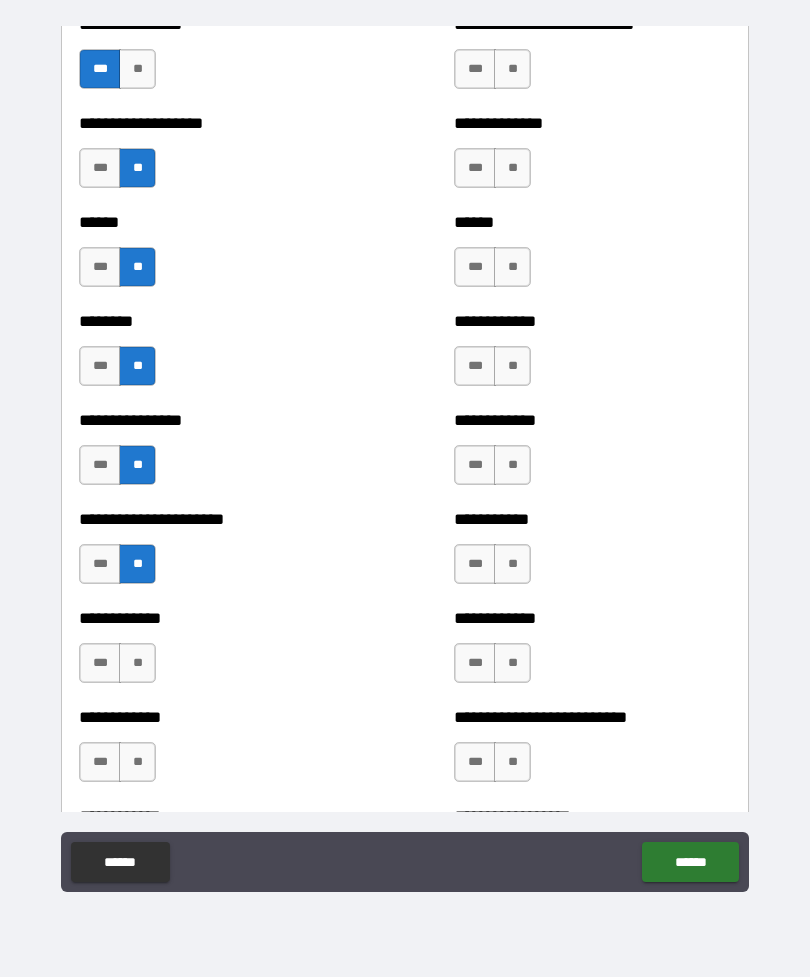 click on "**" at bounding box center [137, 663] 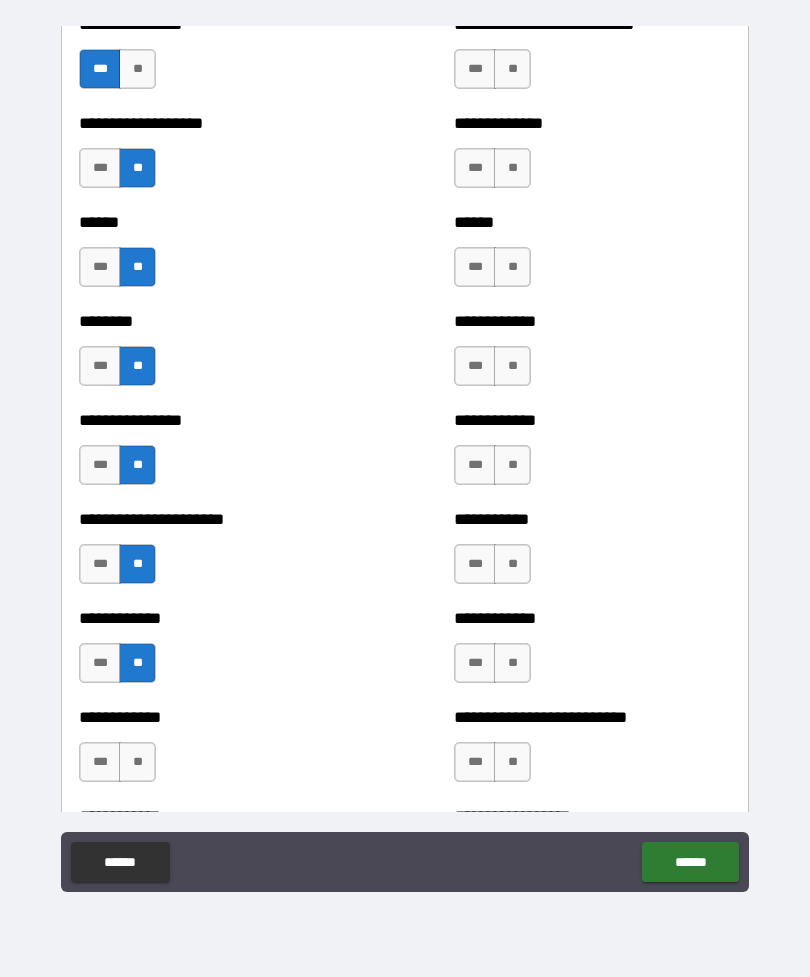 click on "**" at bounding box center [137, 762] 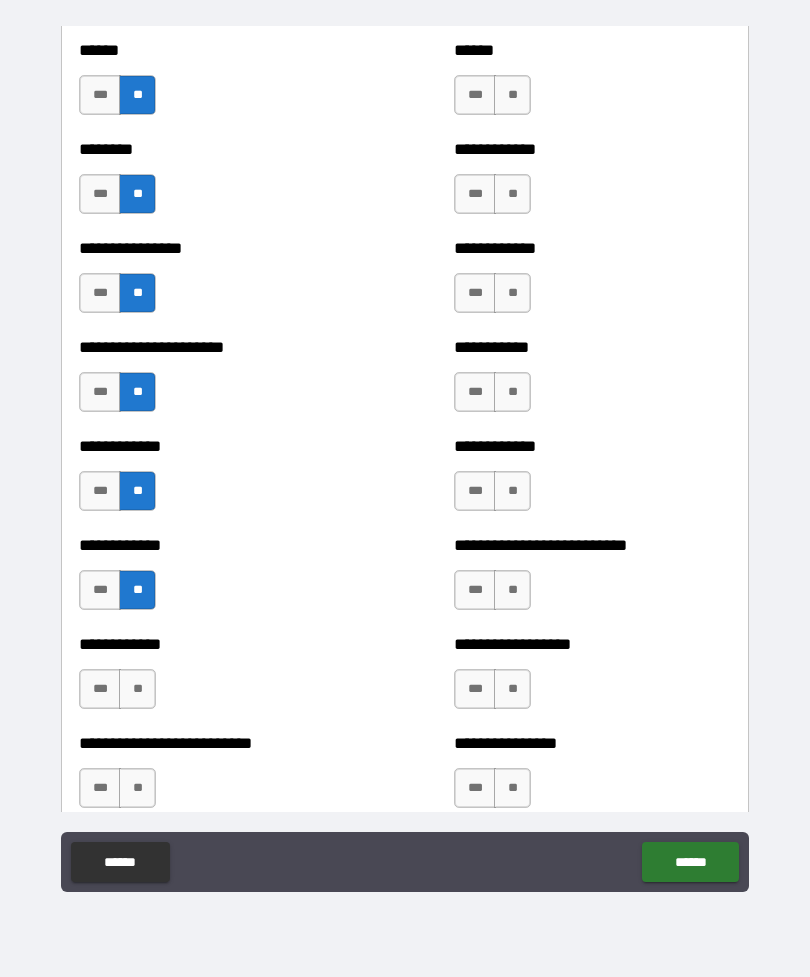 scroll, scrollTop: 3997, scrollLeft: 0, axis: vertical 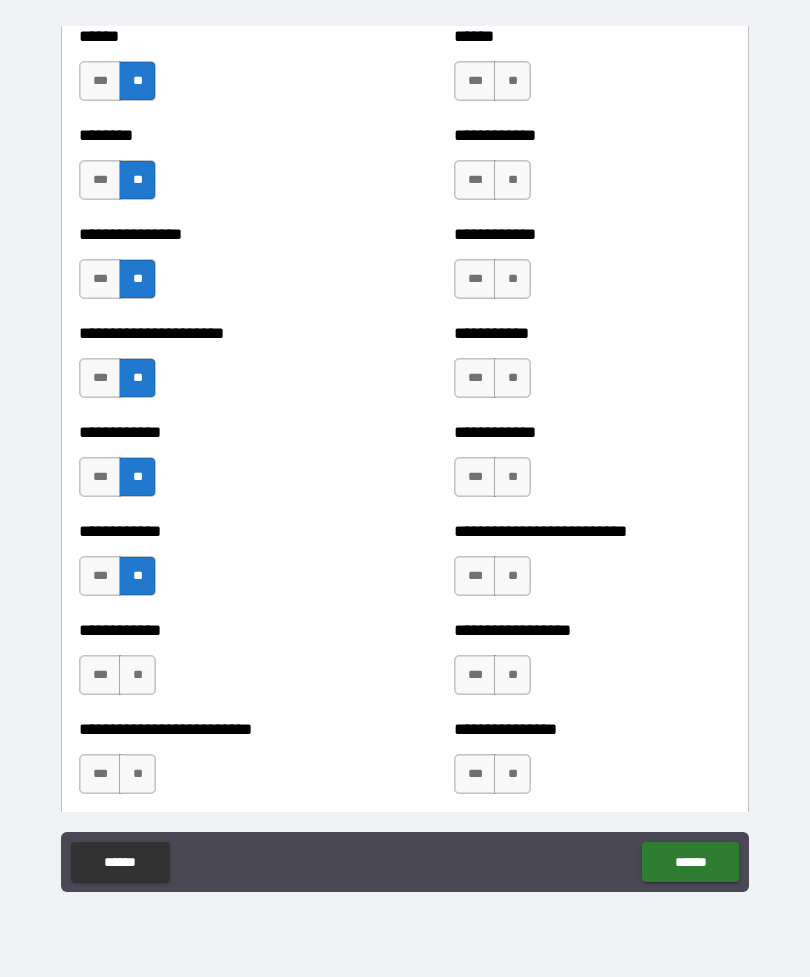 click on "**" at bounding box center (137, 675) 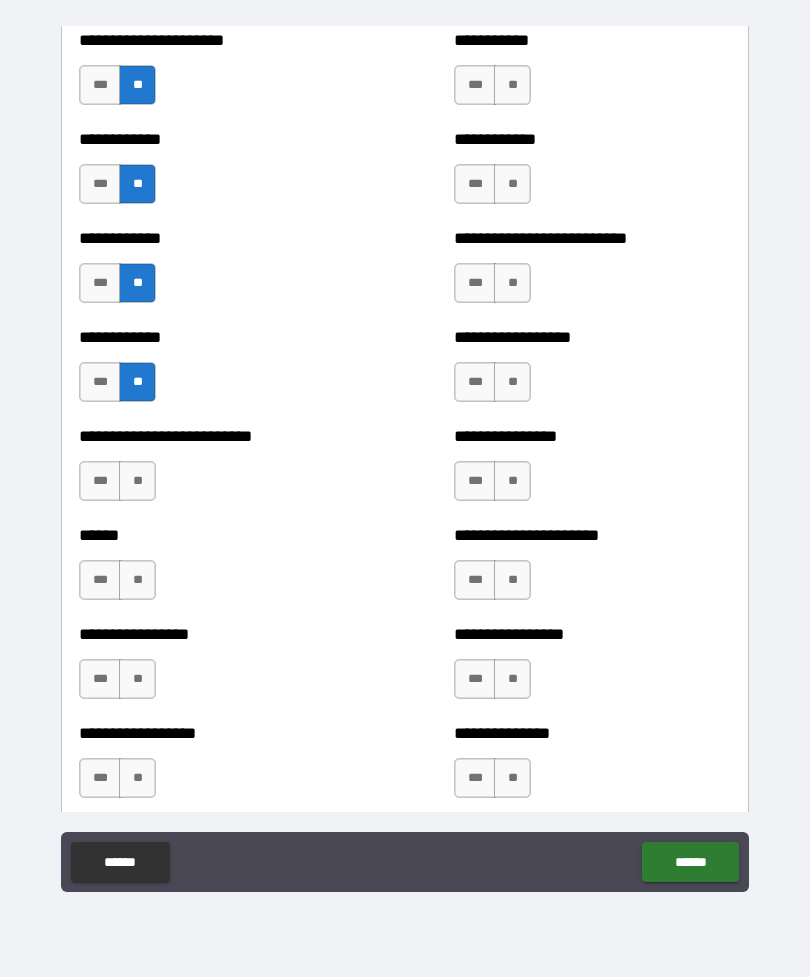 scroll, scrollTop: 4312, scrollLeft: 0, axis: vertical 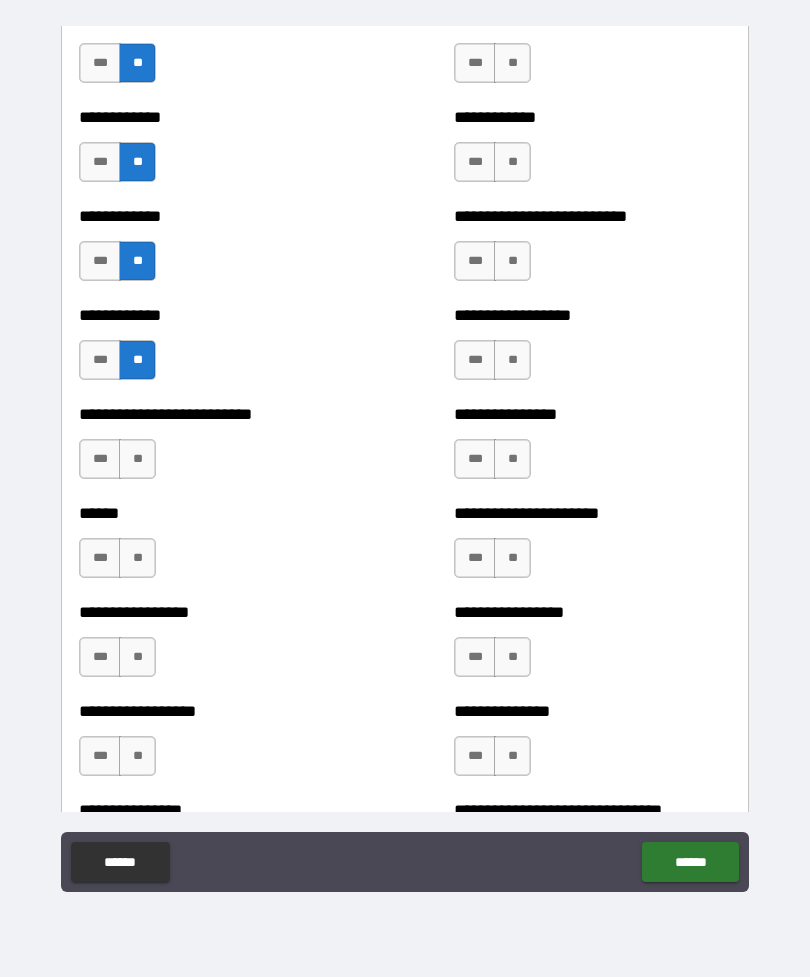 click on "**" at bounding box center (137, 459) 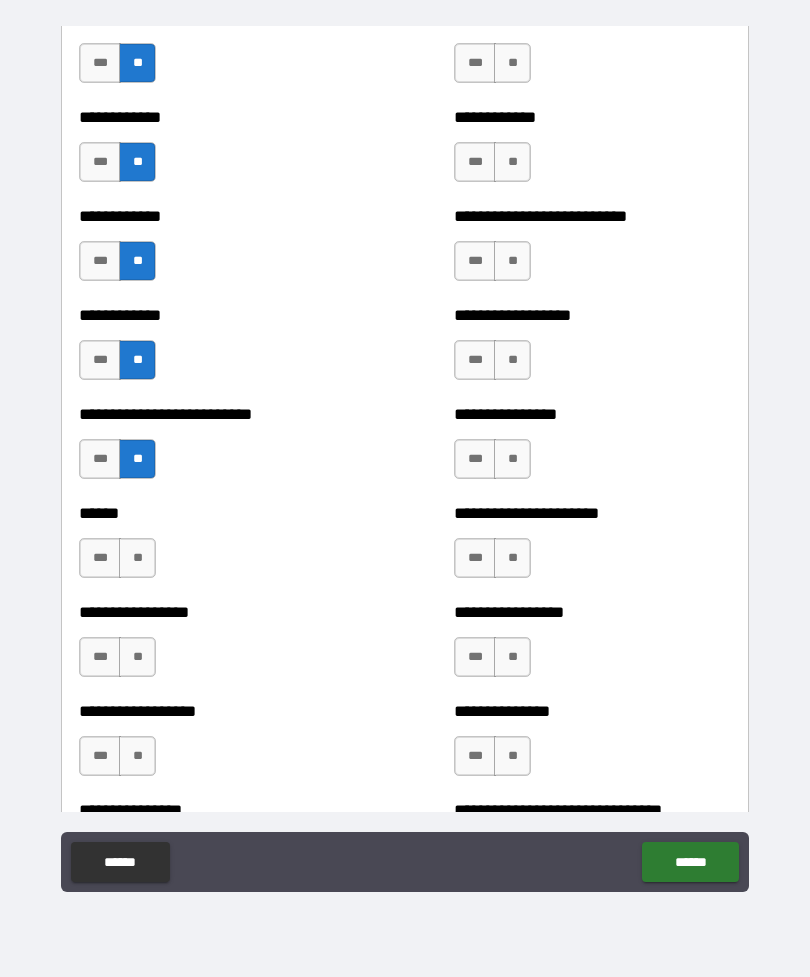 click on "**" at bounding box center [137, 558] 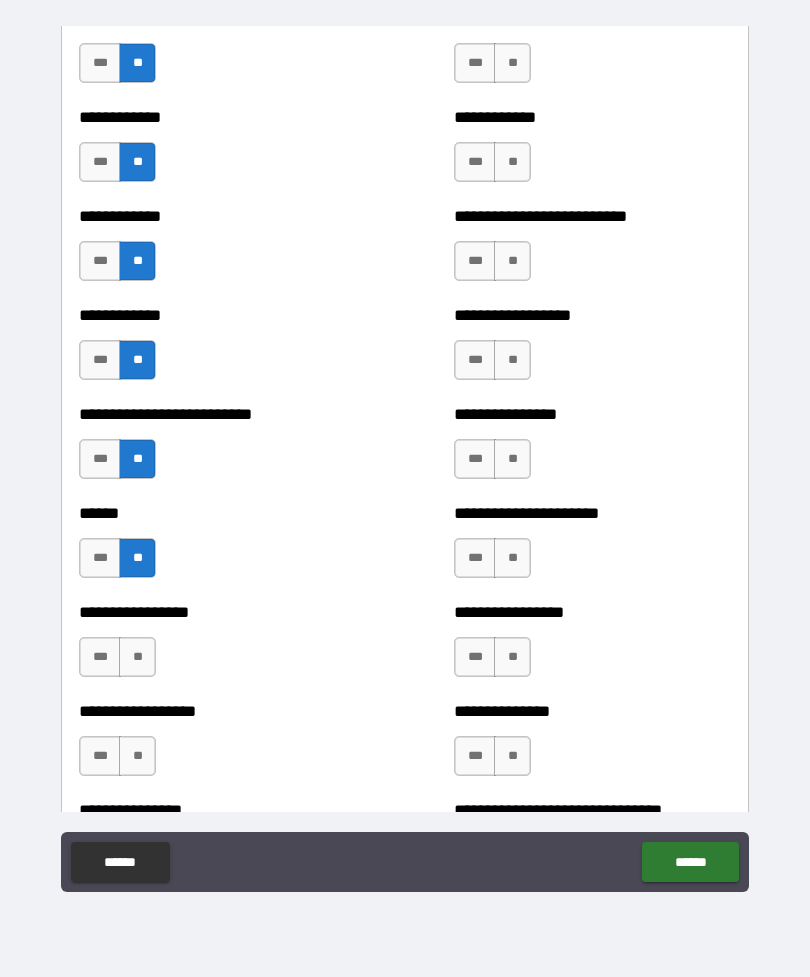 click on "**" at bounding box center (137, 657) 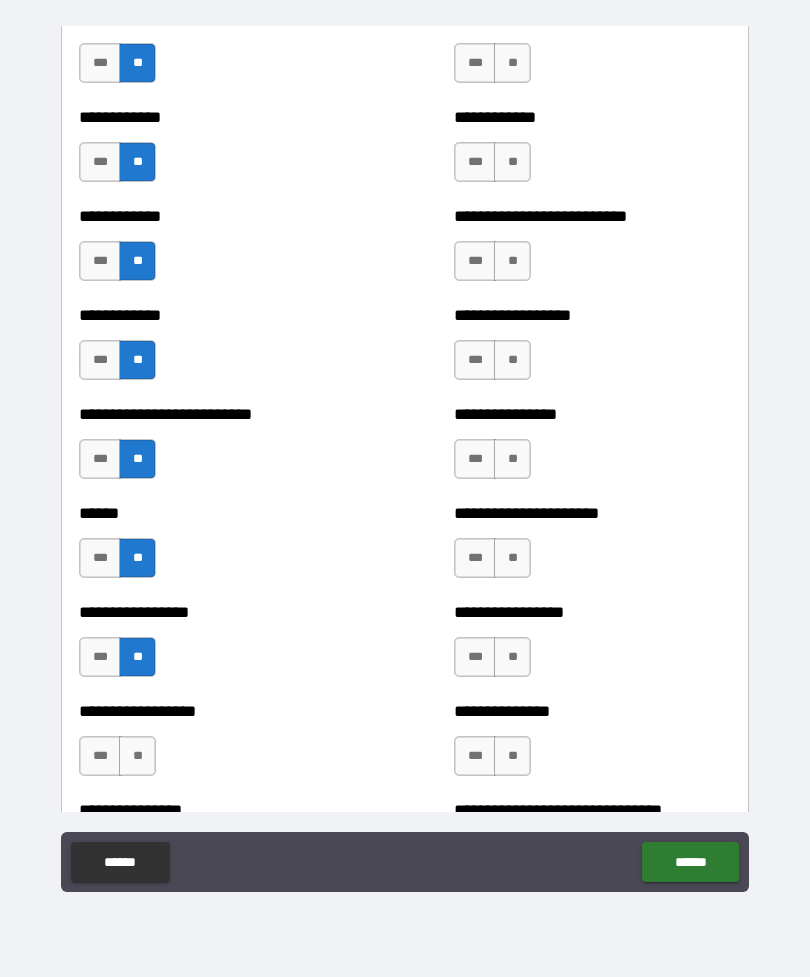 click on "**" at bounding box center (137, 756) 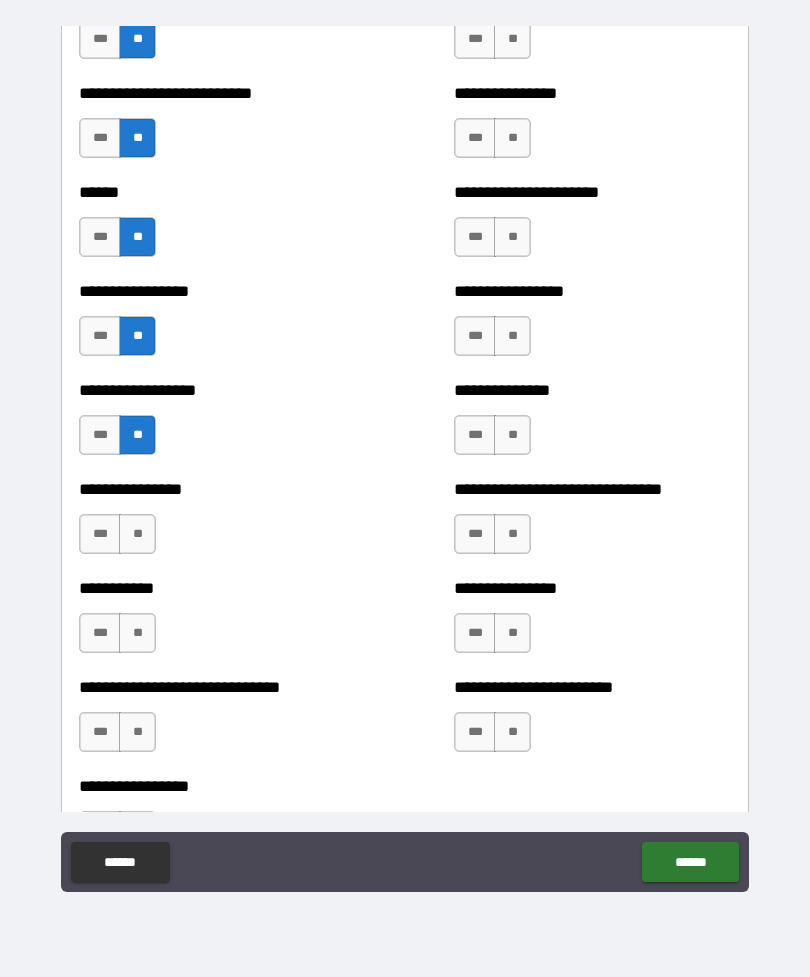 scroll, scrollTop: 4644, scrollLeft: 0, axis: vertical 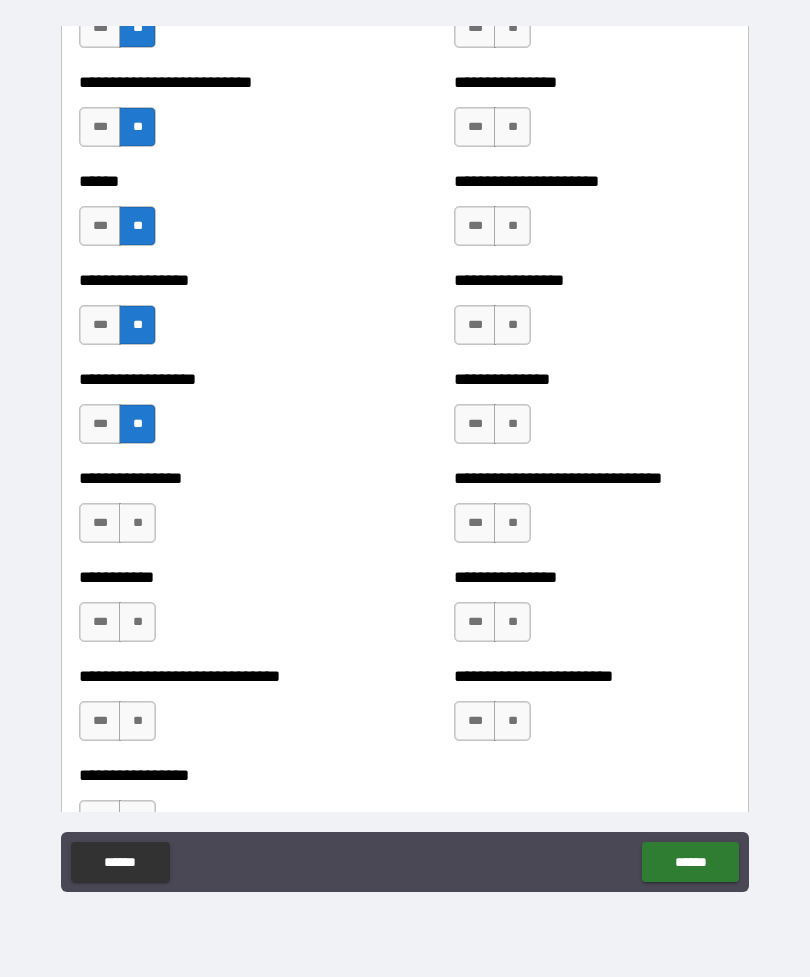 click on "**" at bounding box center (137, 523) 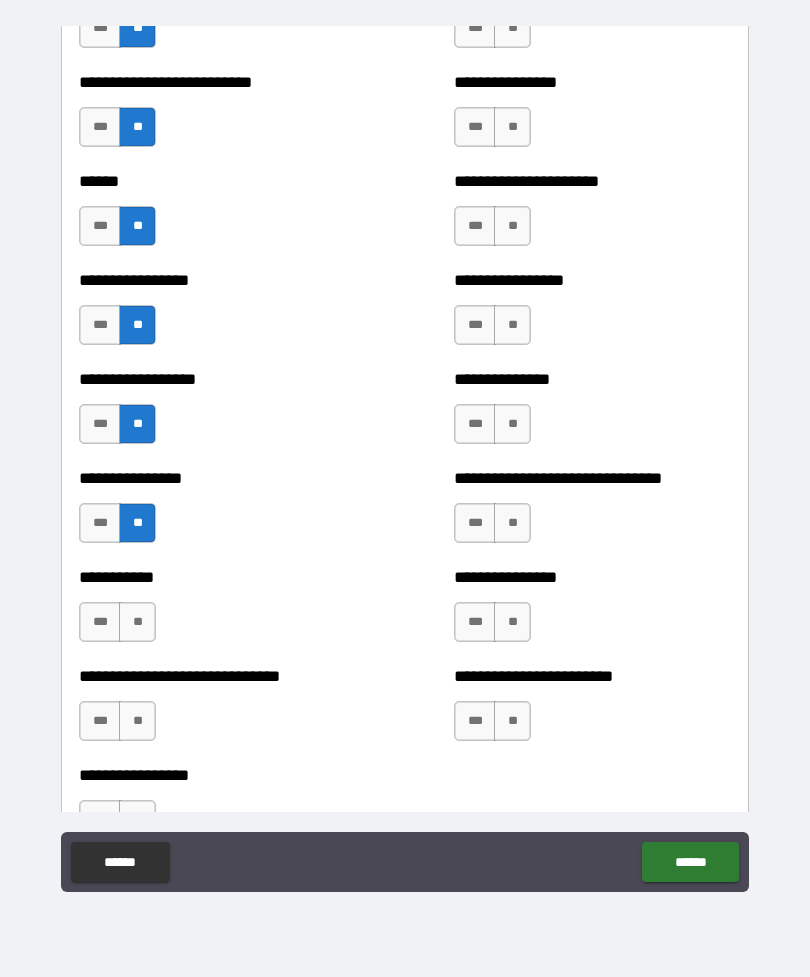 click on "**" at bounding box center [137, 622] 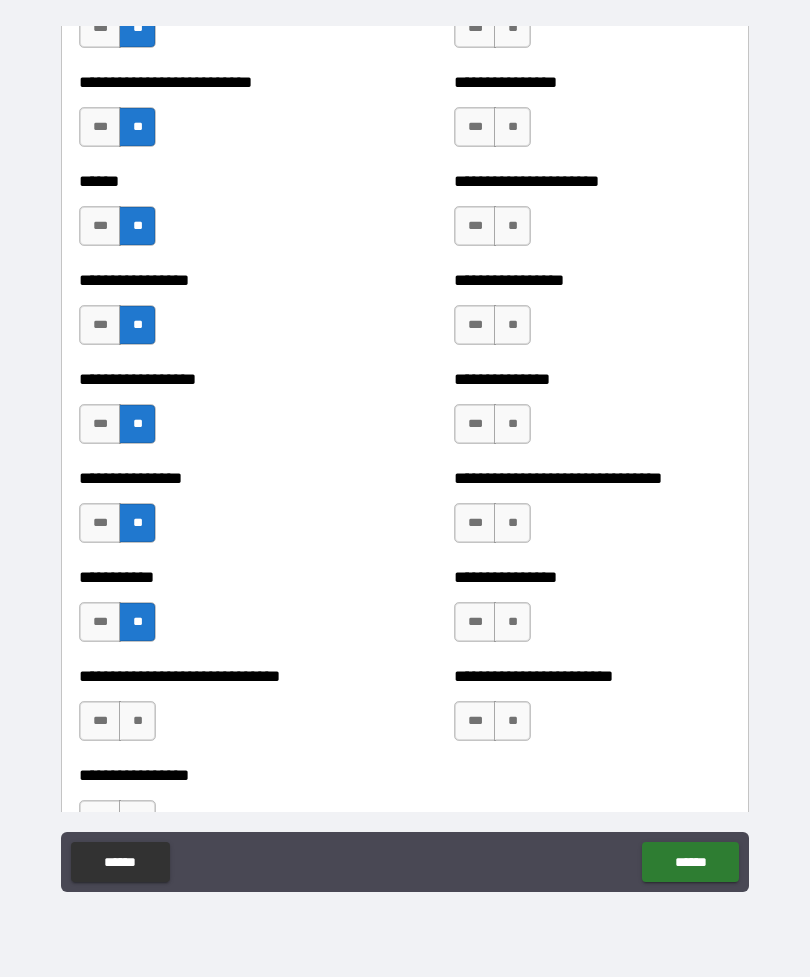 click on "**" at bounding box center (137, 721) 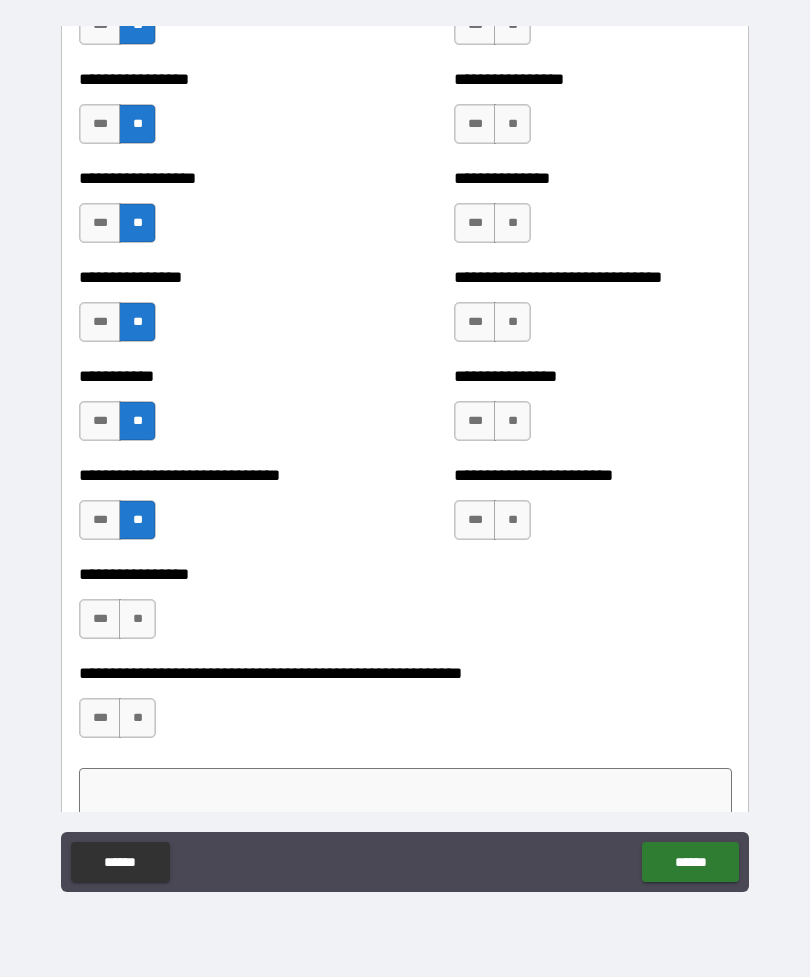 scroll, scrollTop: 4844, scrollLeft: 0, axis: vertical 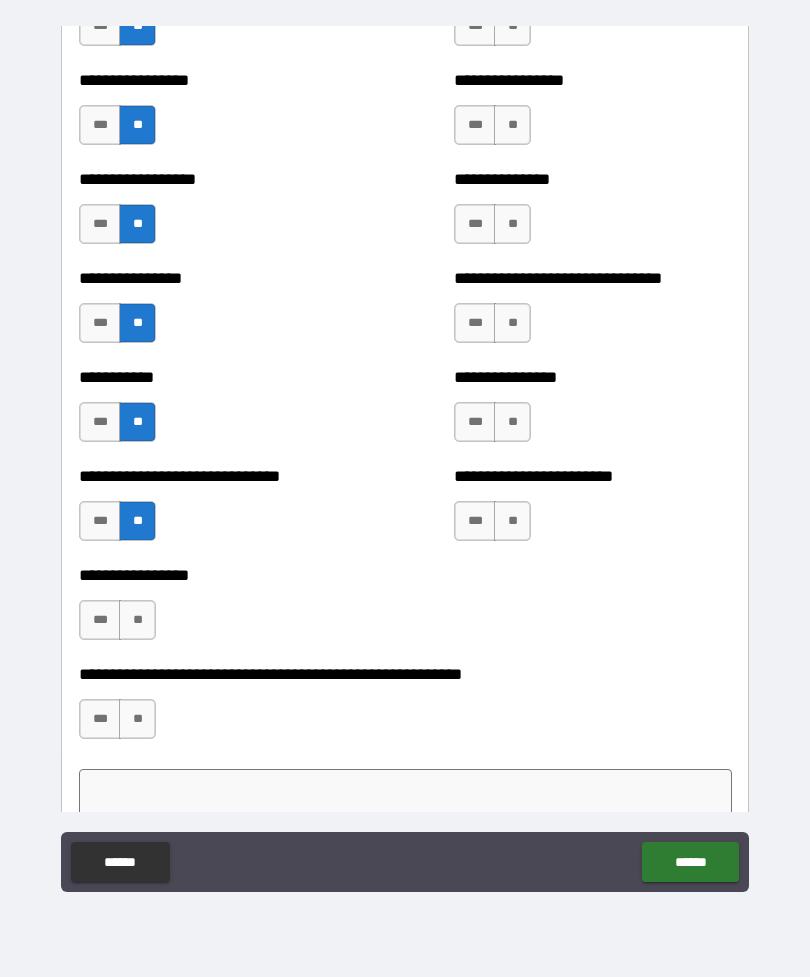 click on "***" at bounding box center (100, 620) 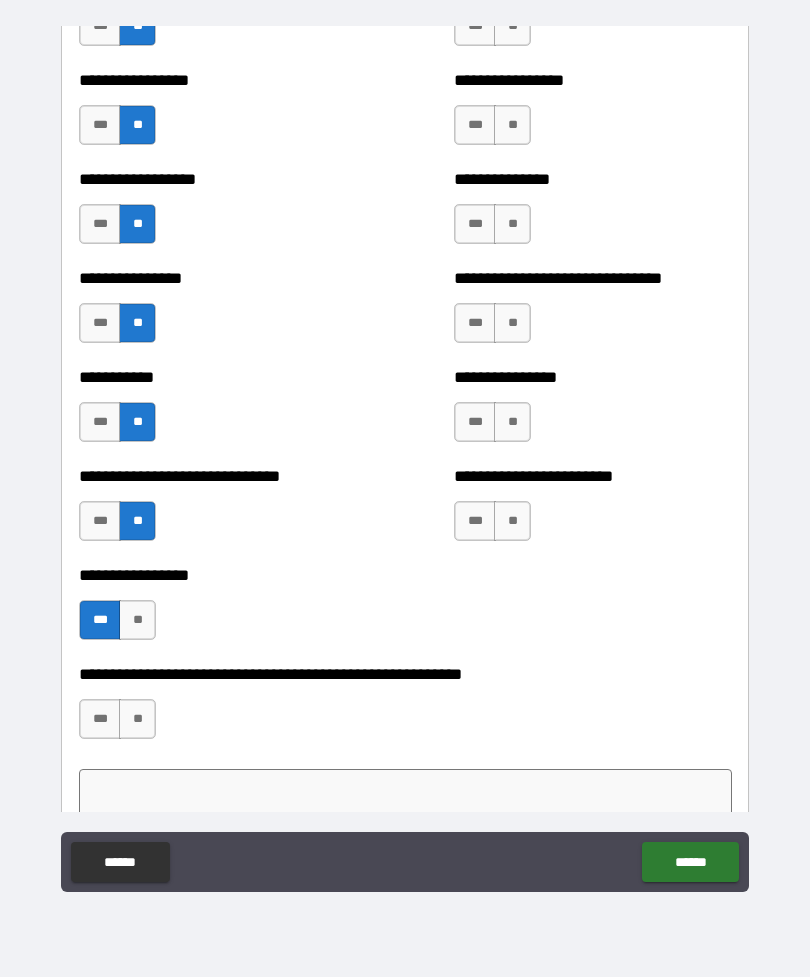 click on "**" at bounding box center (137, 719) 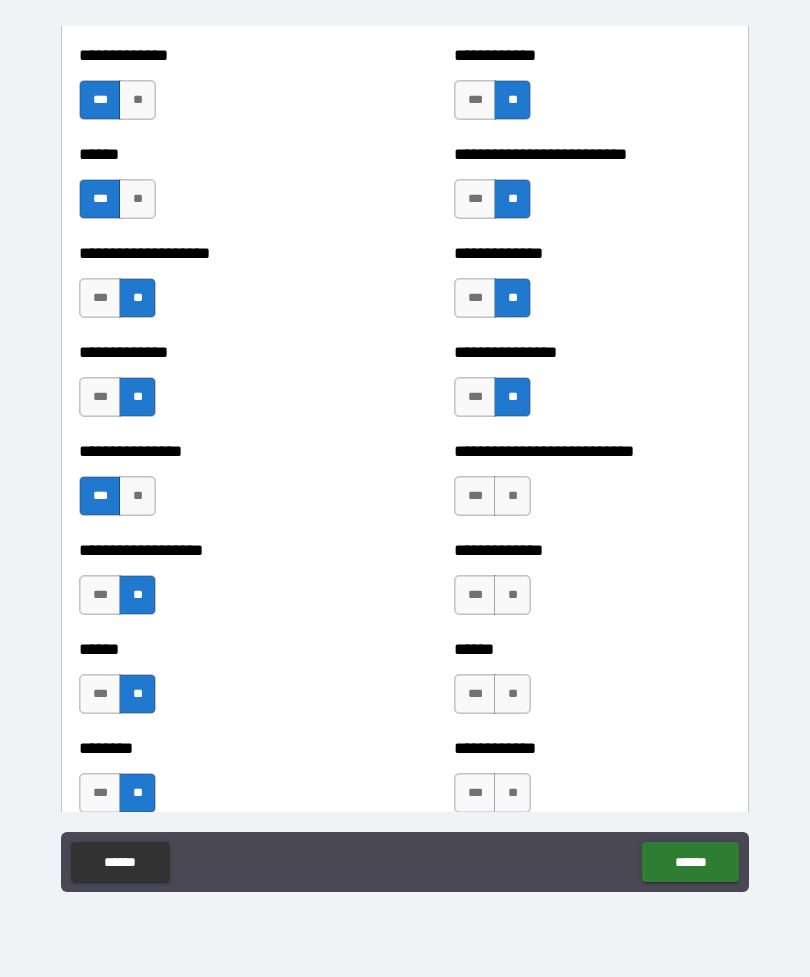 scroll, scrollTop: 3383, scrollLeft: 0, axis: vertical 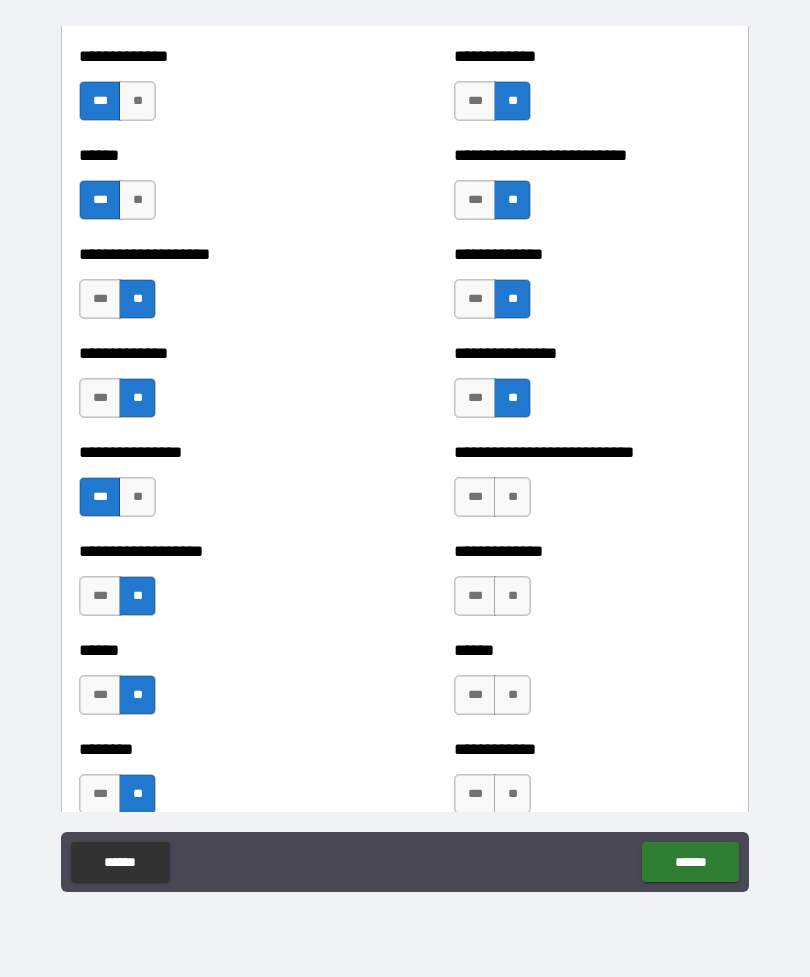 click on "**" at bounding box center [512, 497] 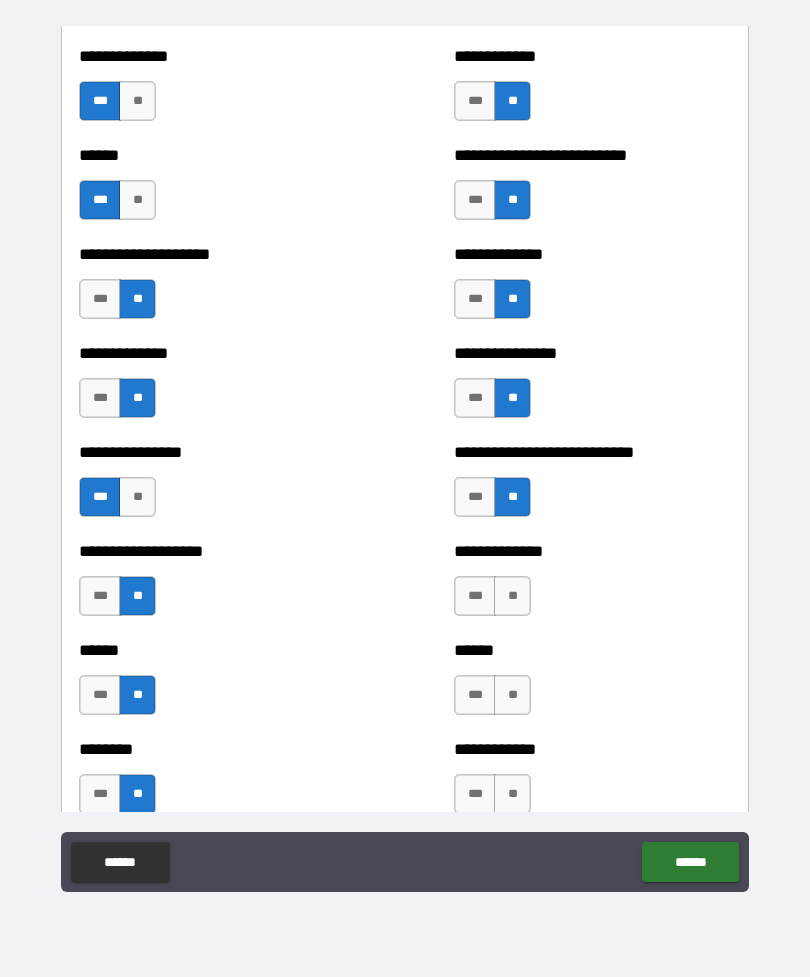 click on "**" at bounding box center (512, 596) 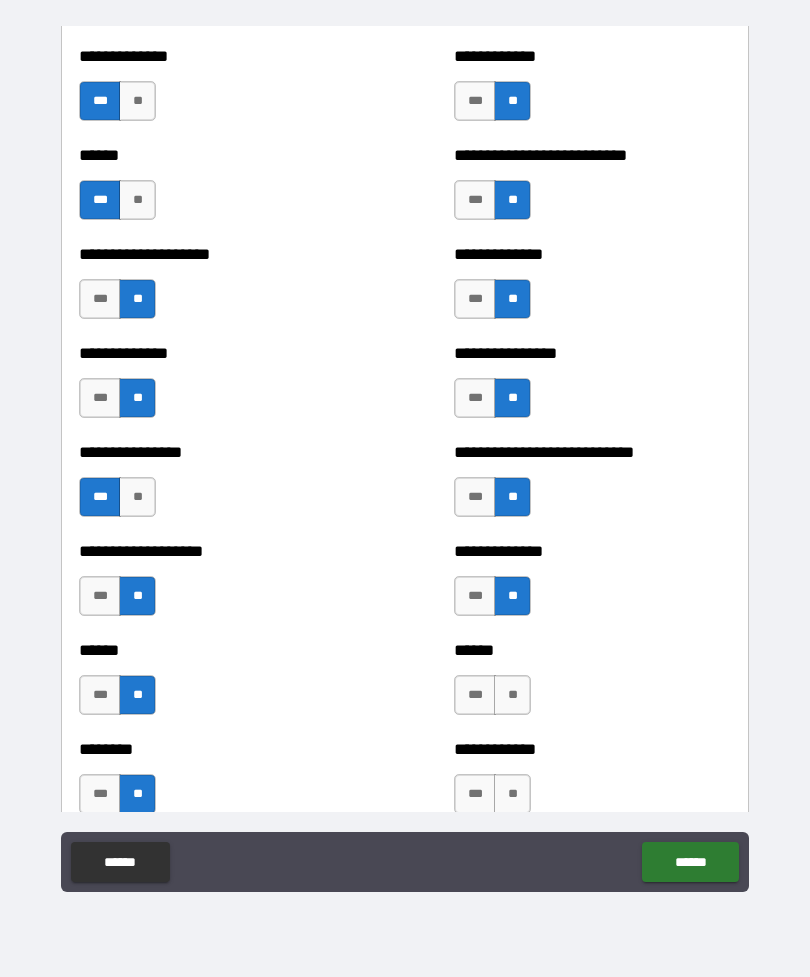 click on "***" at bounding box center (475, 695) 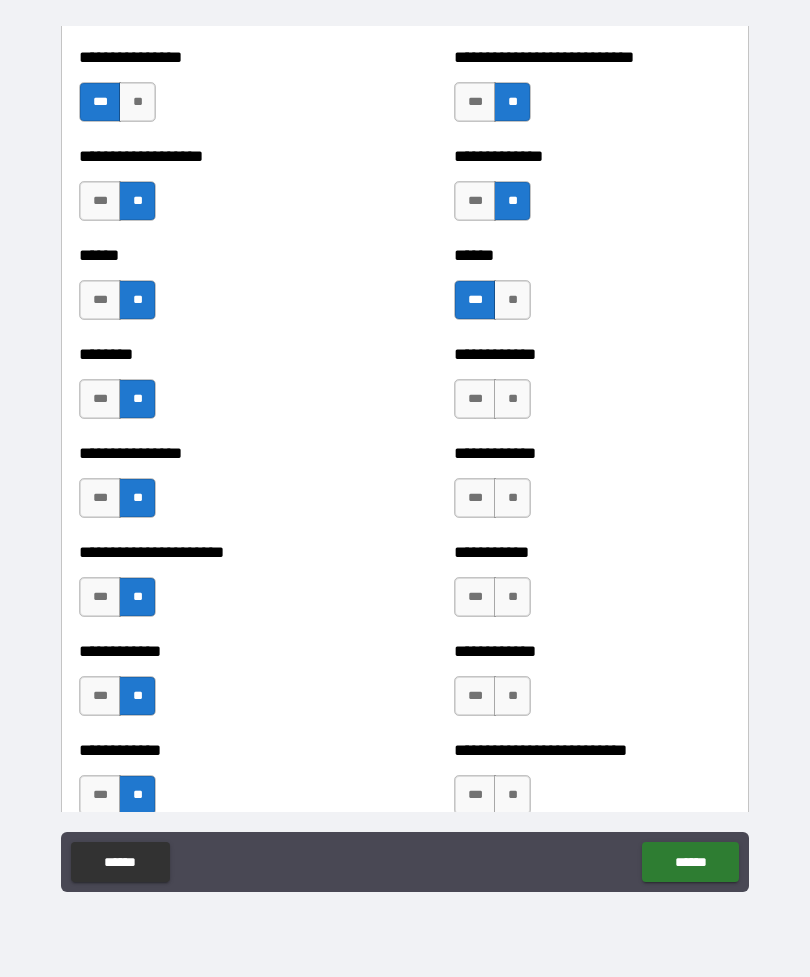 scroll, scrollTop: 3778, scrollLeft: 0, axis: vertical 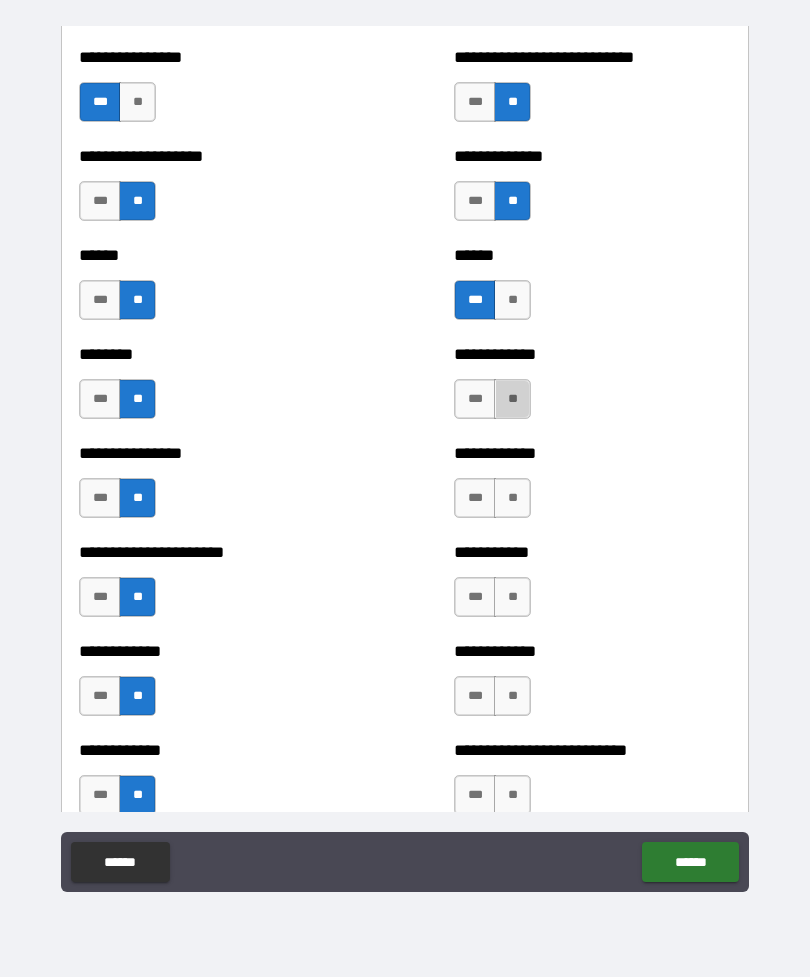 click on "**" at bounding box center (512, 399) 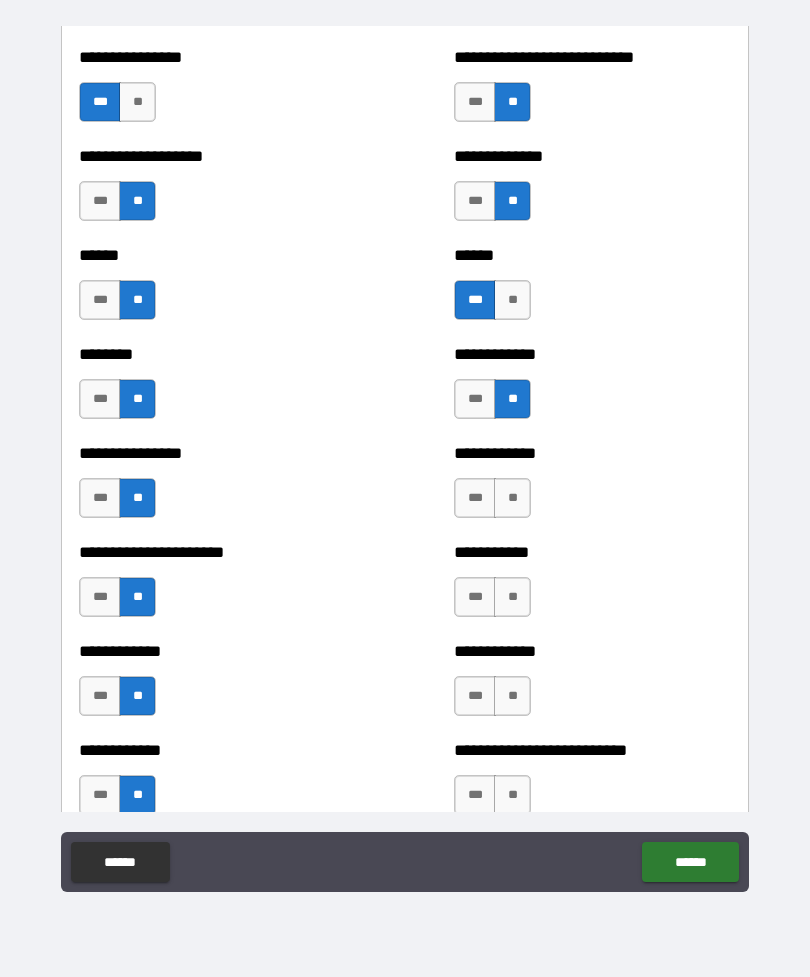 click on "**" at bounding box center (512, 498) 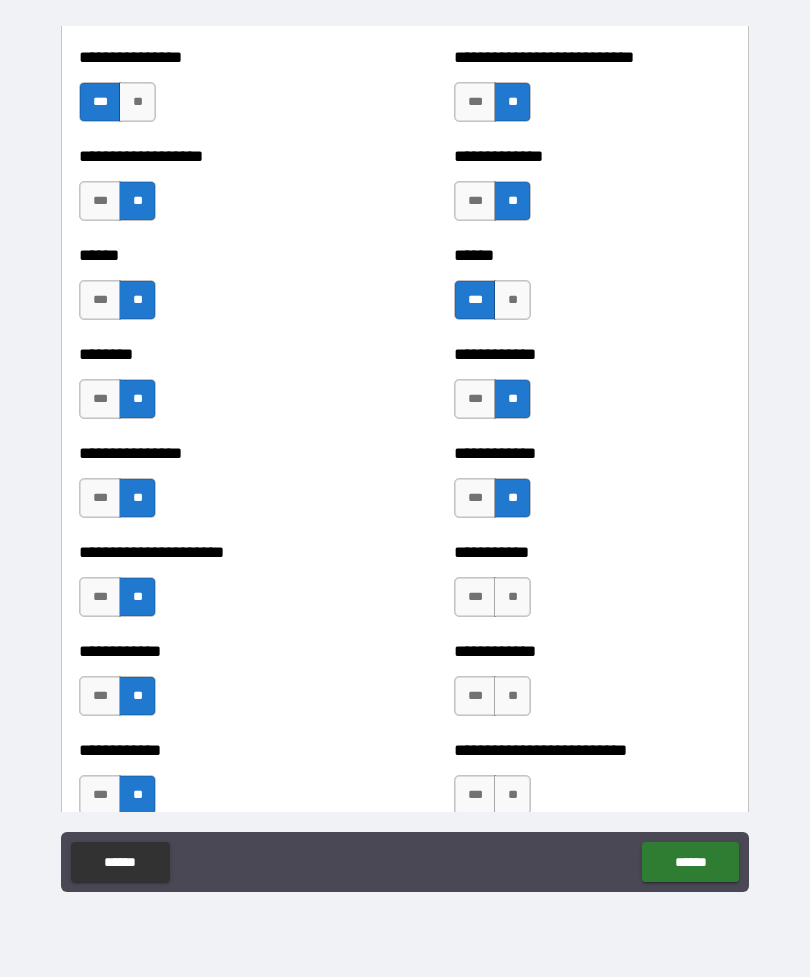 click on "**" at bounding box center [512, 597] 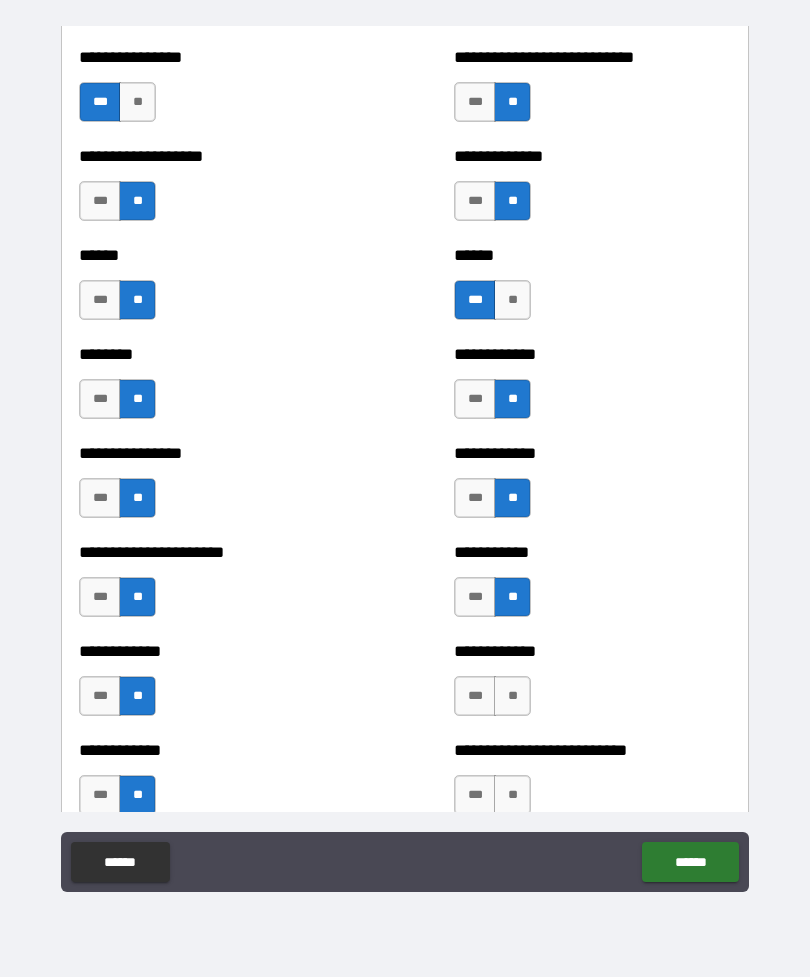click on "**" at bounding box center (512, 696) 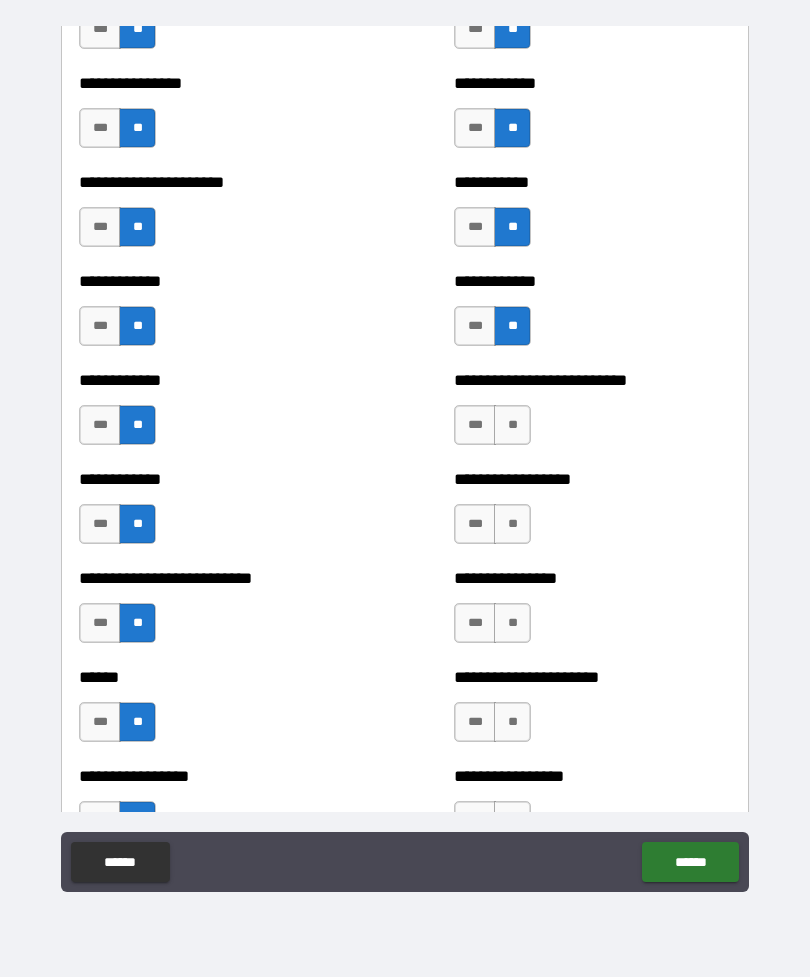 scroll, scrollTop: 4148, scrollLeft: 0, axis: vertical 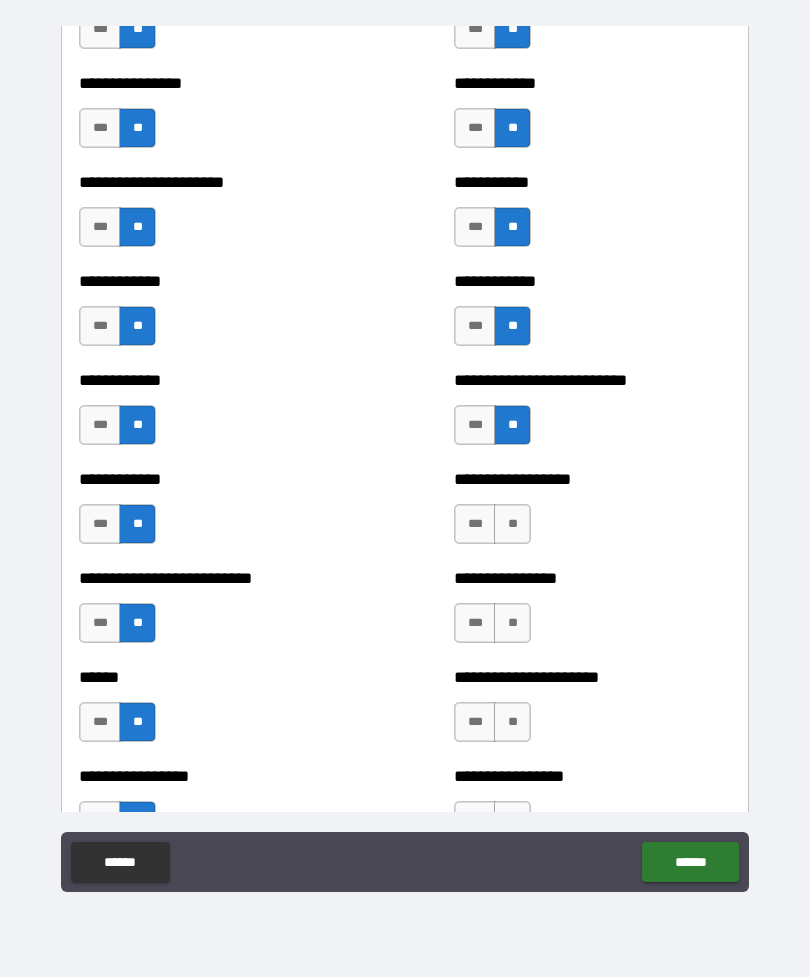 click on "**" at bounding box center [512, 524] 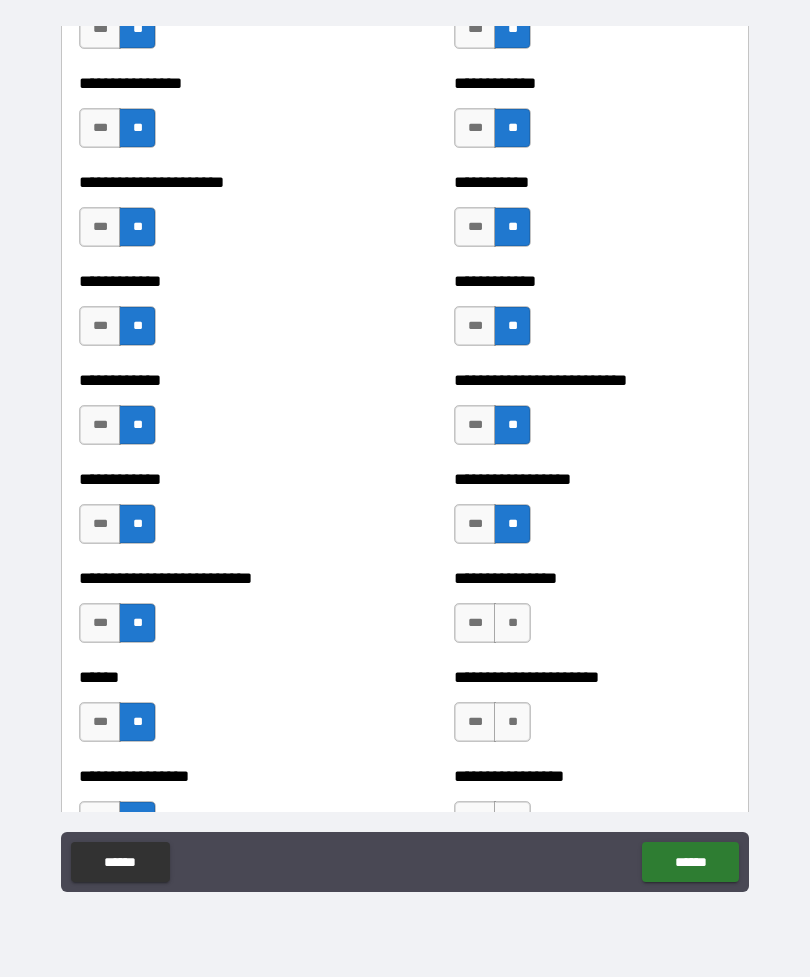 click on "**********" at bounding box center [592, 613] 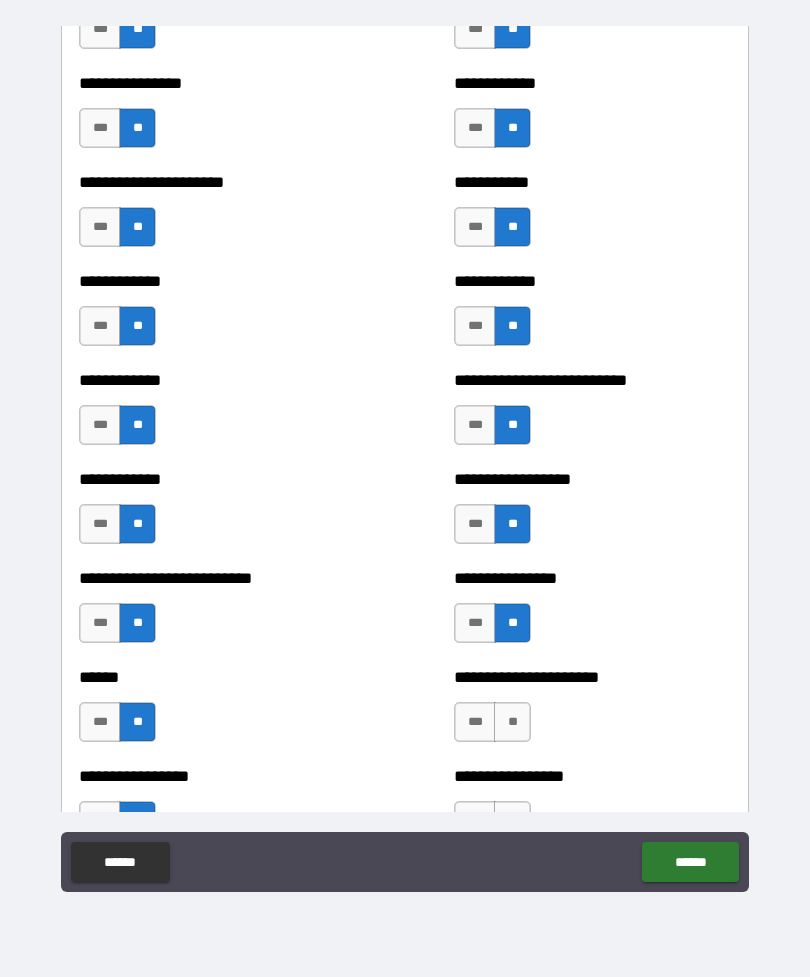 click on "**" at bounding box center [512, 722] 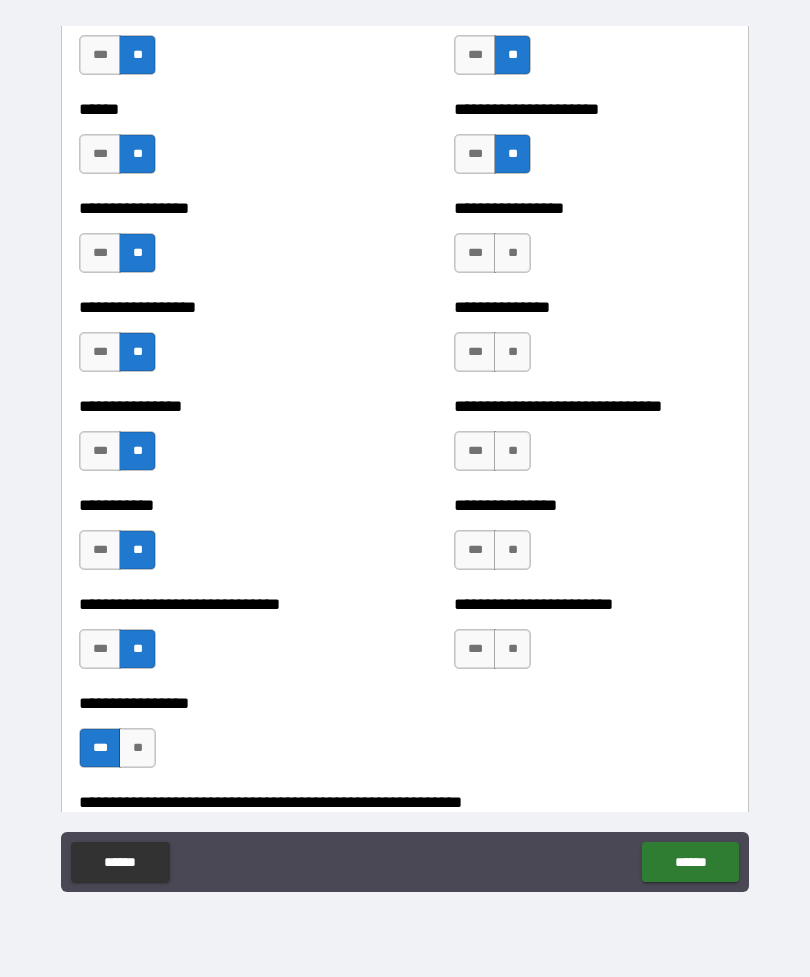 scroll, scrollTop: 4716, scrollLeft: 0, axis: vertical 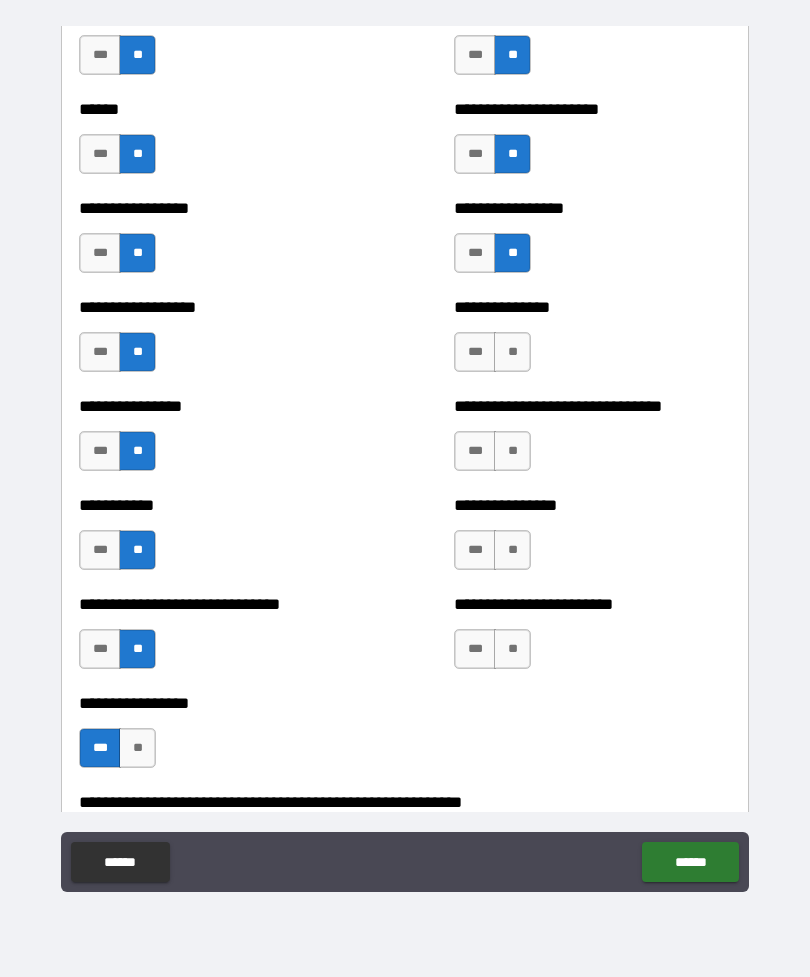 click on "**" at bounding box center [512, 352] 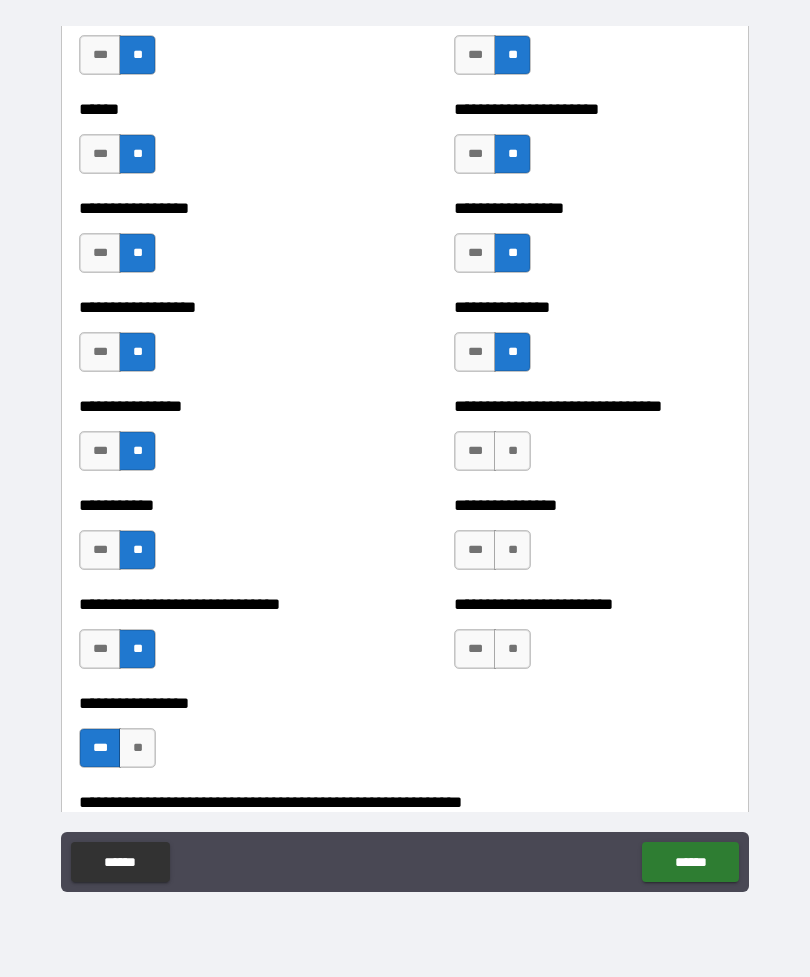 click on "***" at bounding box center [475, 451] 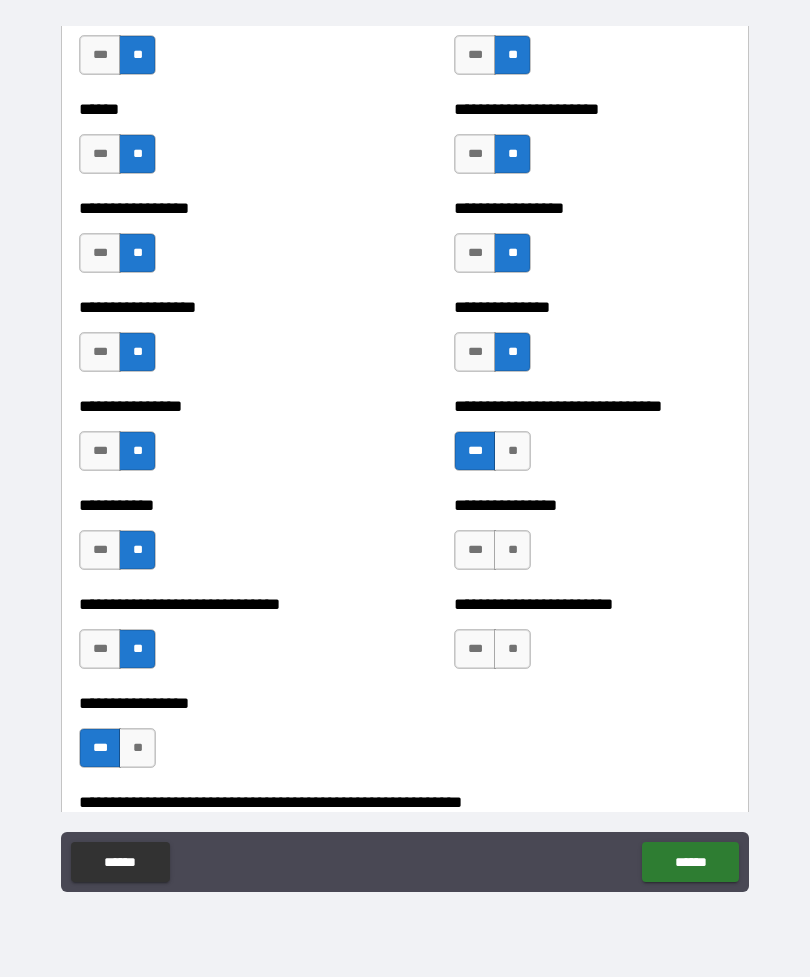 click on "**" at bounding box center [512, 550] 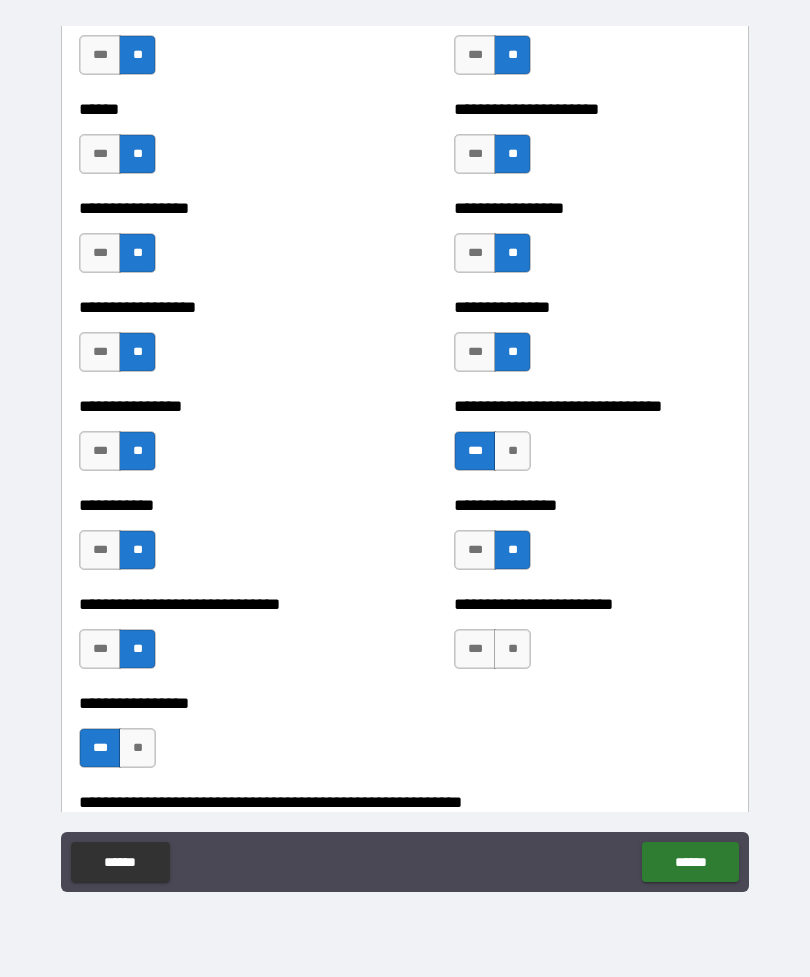 click on "**" at bounding box center [512, 649] 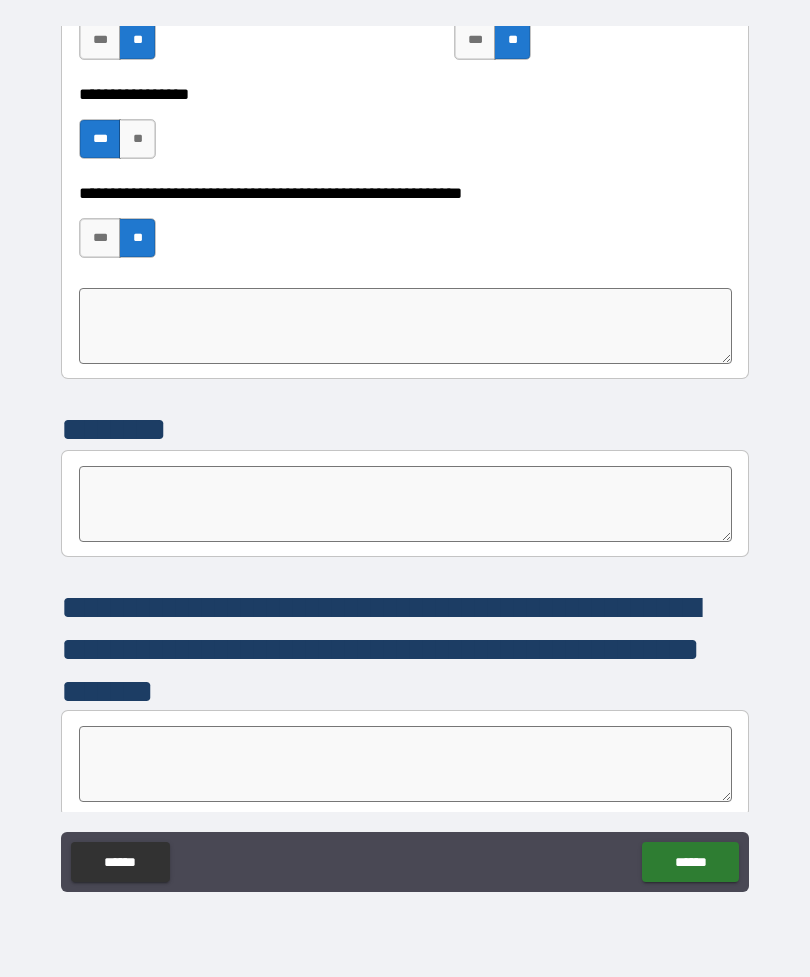 scroll, scrollTop: 5342, scrollLeft: 0, axis: vertical 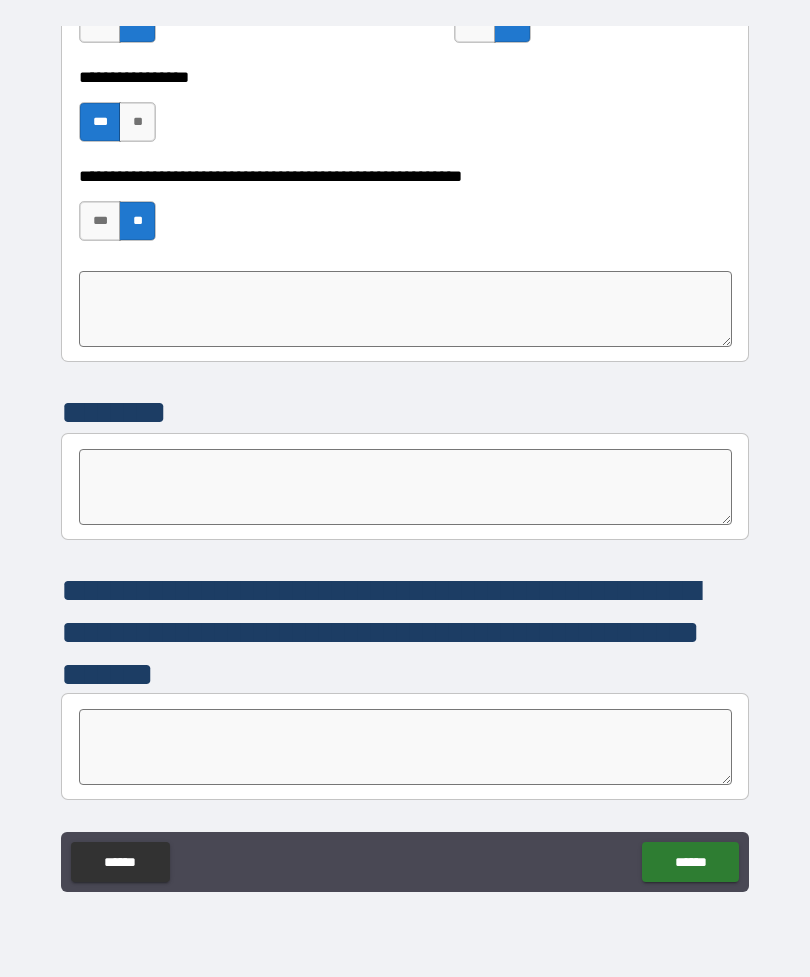 click at bounding box center [405, 747] 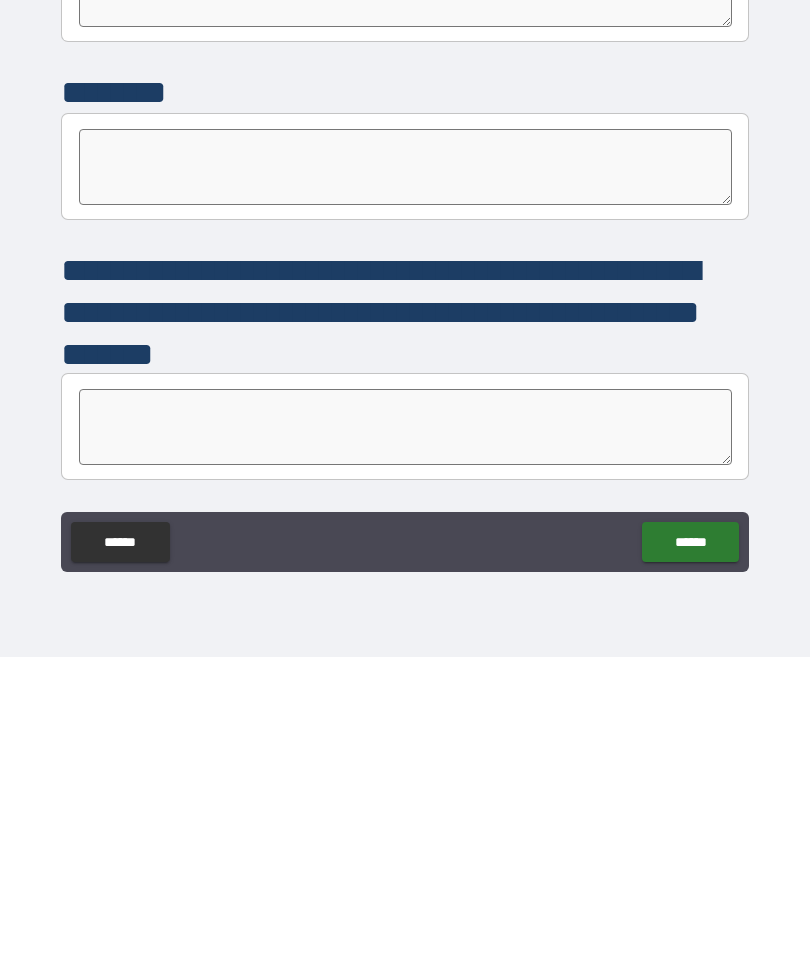 type on "*" 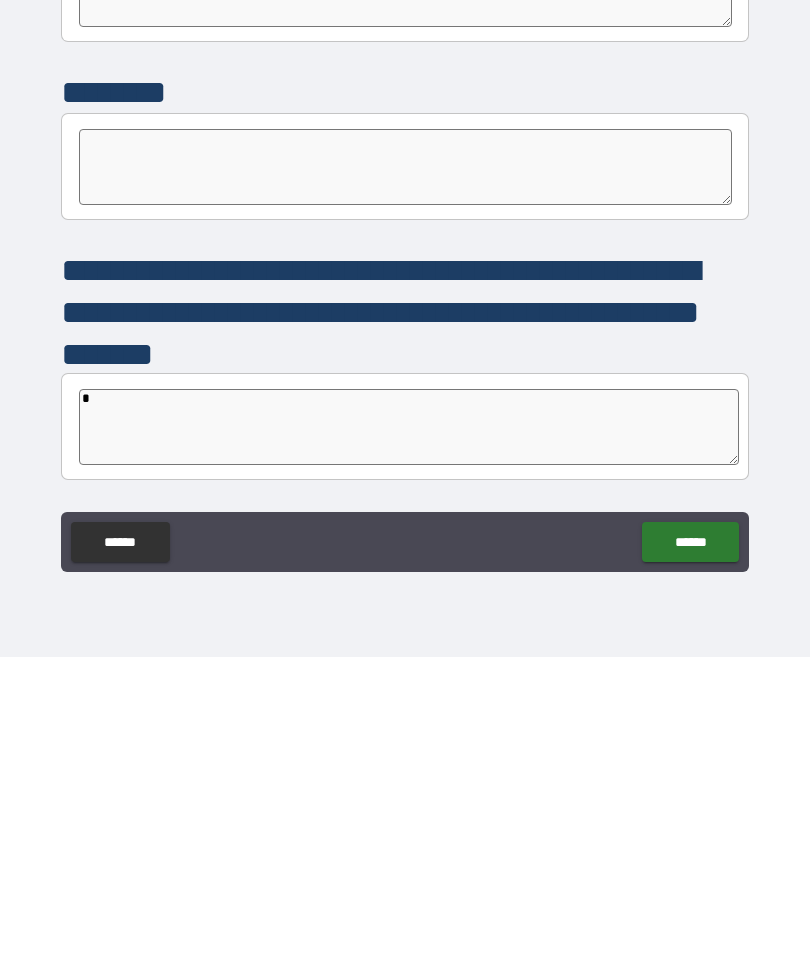 type on "*" 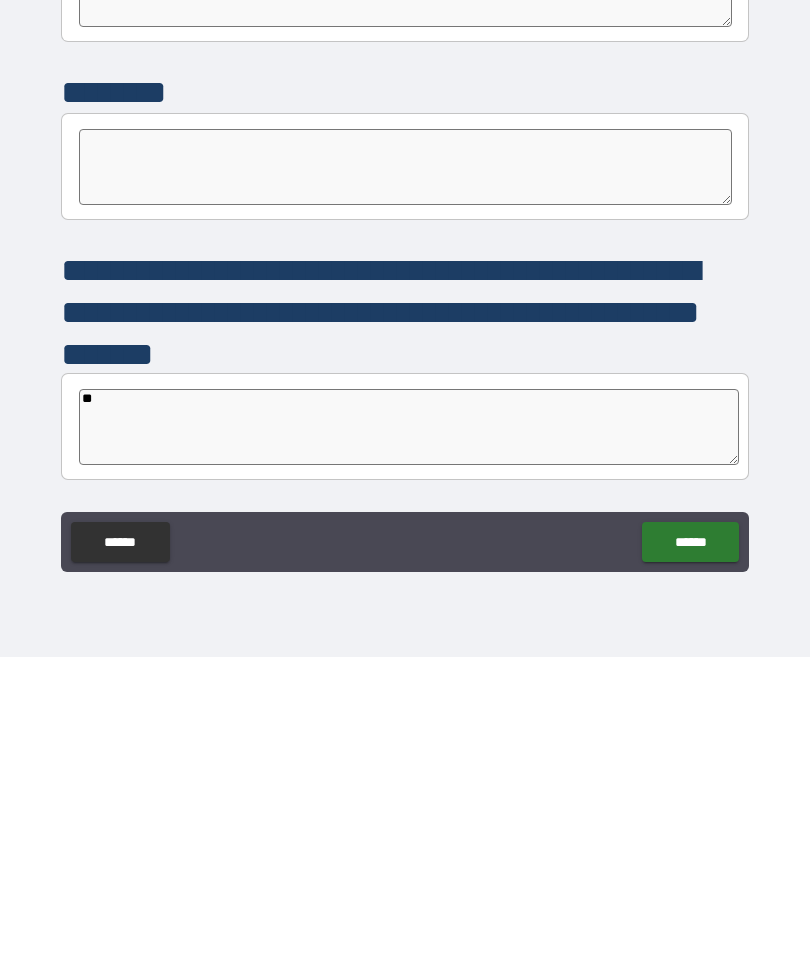 type on "*" 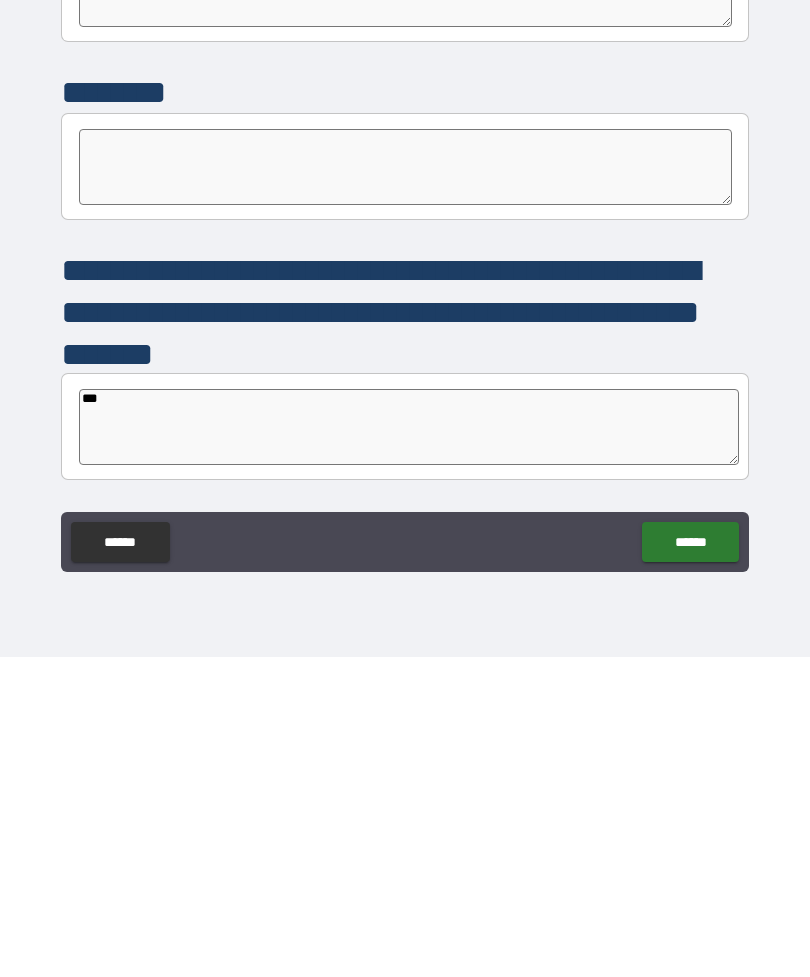 type on "*" 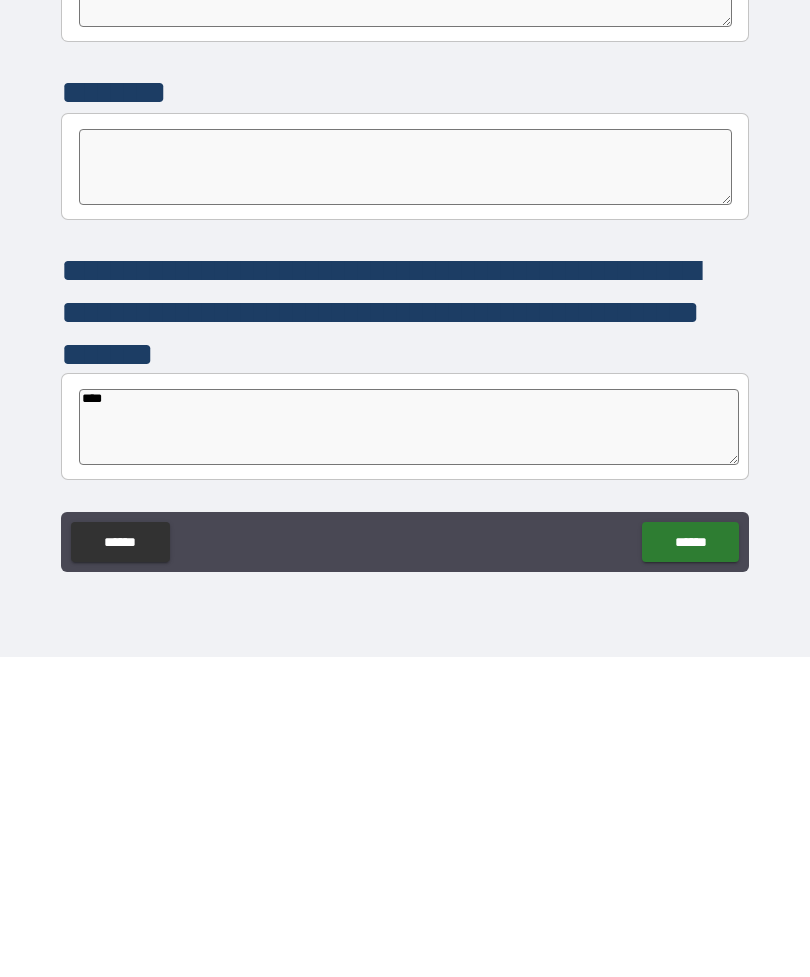 type on "*" 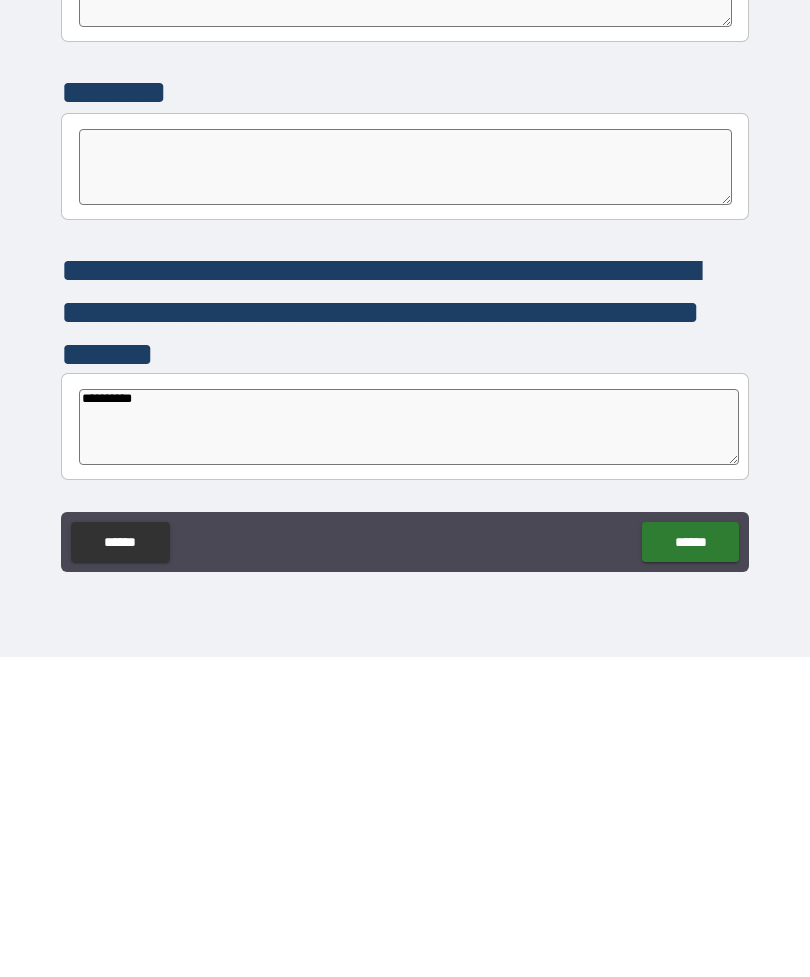 type on "**********" 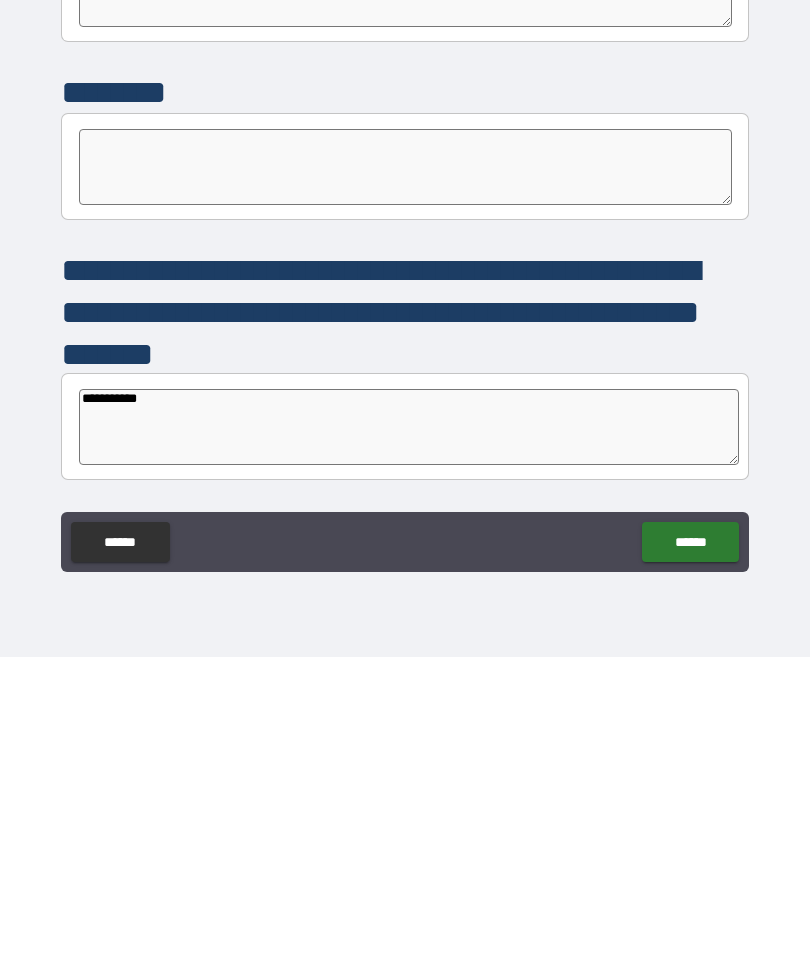 type on "*" 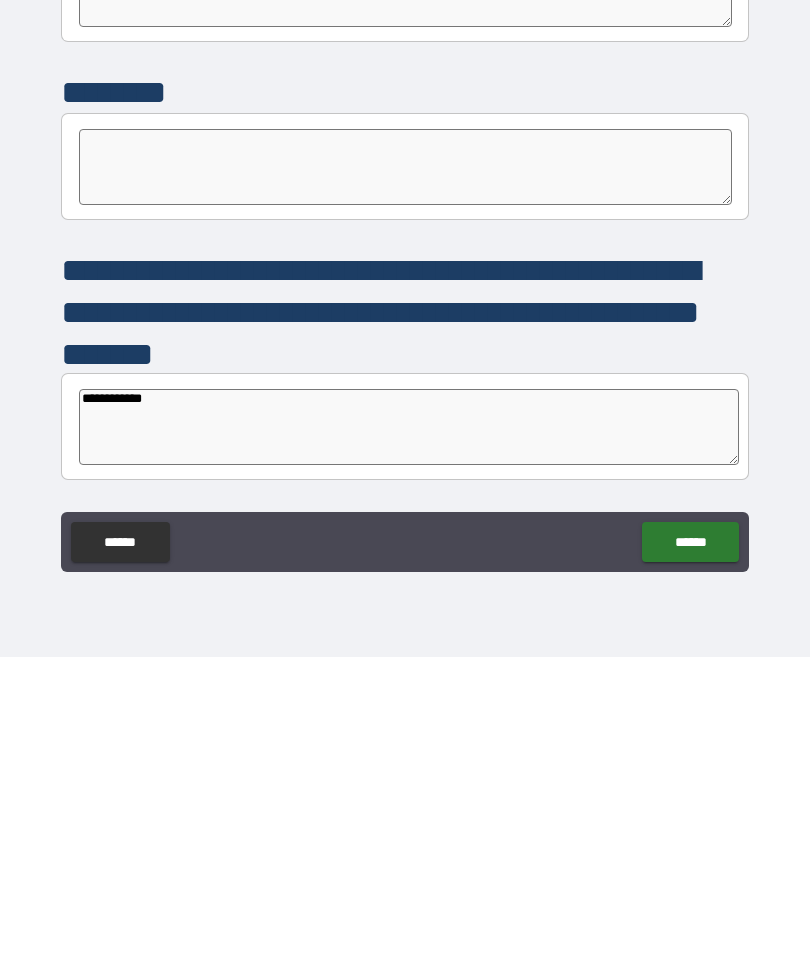 type on "*" 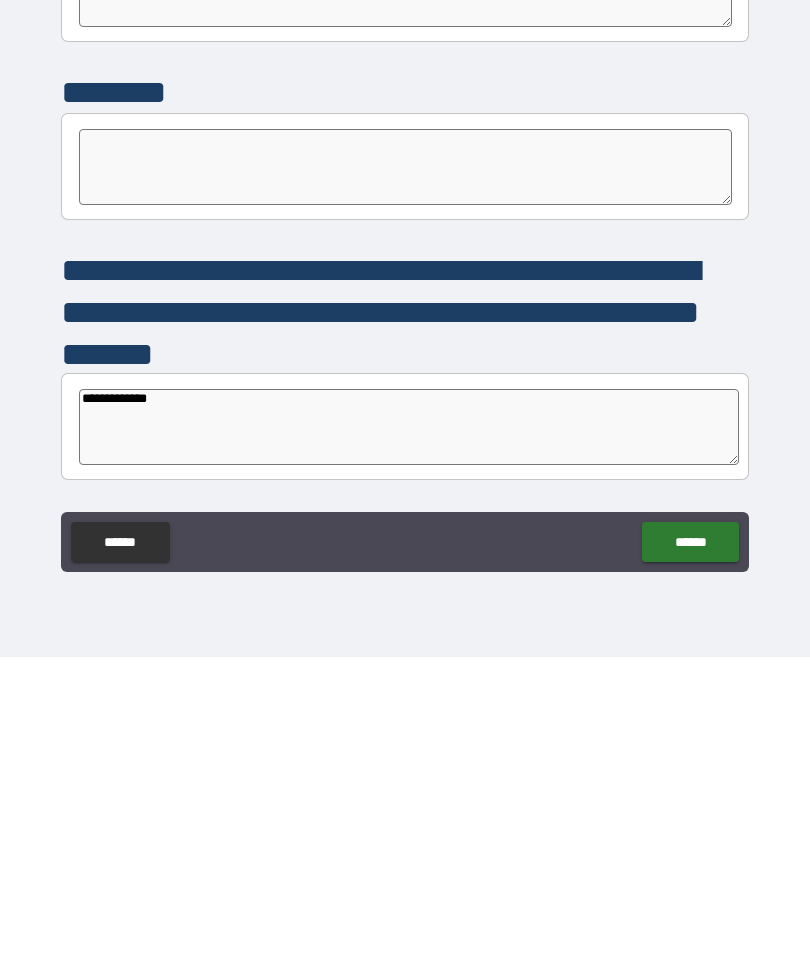 type on "*" 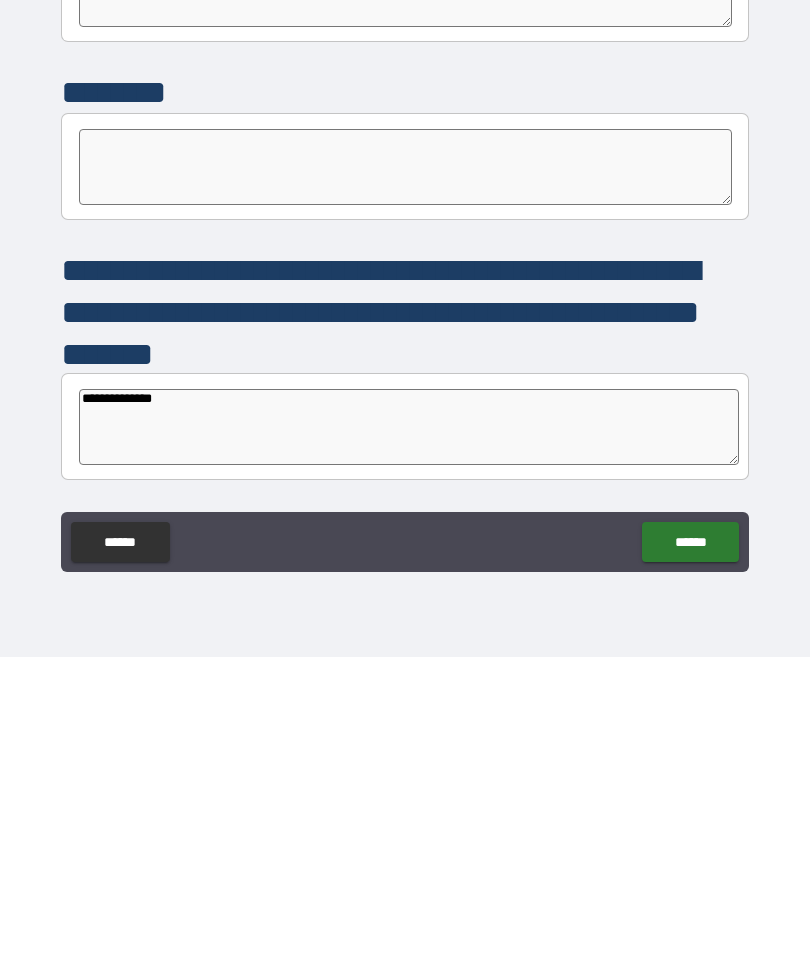 type on "*" 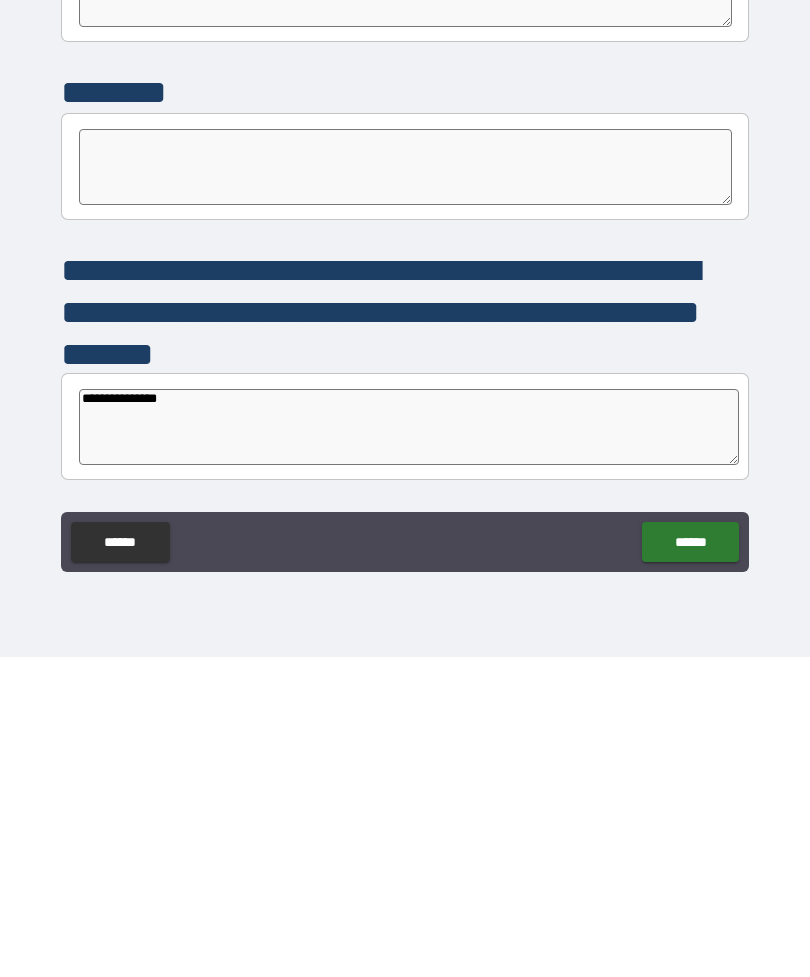 type on "*" 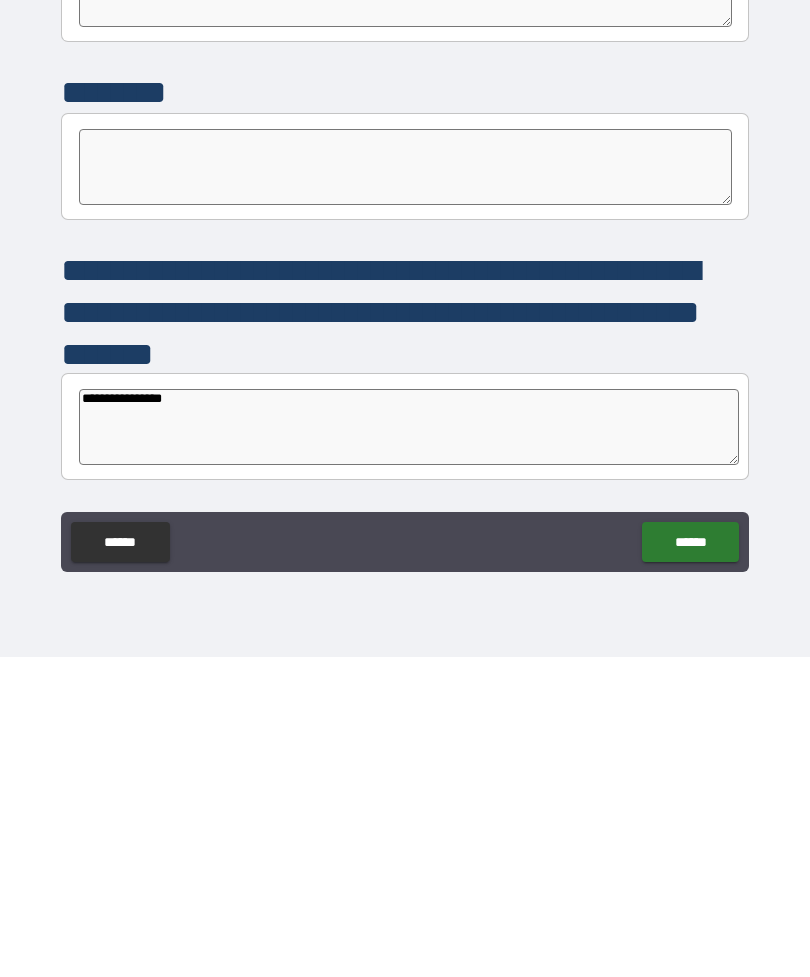type on "*" 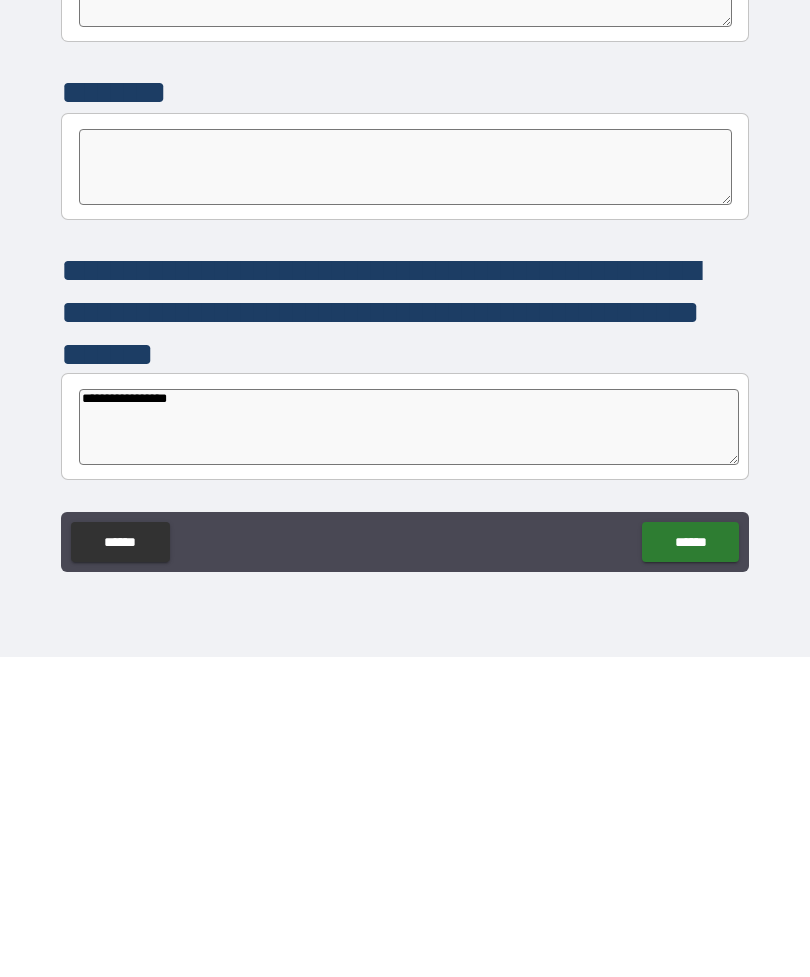 type on "*" 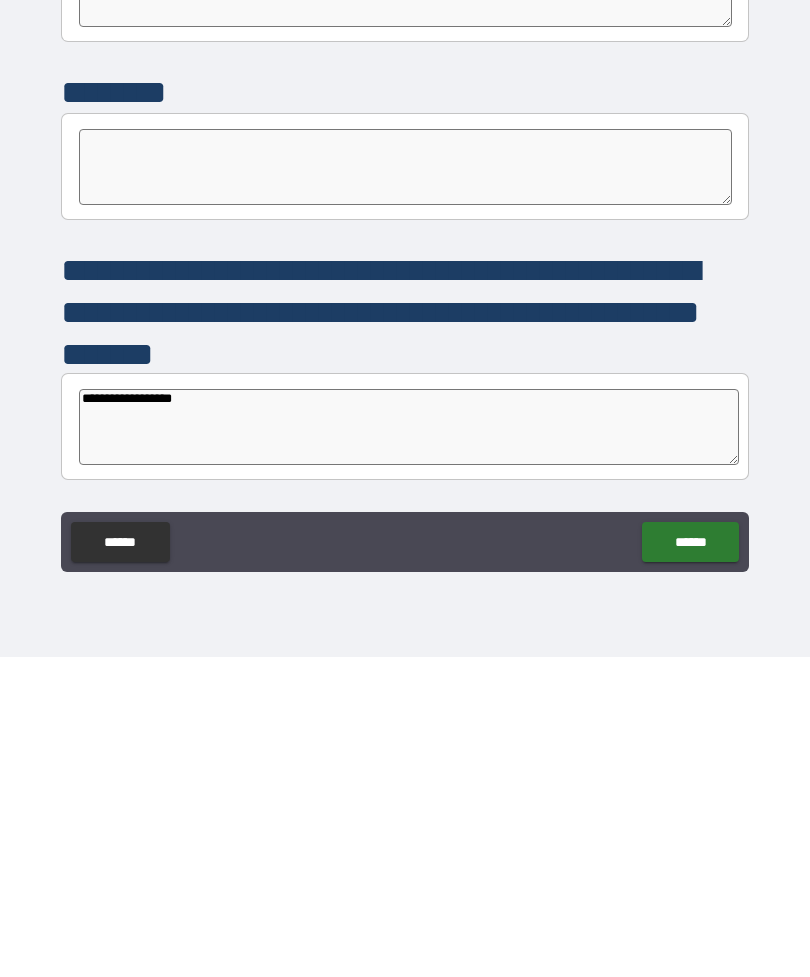 type on "*" 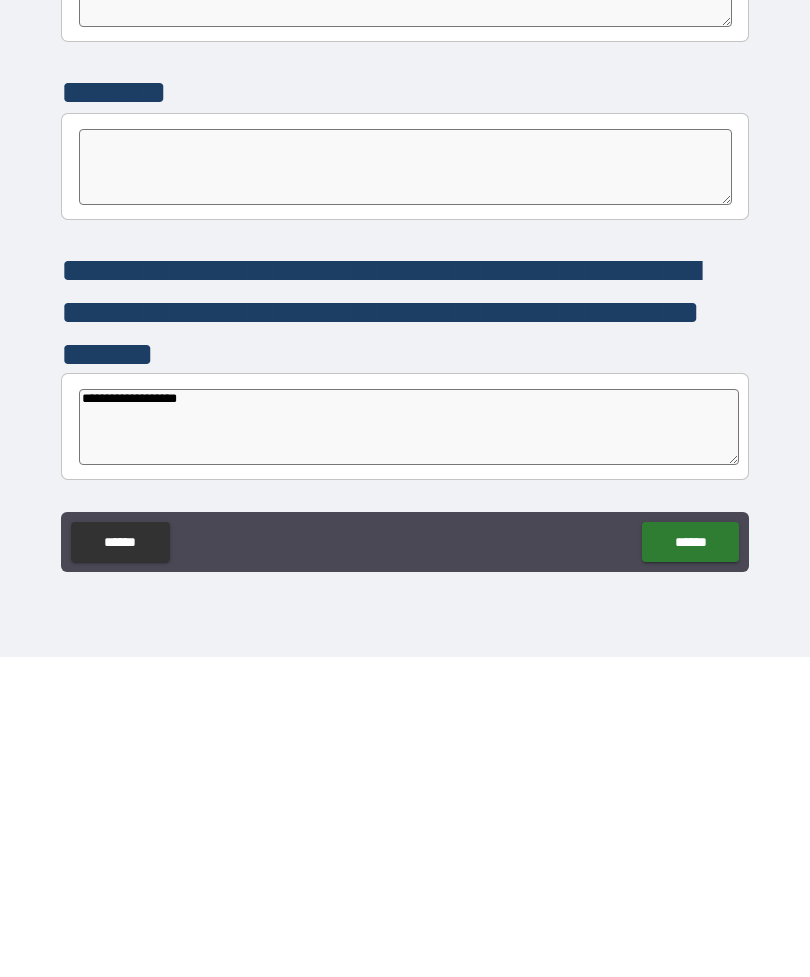 type on "*" 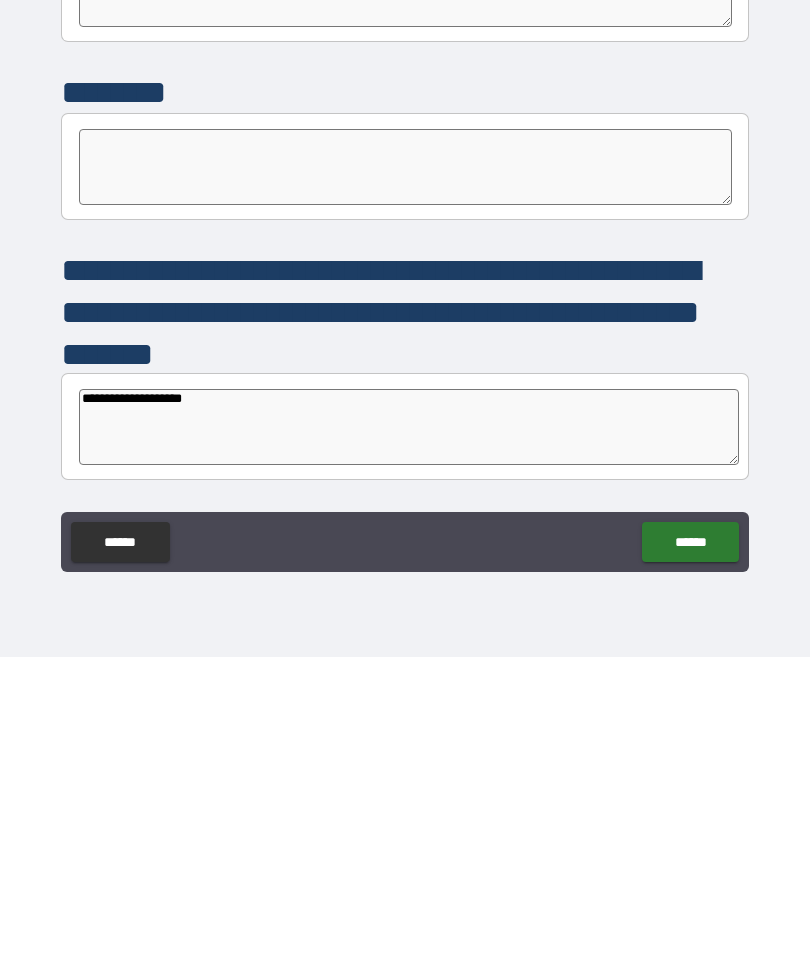 type on "*" 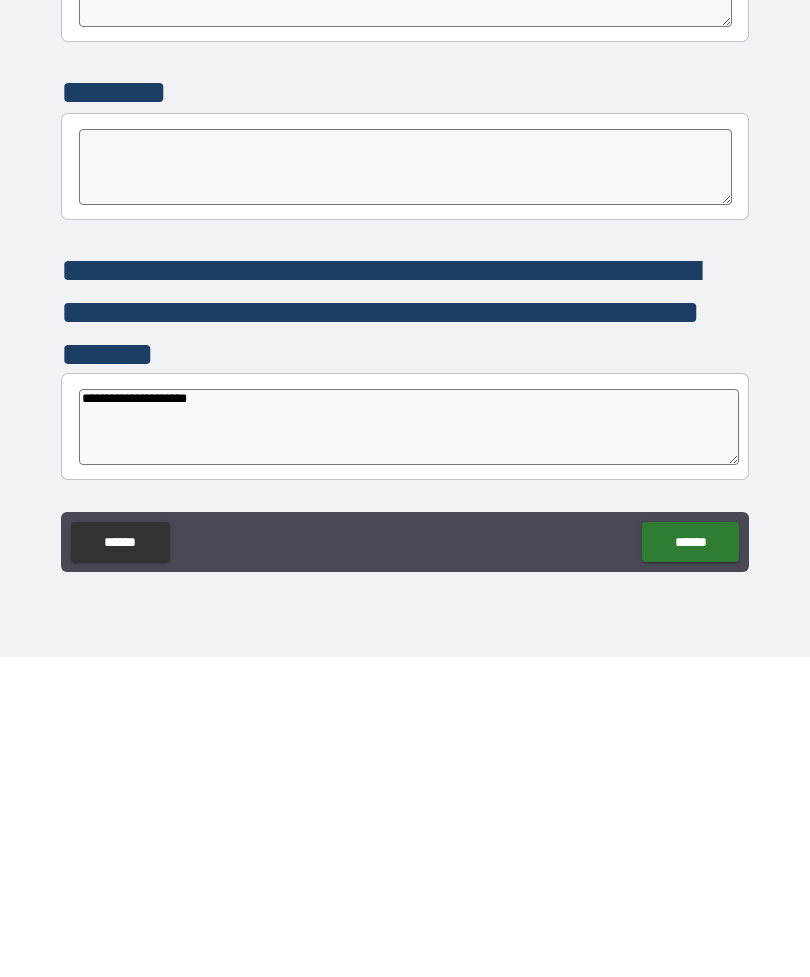 type on "*" 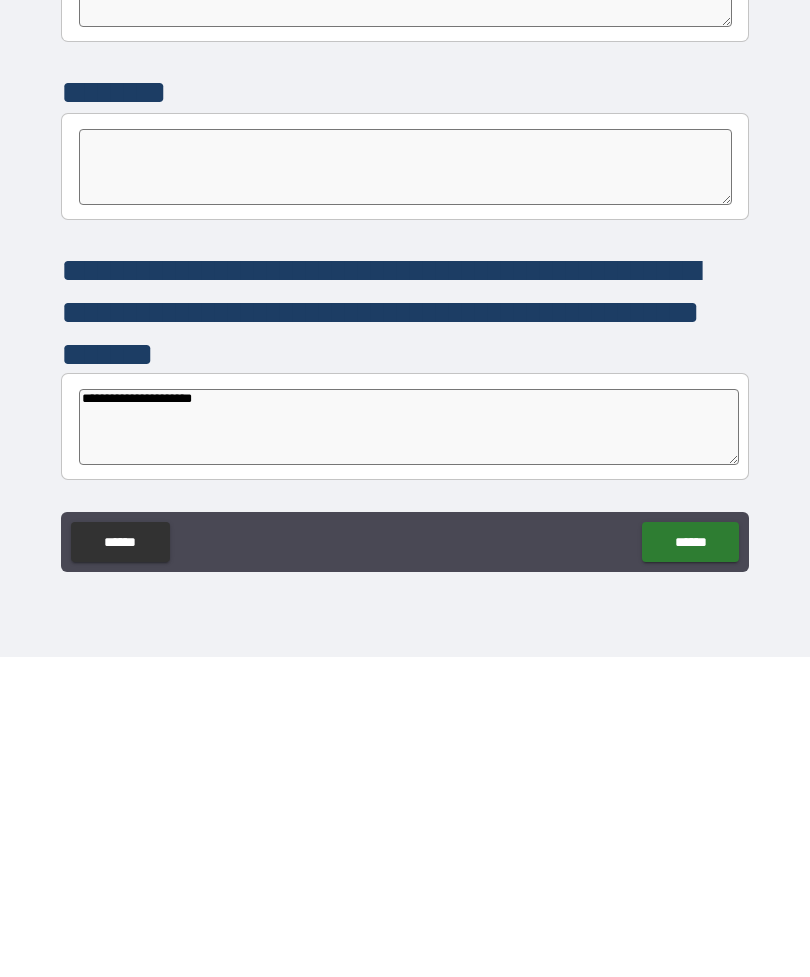 type on "*" 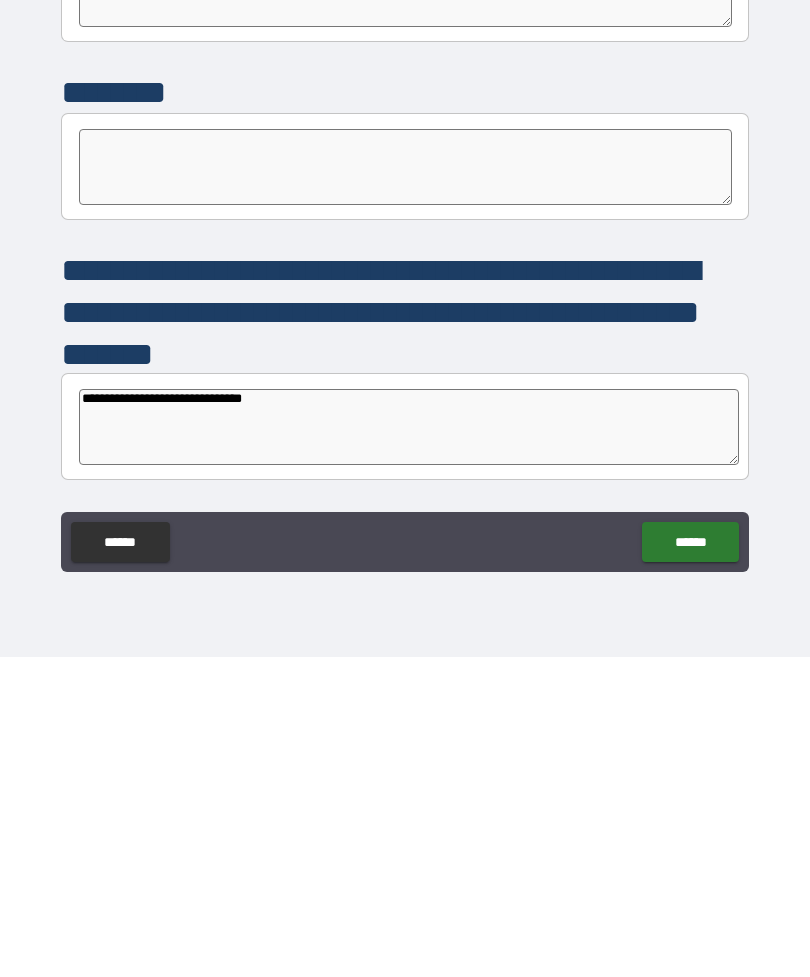 type on "**********" 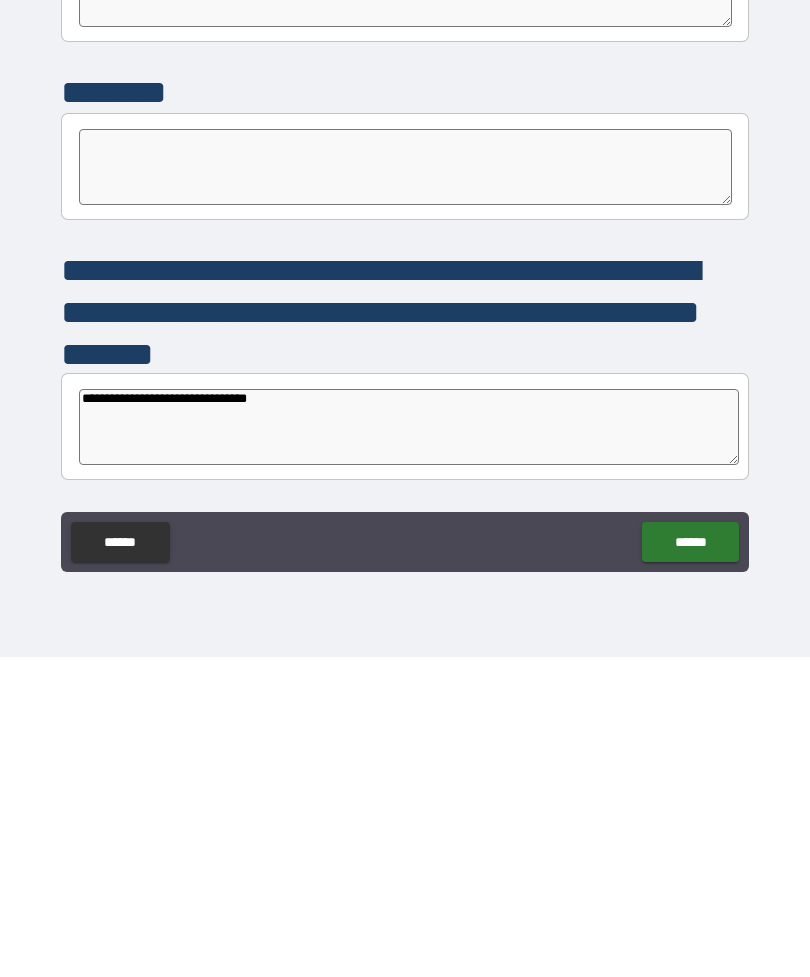type on "*" 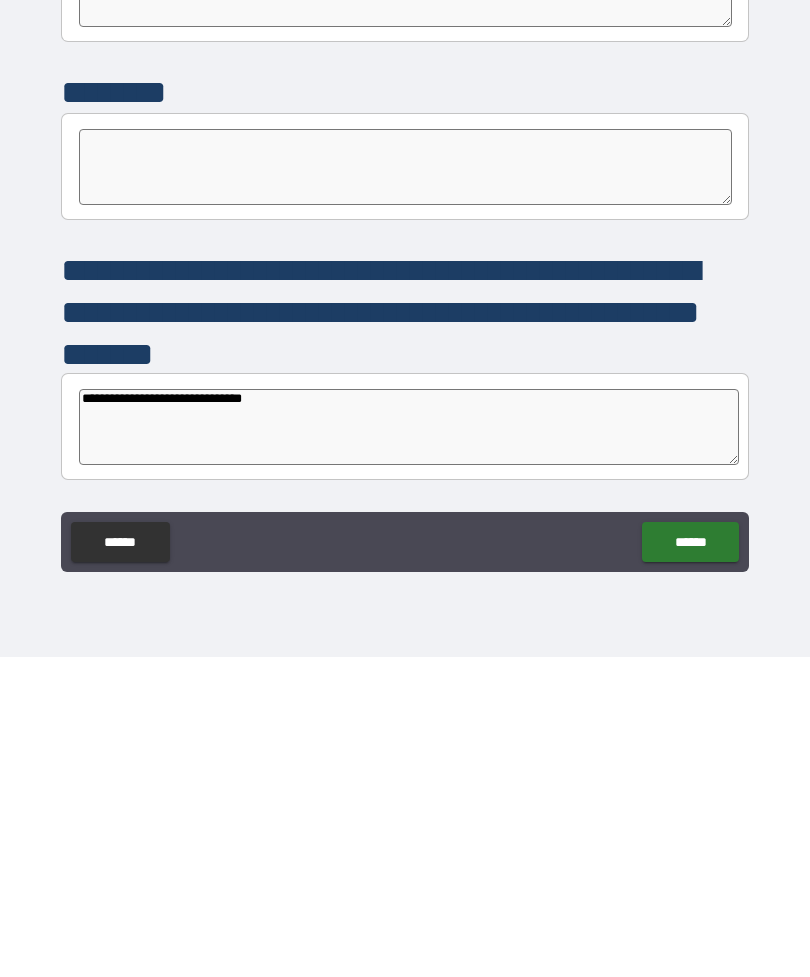 type on "**********" 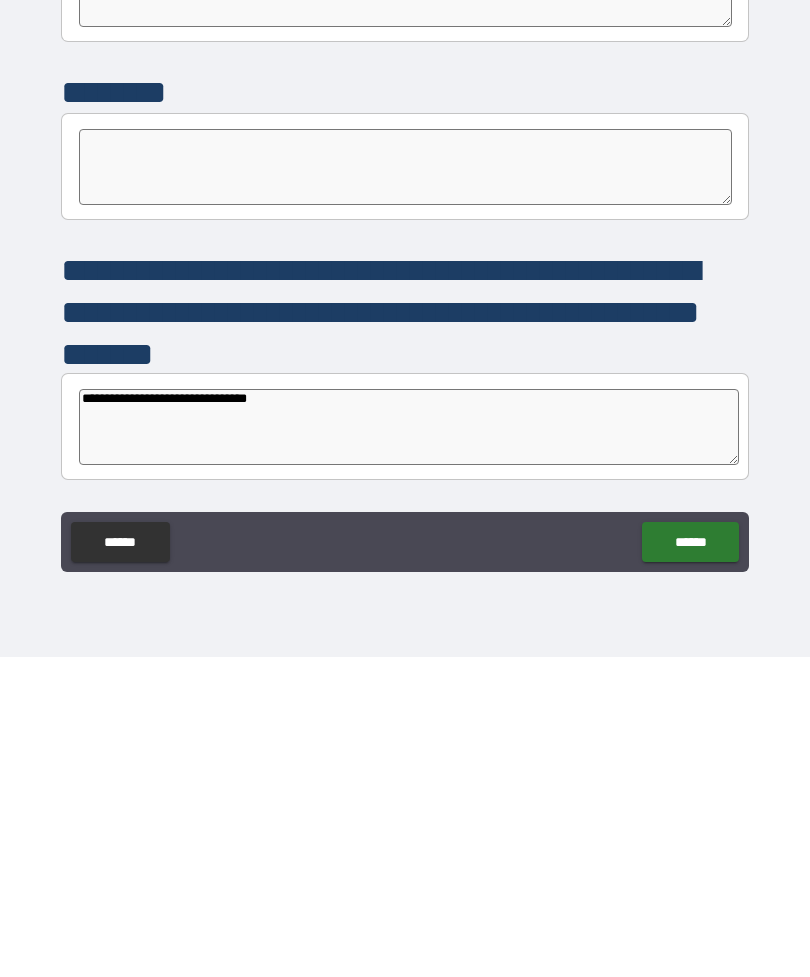 type on "*" 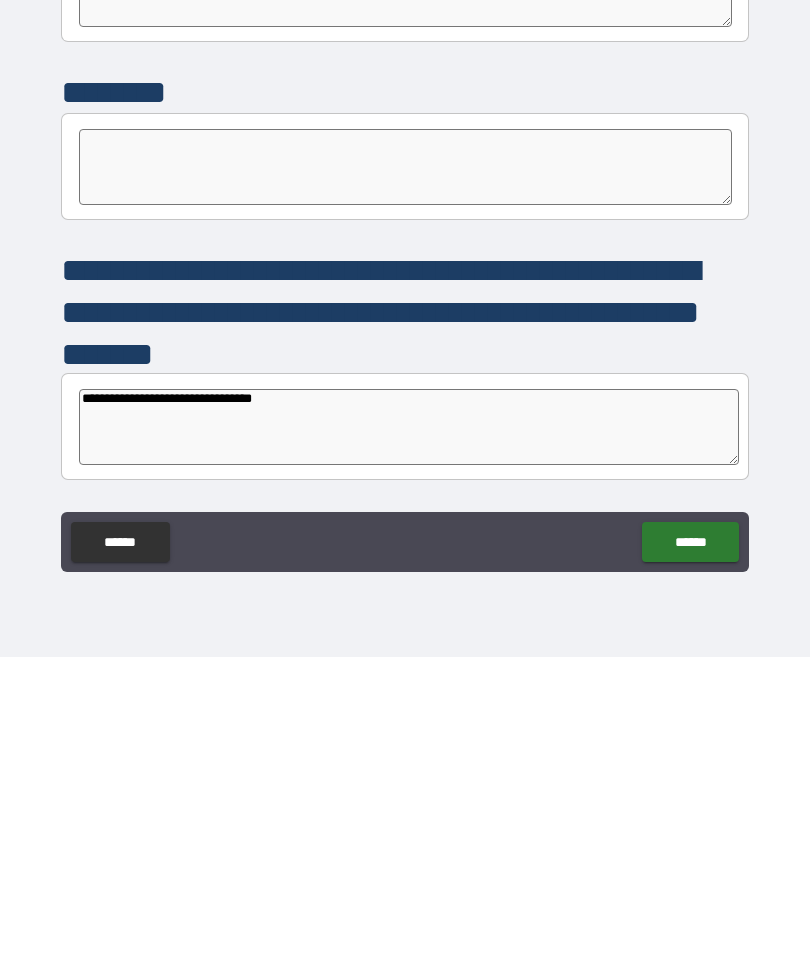 type on "*" 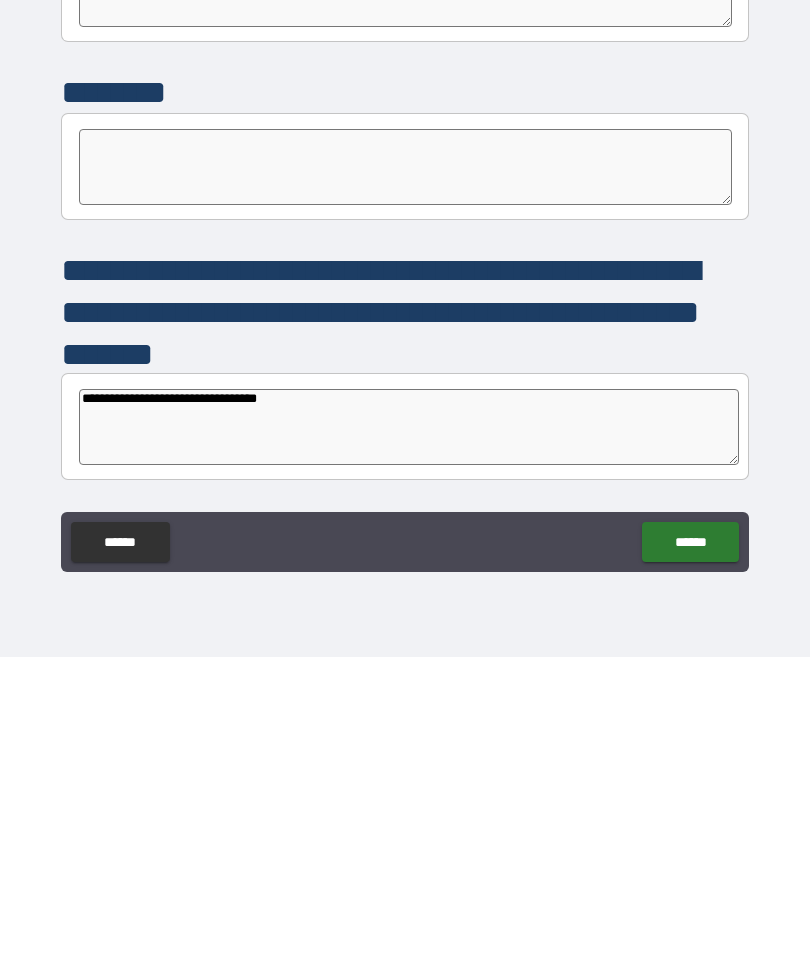 type on "*" 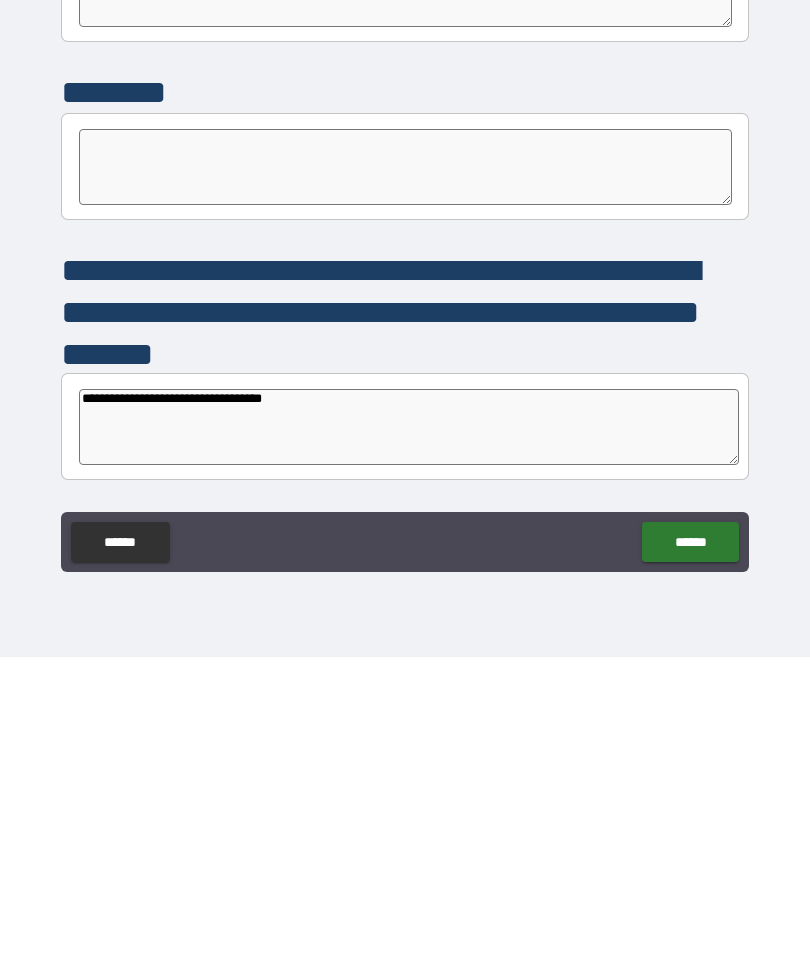 type on "*" 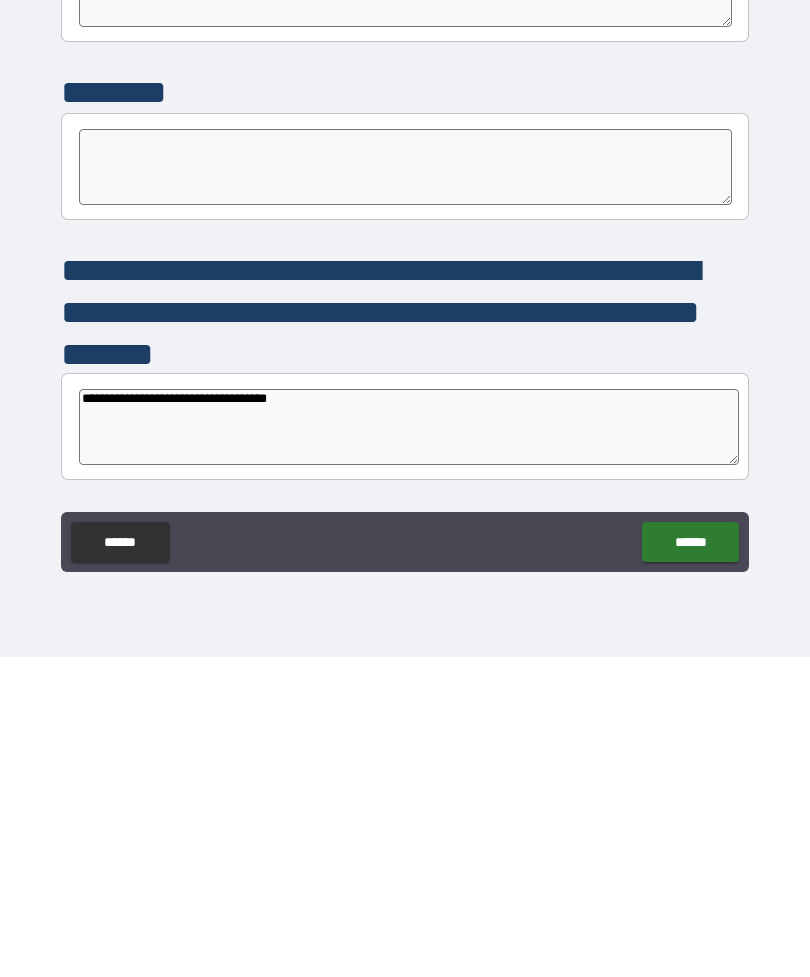 type on "*" 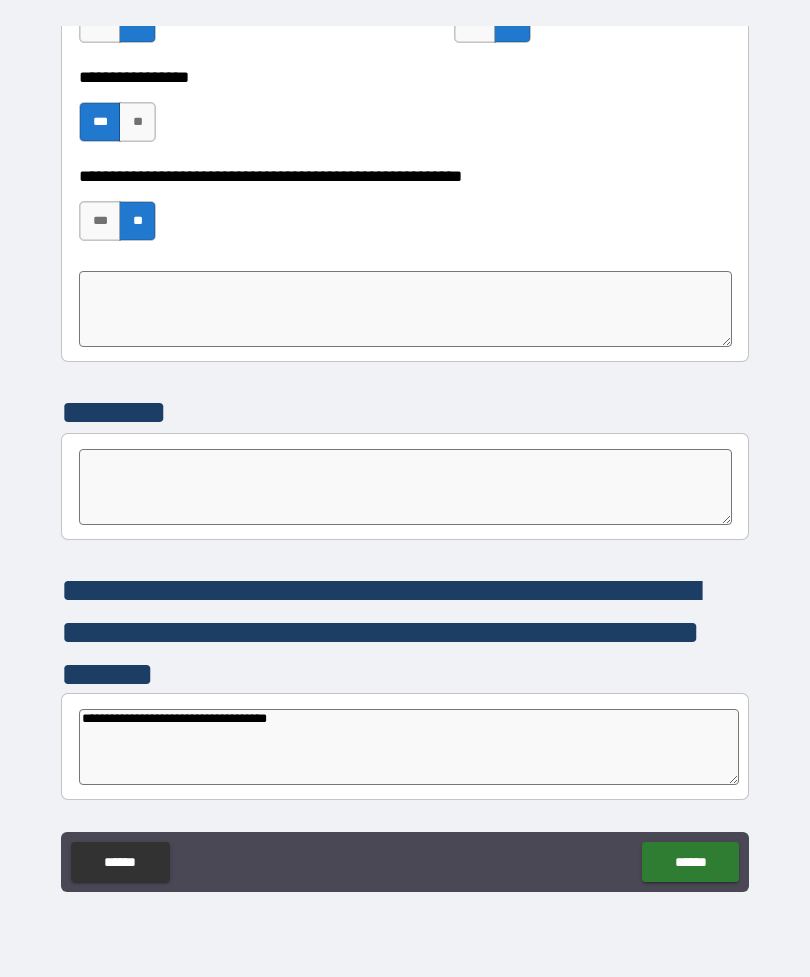 click on "**********" at bounding box center (405, 746) 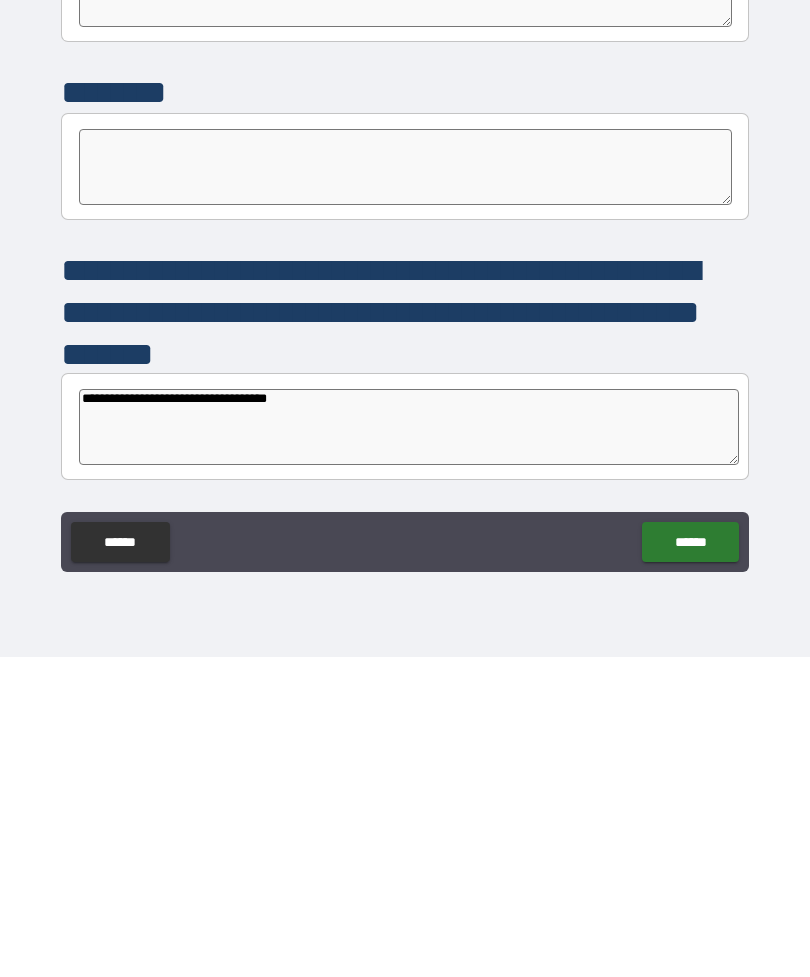 click on "**********" at bounding box center (409, 747) 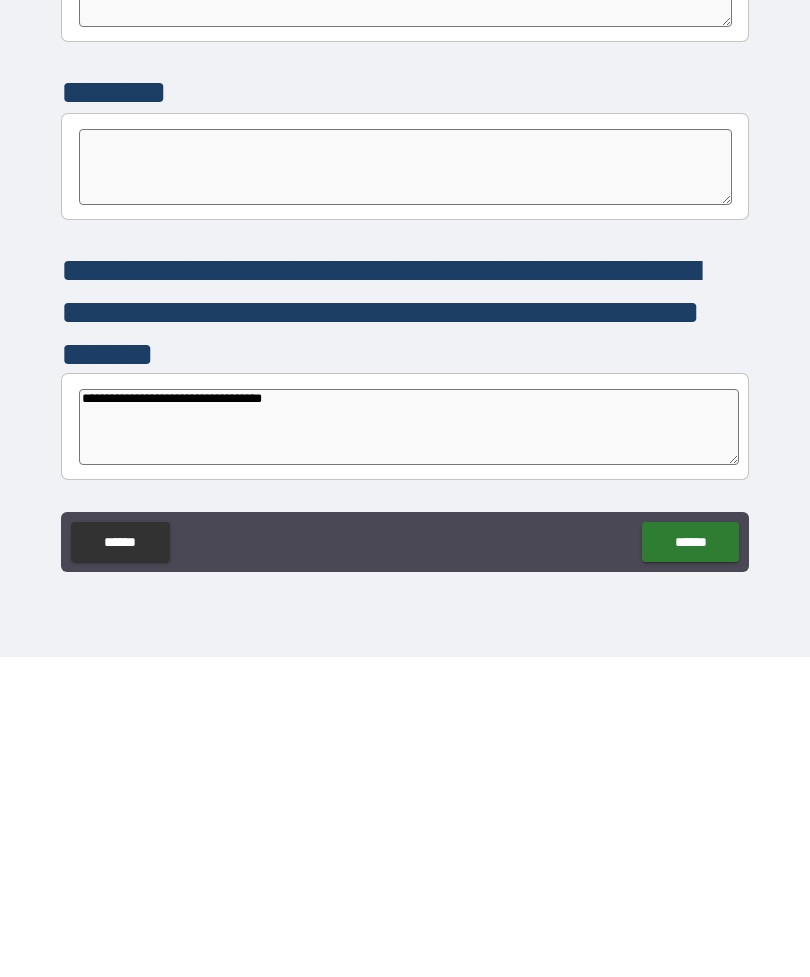 type on "*" 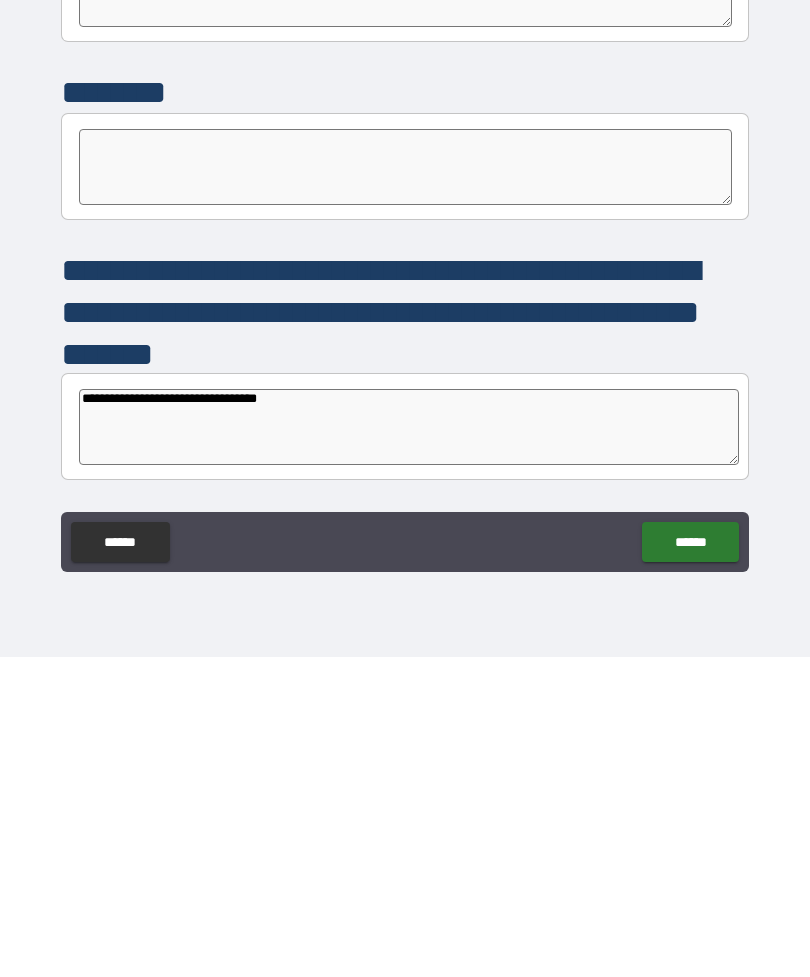 type on "*" 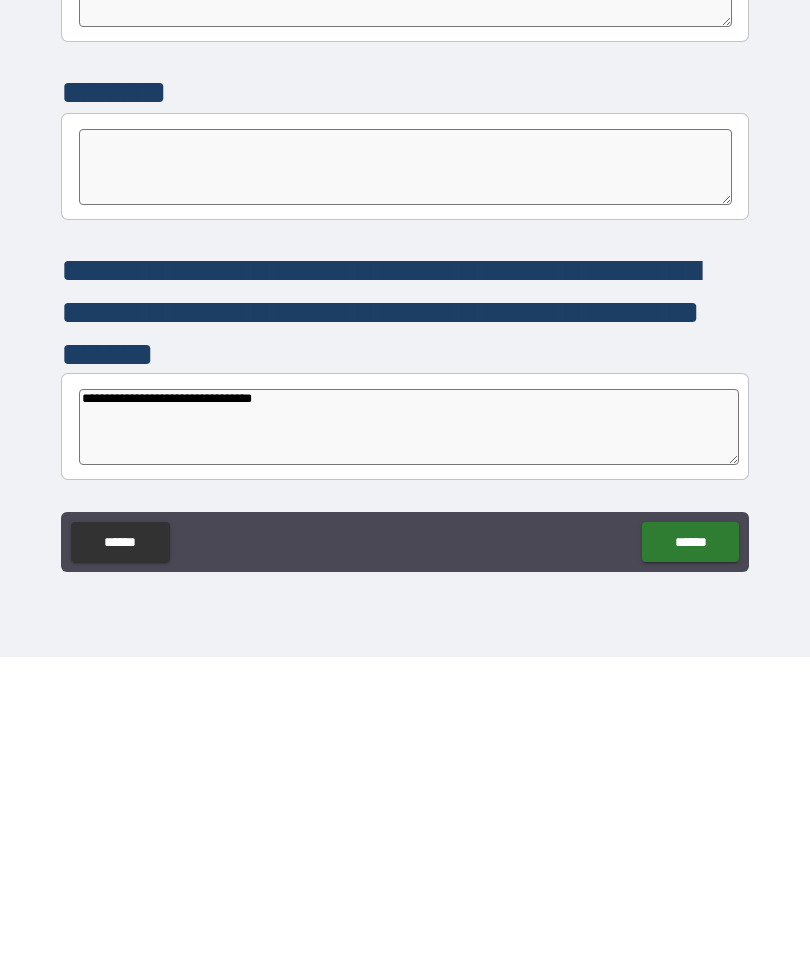 type on "*" 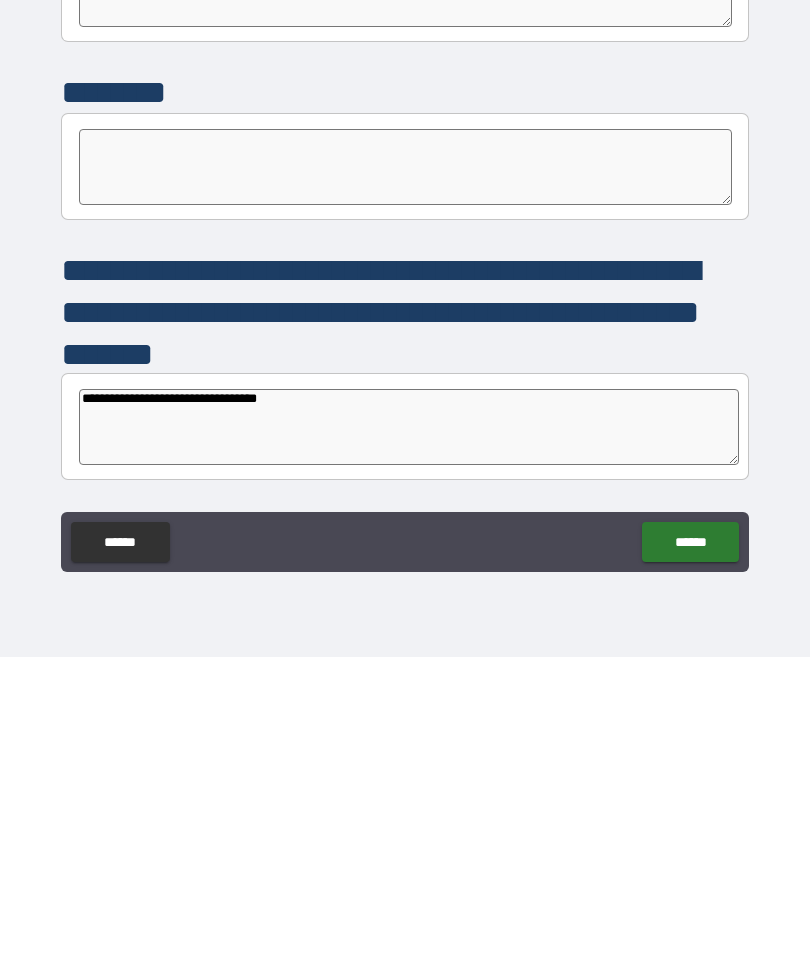 type on "*" 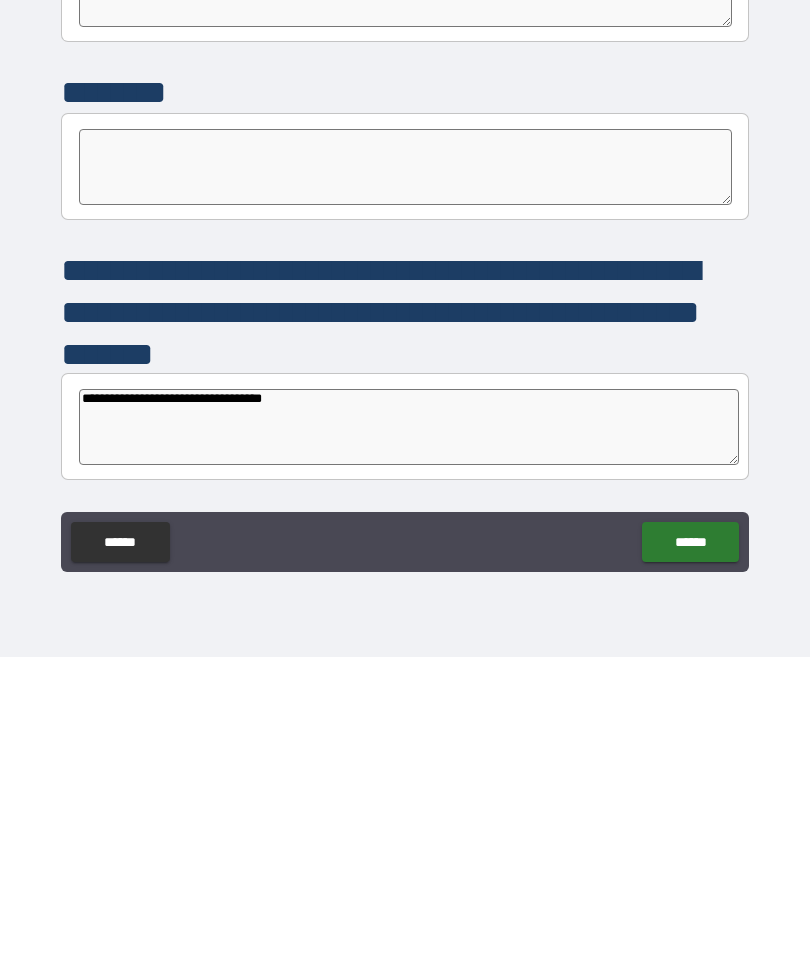 type on "*" 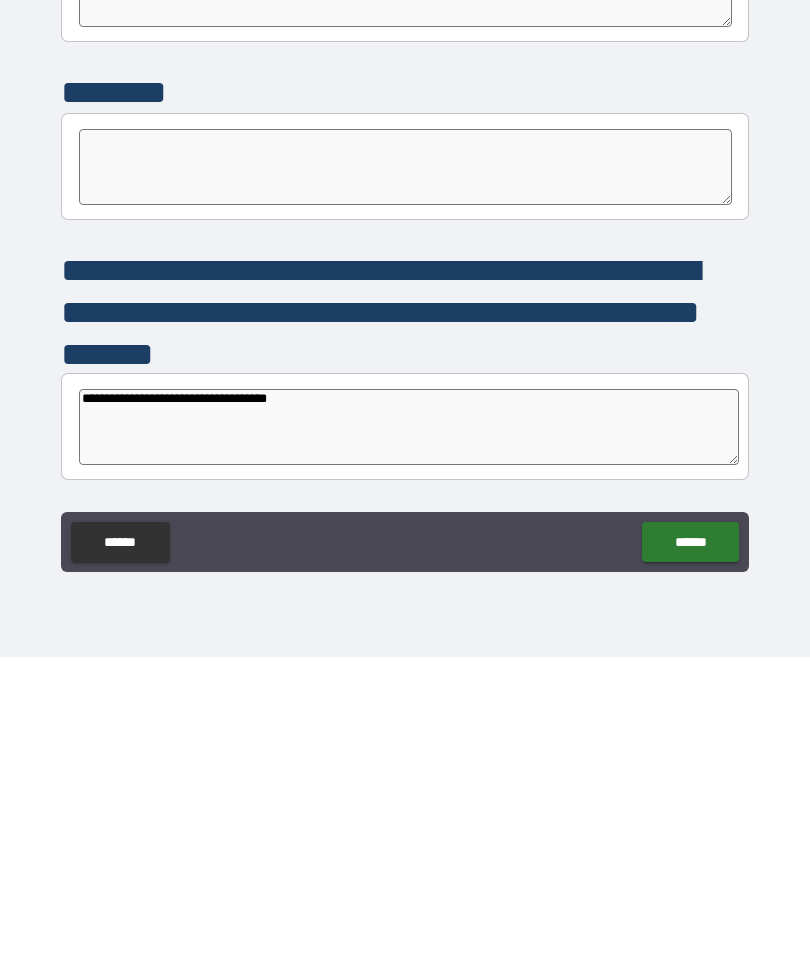 type on "*" 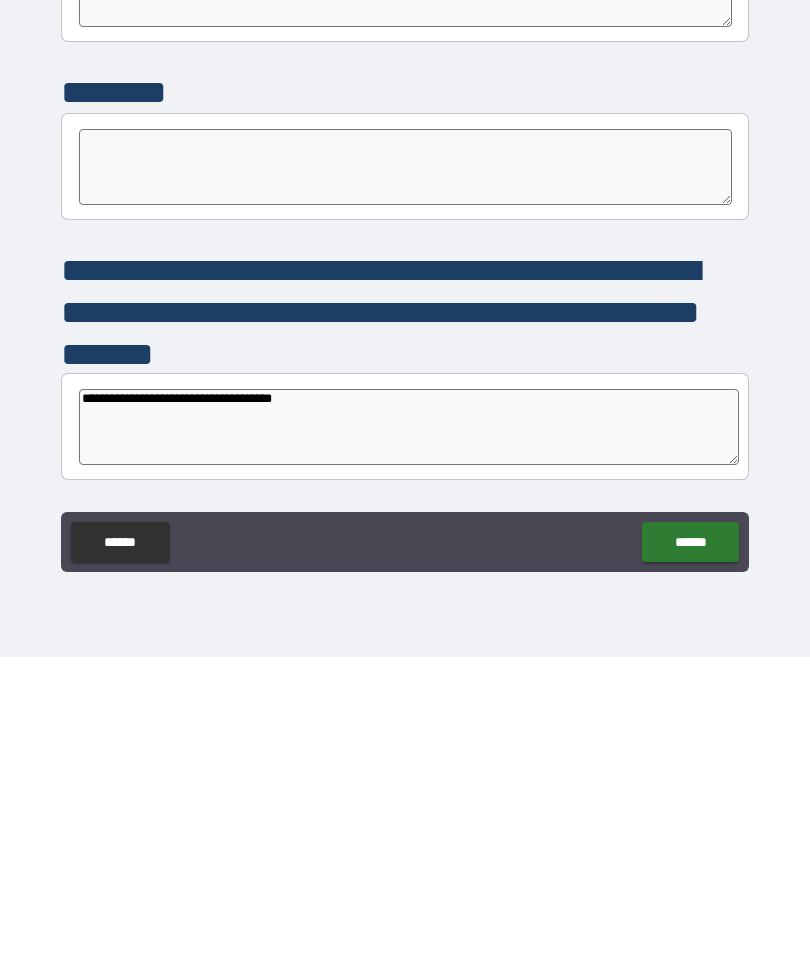 type on "*" 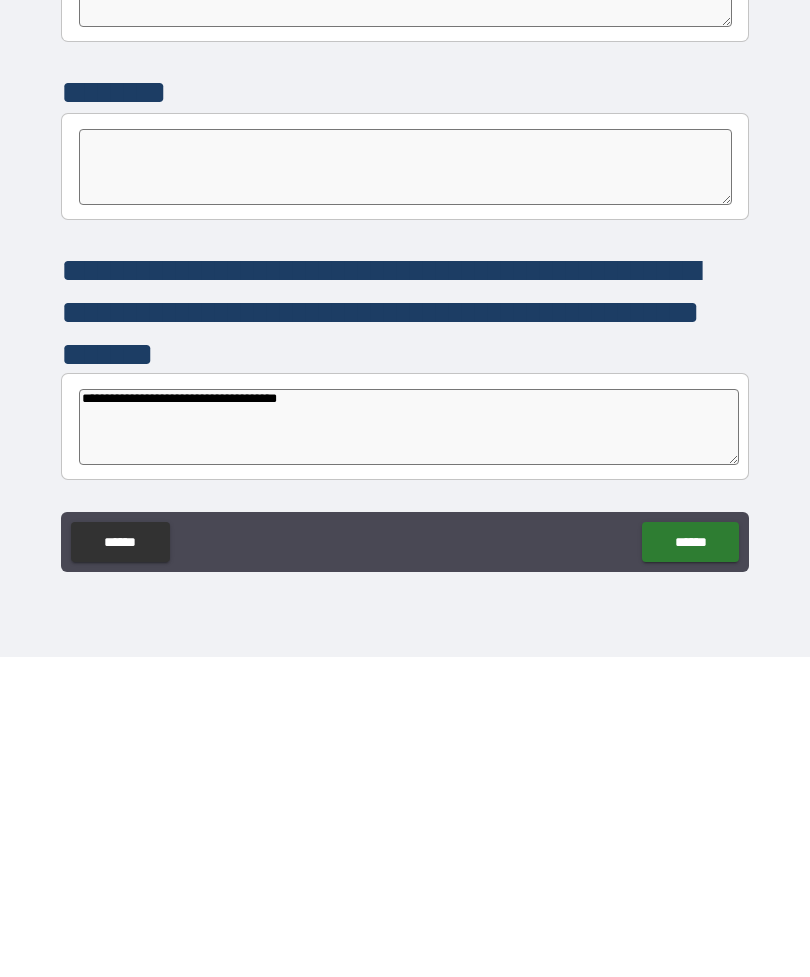 type on "*" 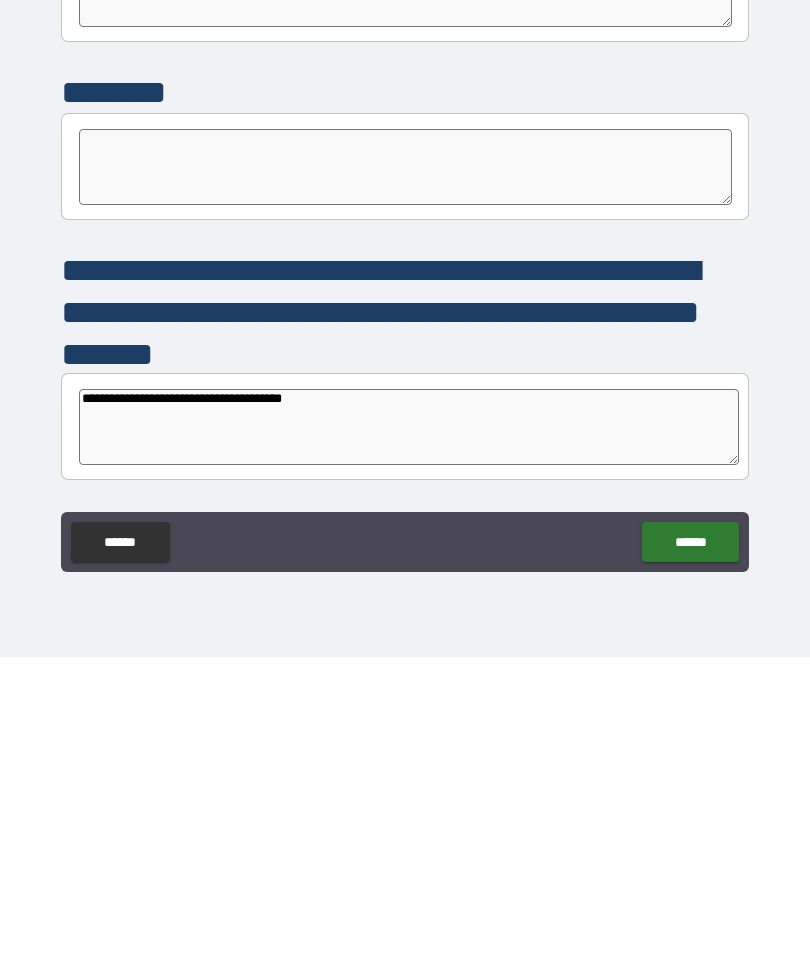 type on "*" 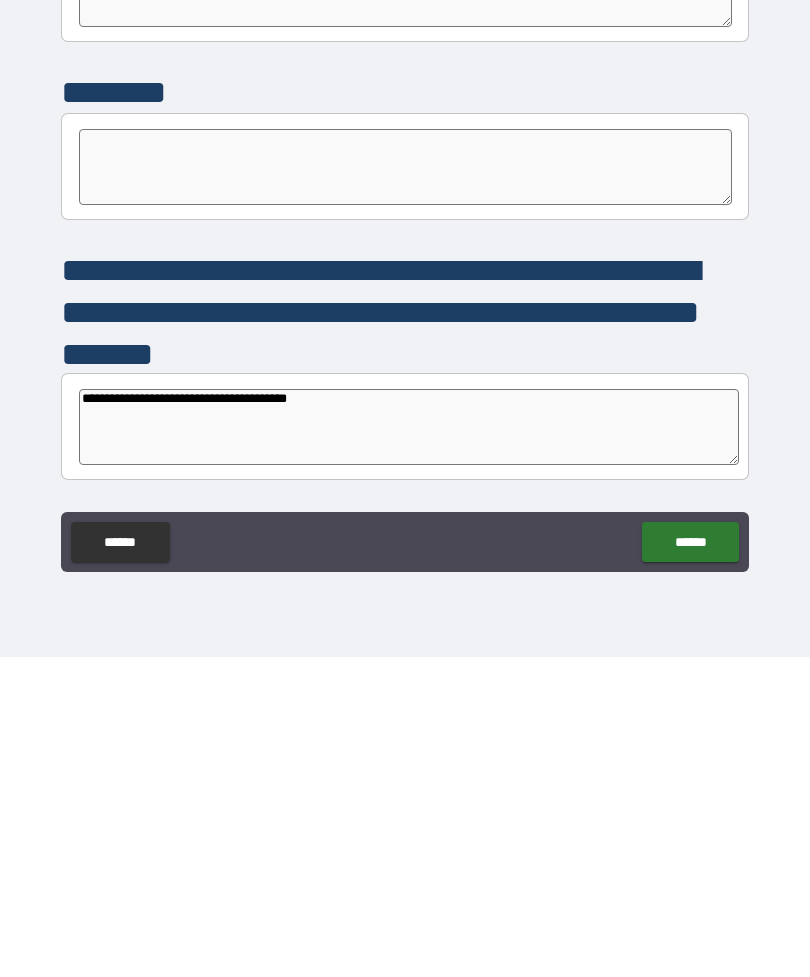 type on "*" 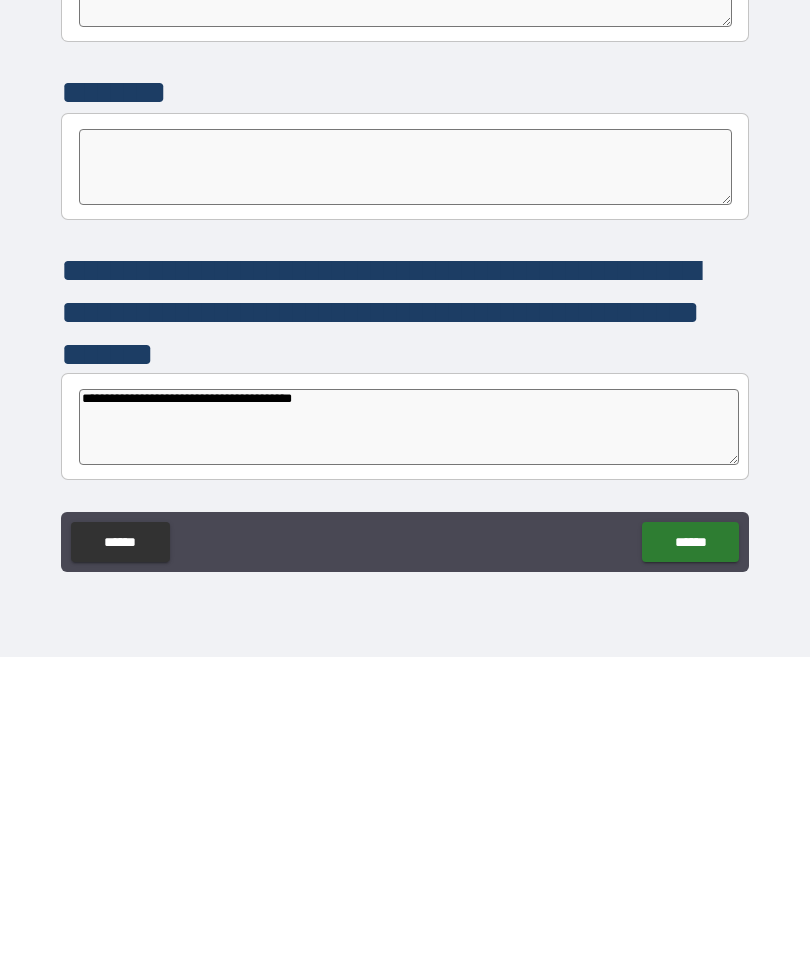 type on "*" 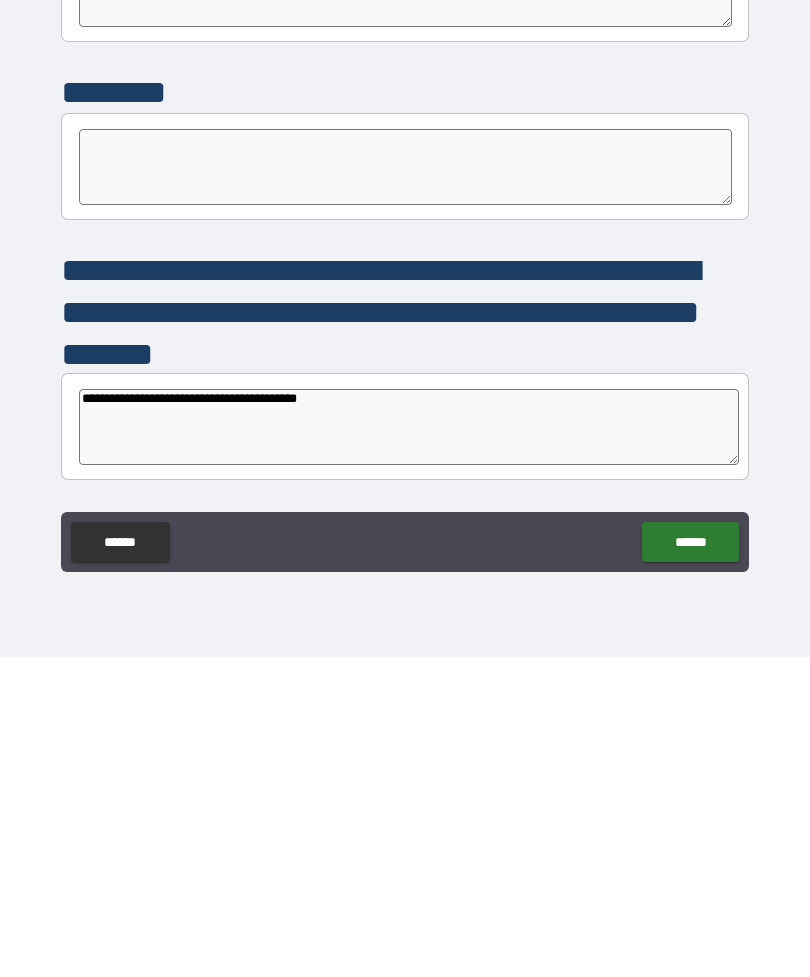 type on "*" 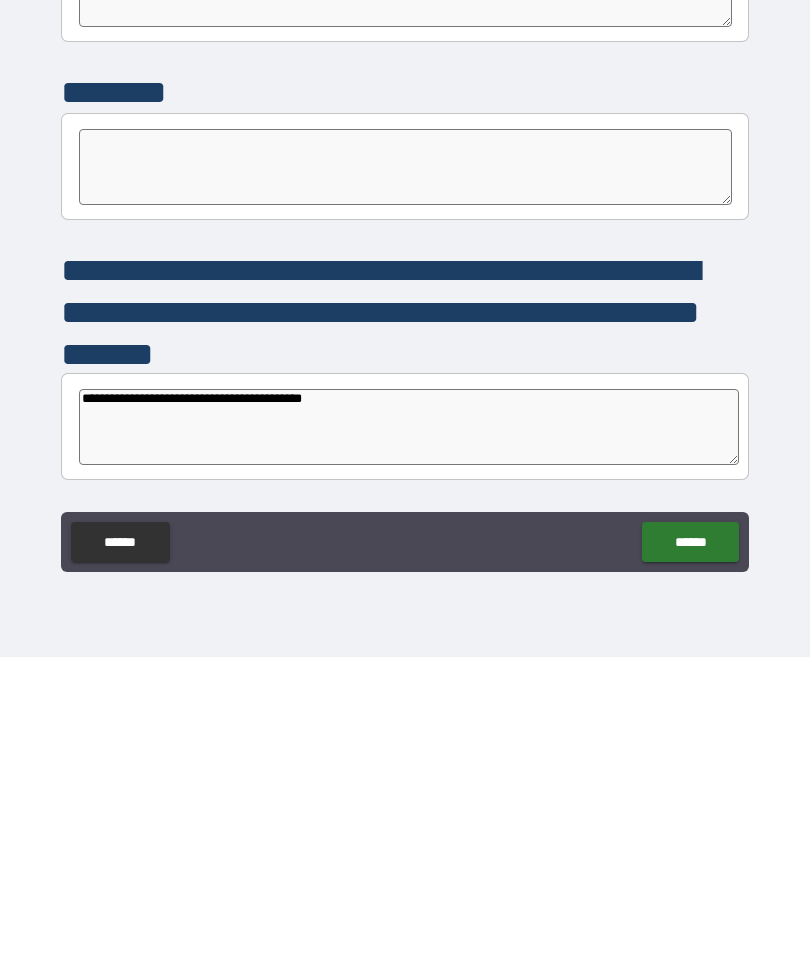 type on "*" 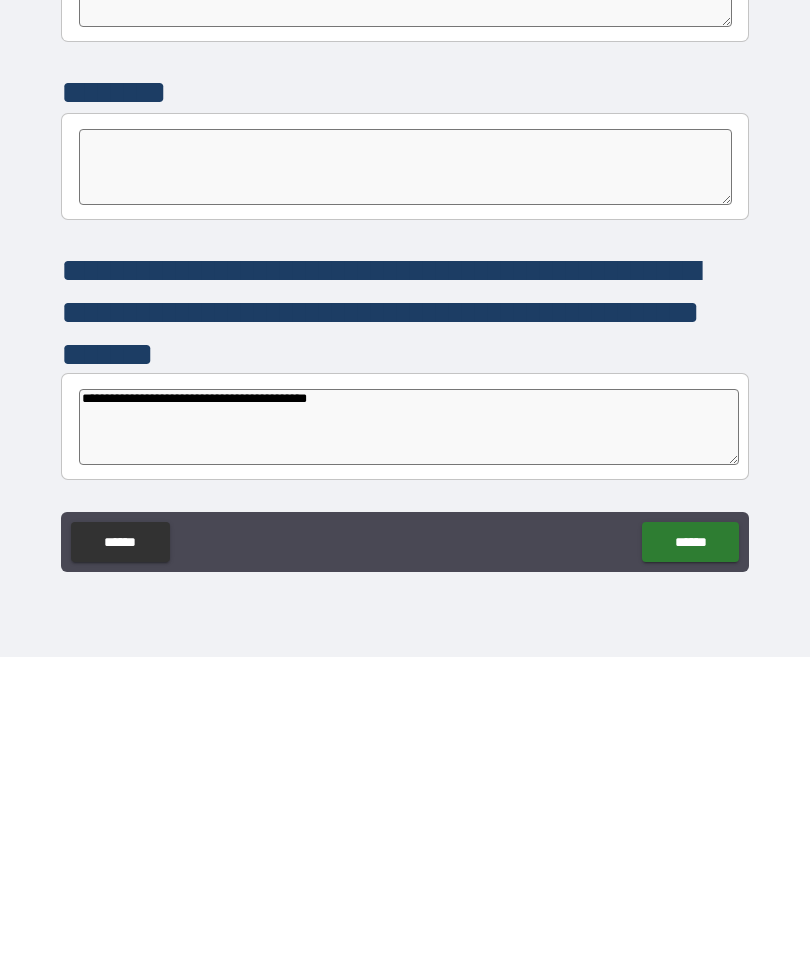 type on "*" 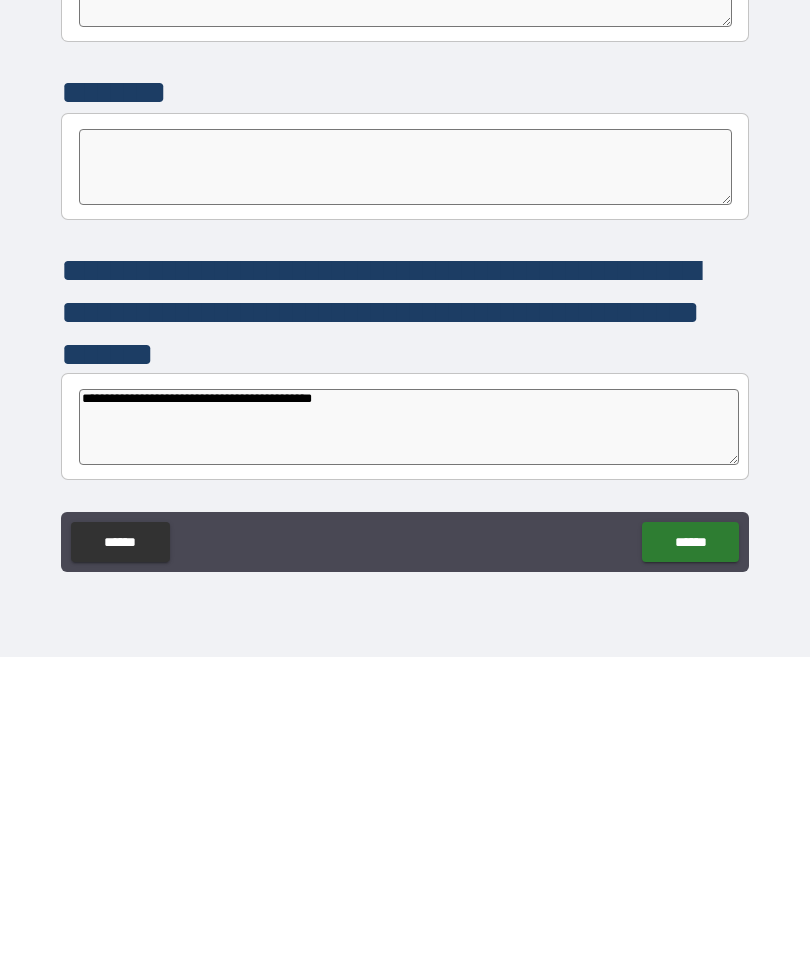 type on "*" 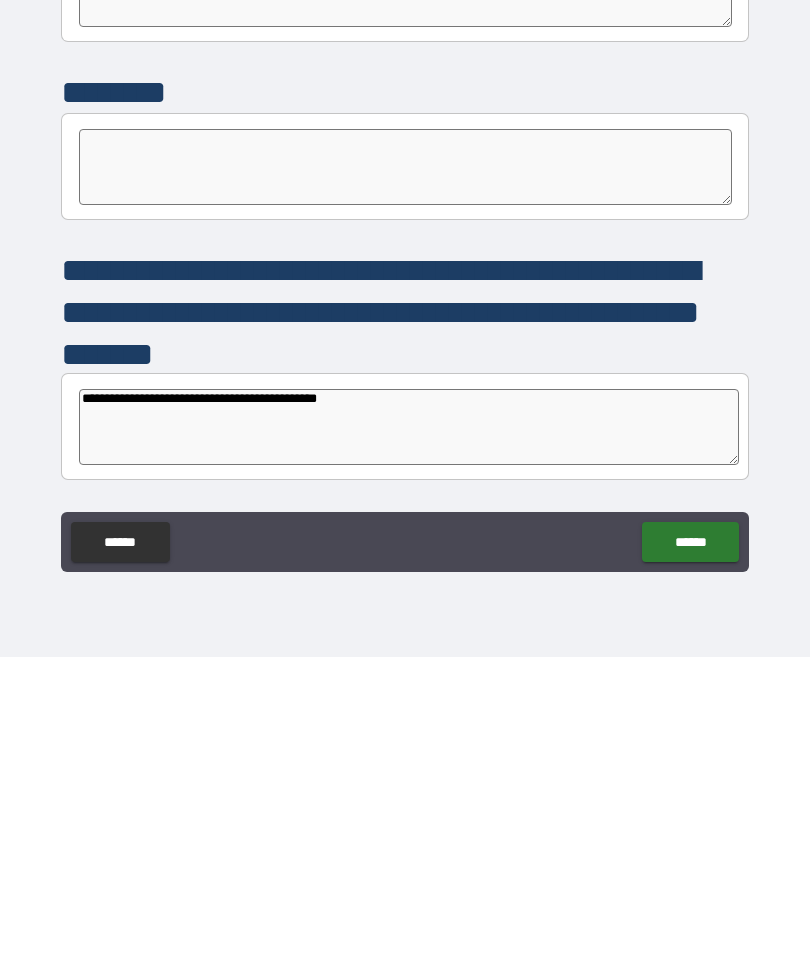 type on "*" 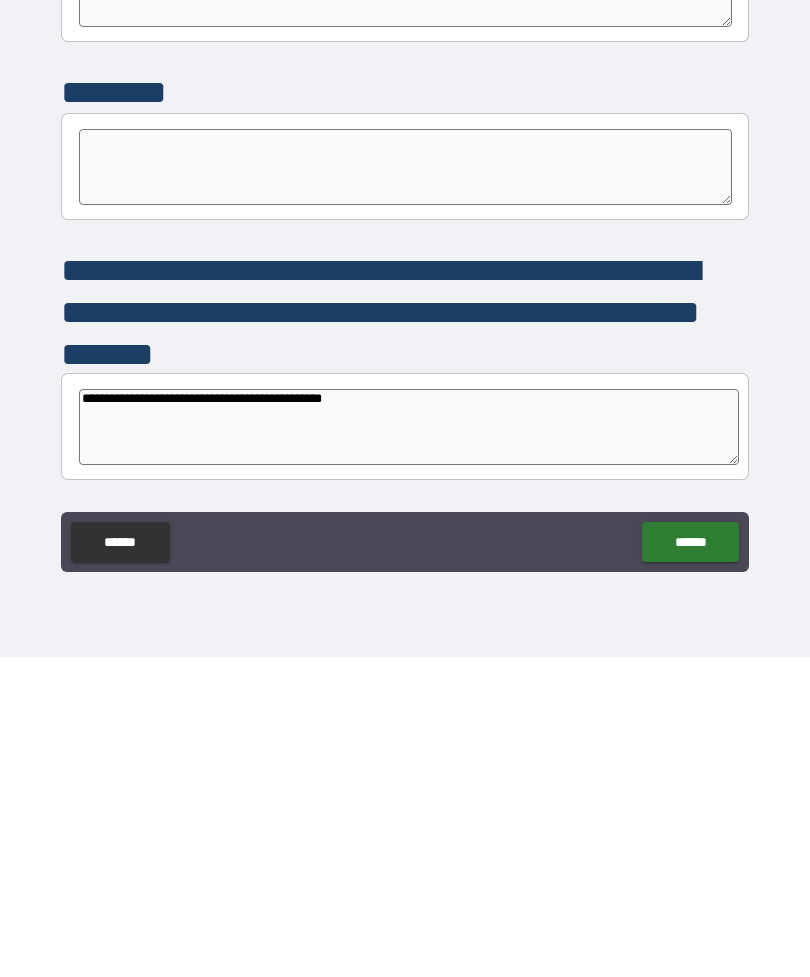 type on "*" 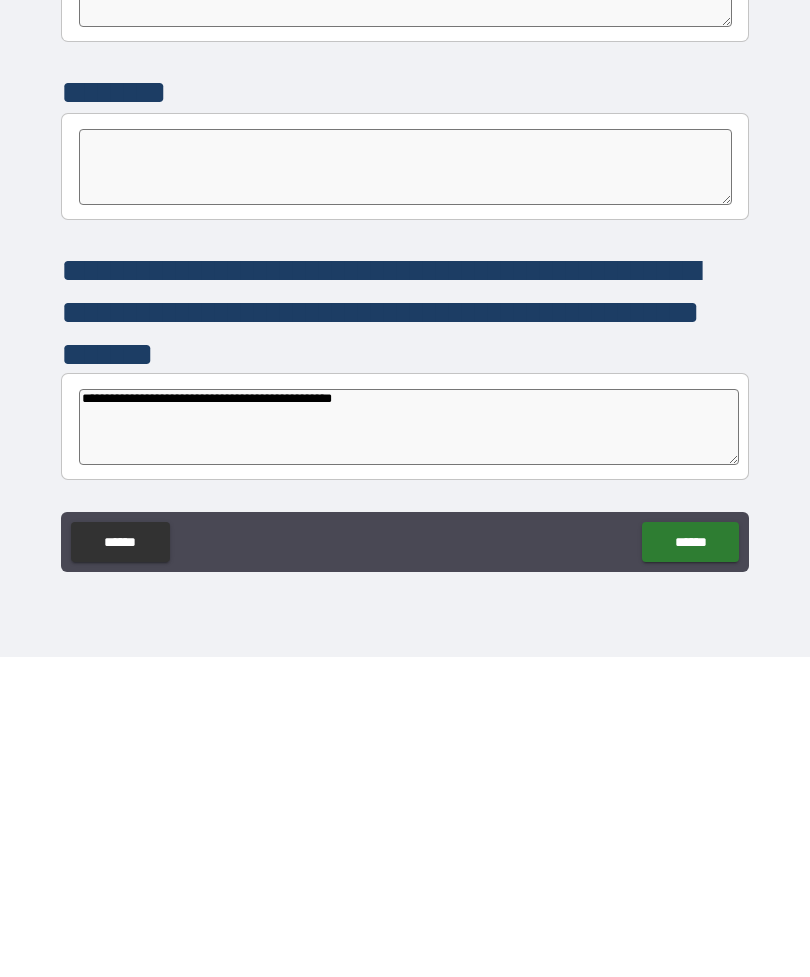 type on "*" 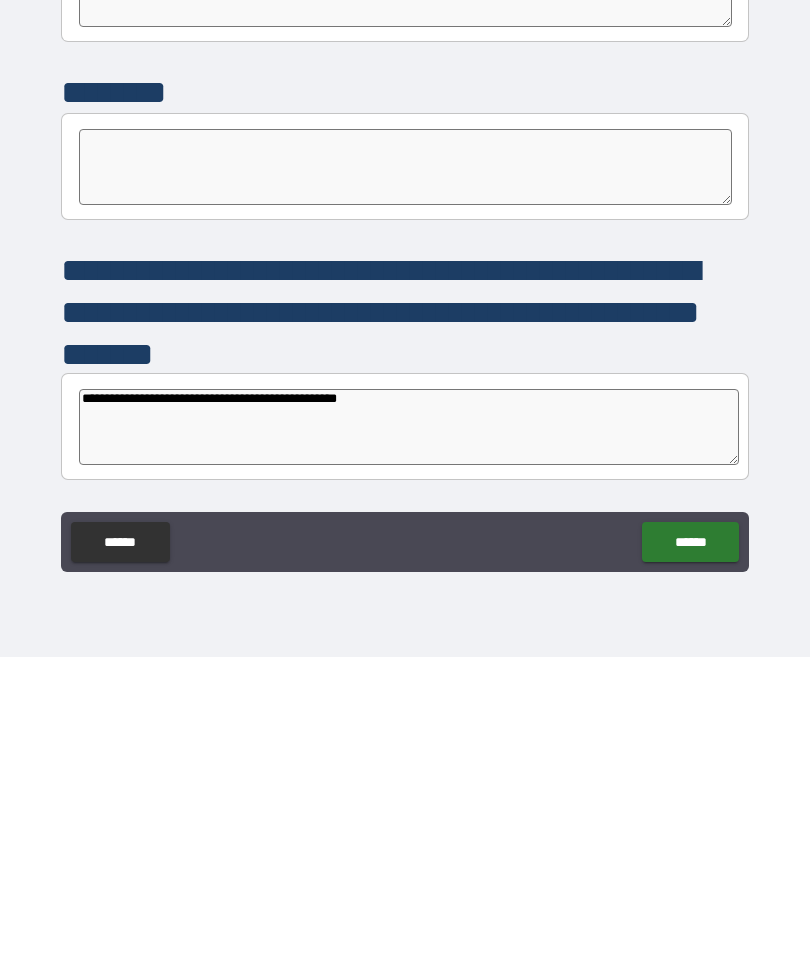 type on "*" 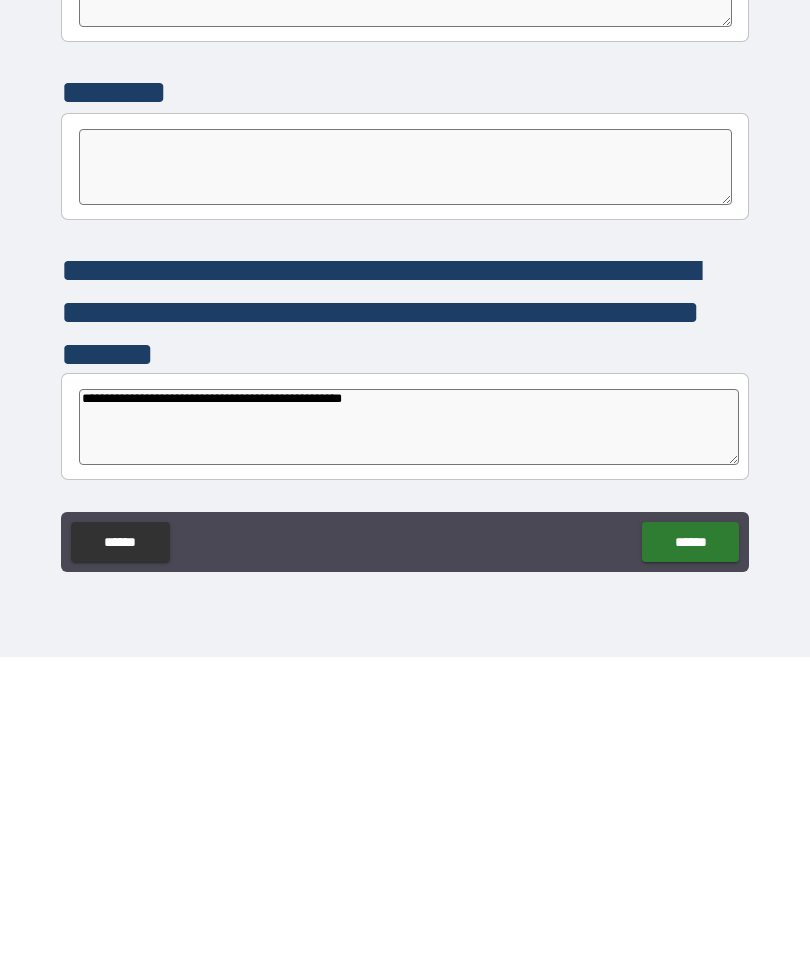 type on "*" 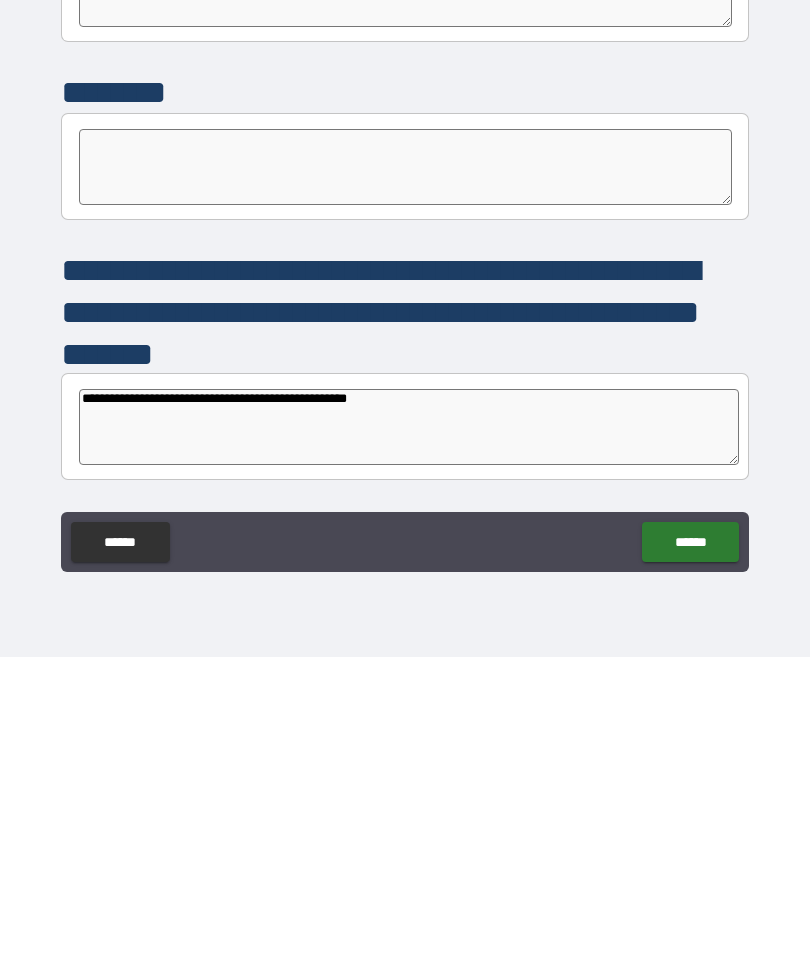 type on "*" 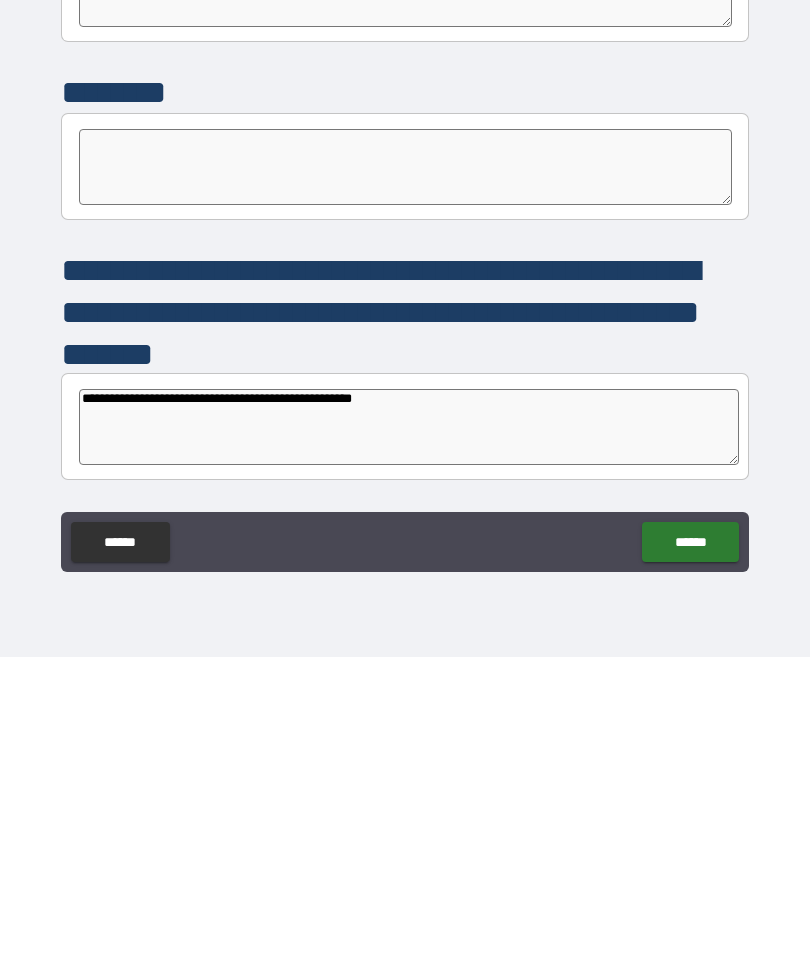 type on "*" 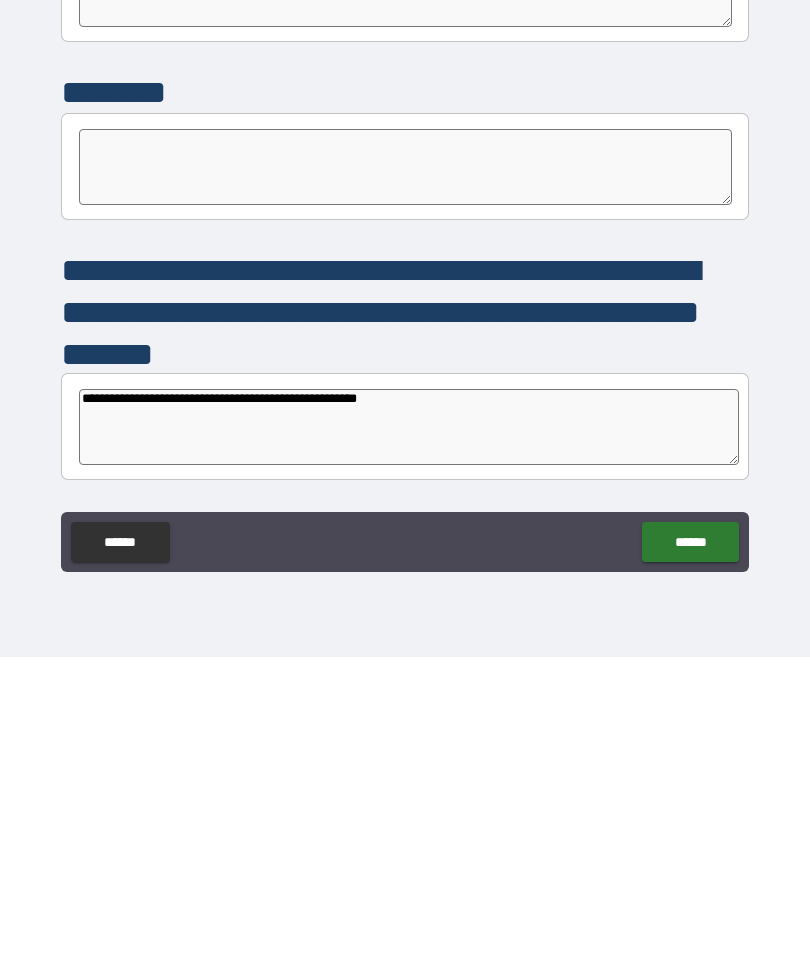 type on "*" 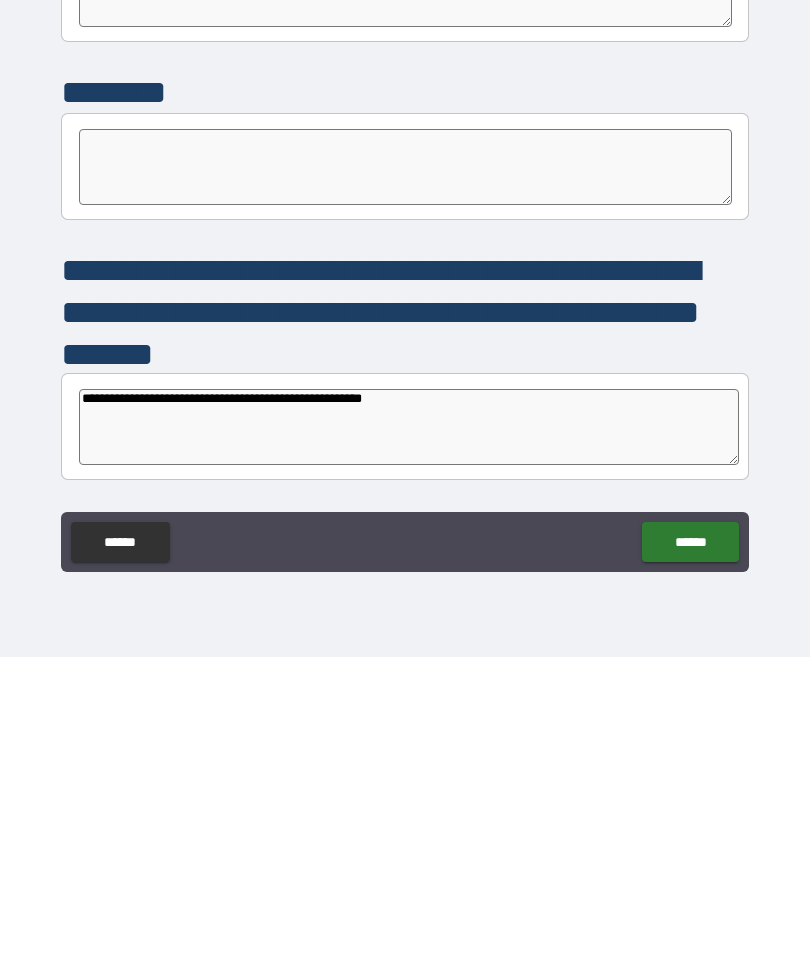 type on "*" 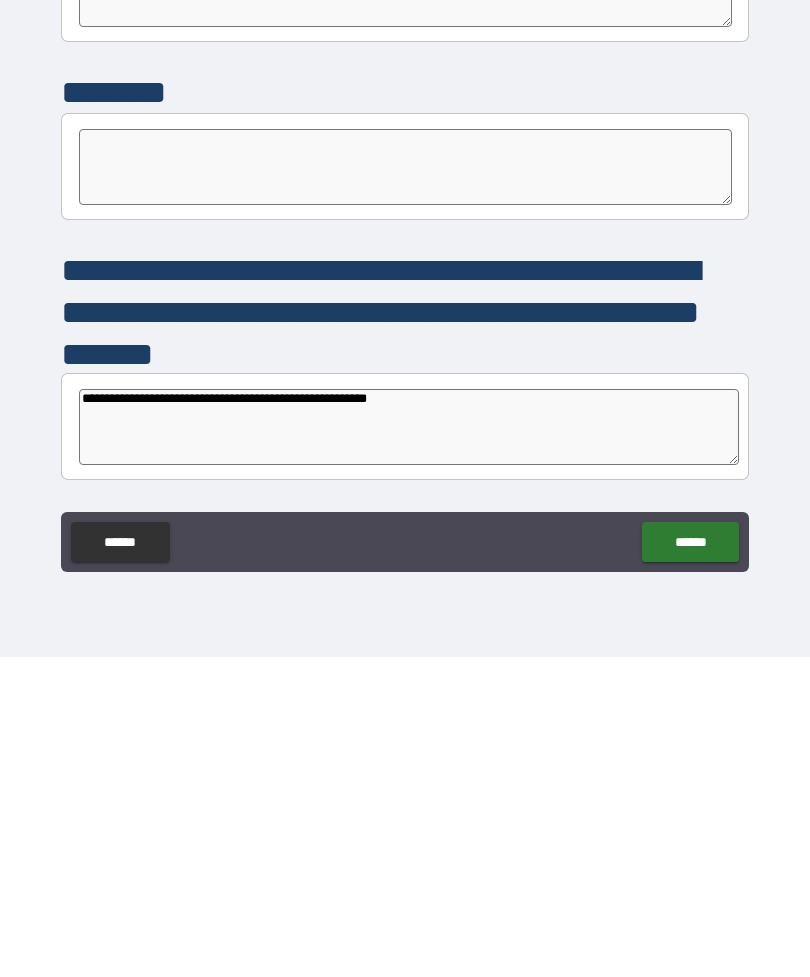type on "*" 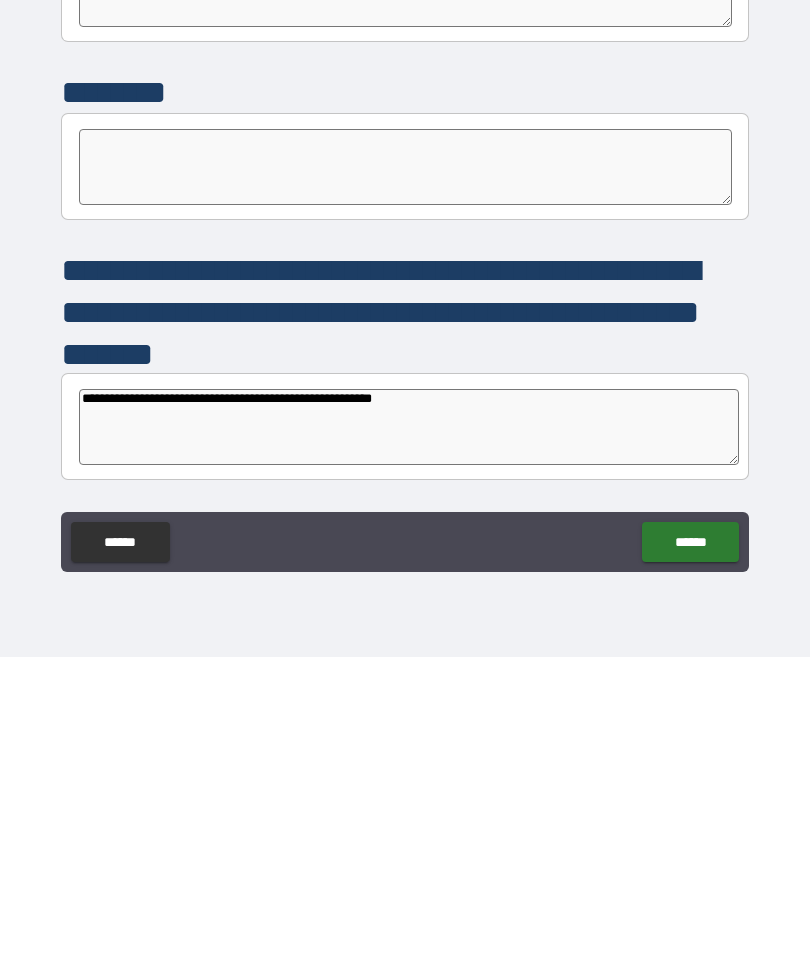 type on "*" 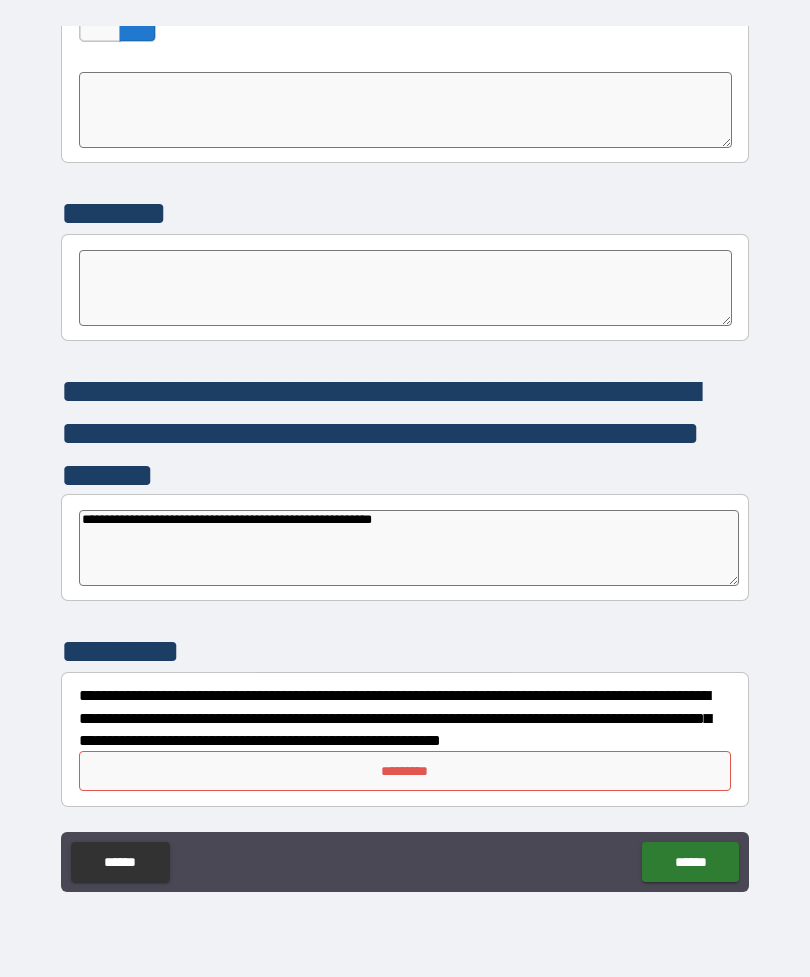 scroll, scrollTop: 5541, scrollLeft: 0, axis: vertical 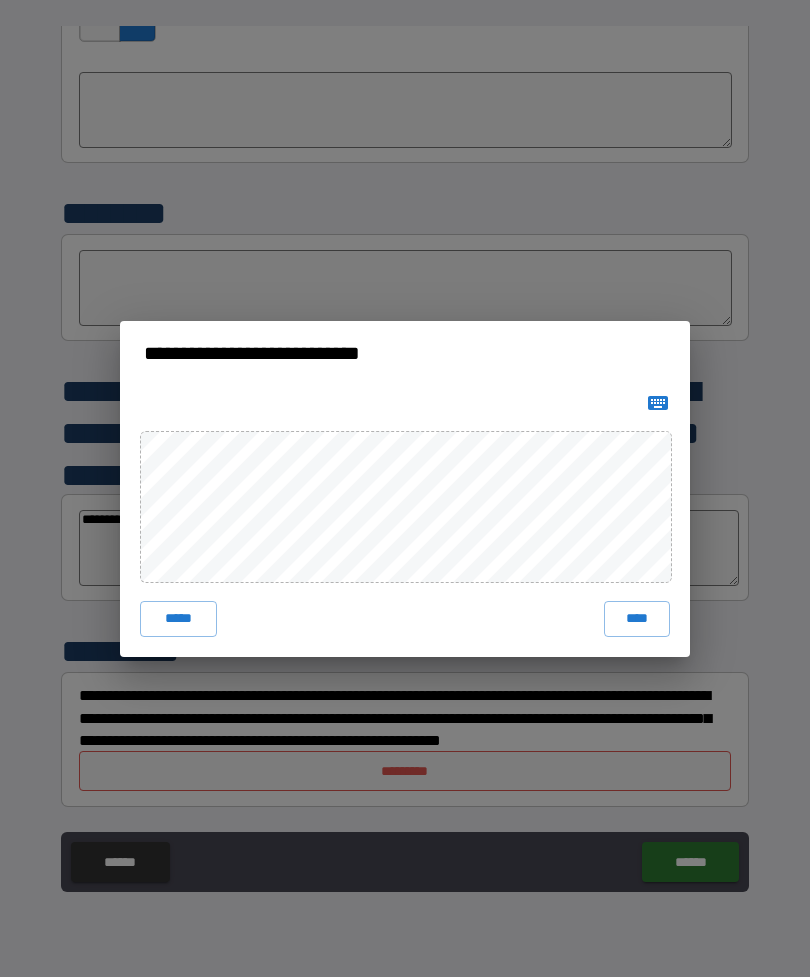 click on "****" at bounding box center [637, 619] 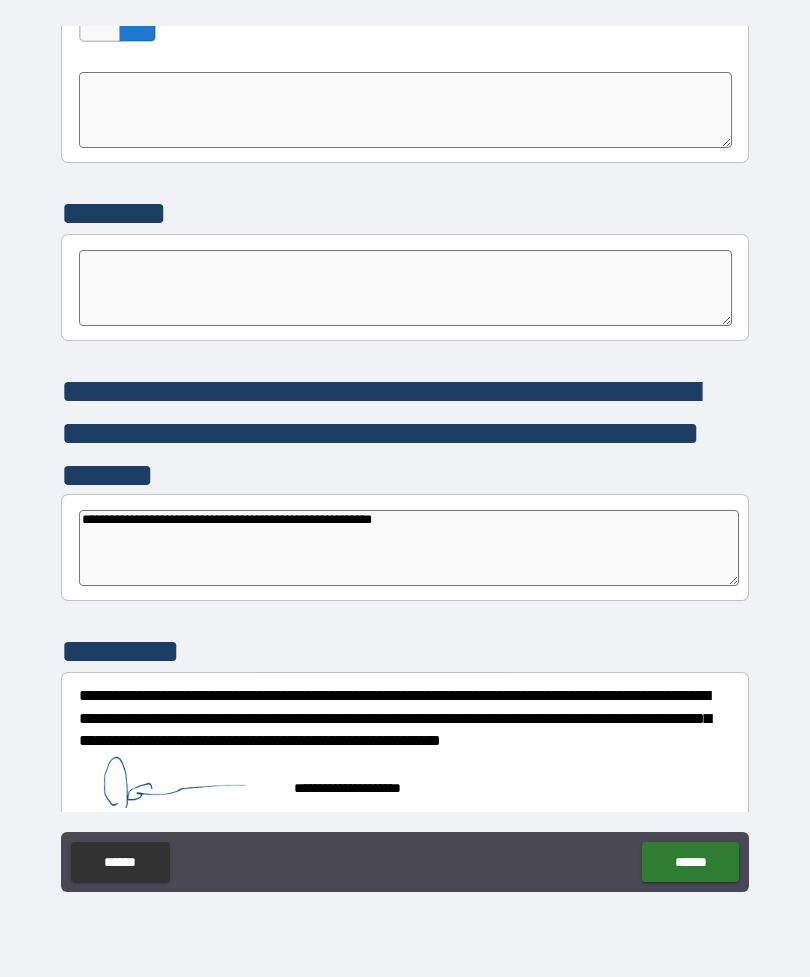 scroll, scrollTop: 5531, scrollLeft: 0, axis: vertical 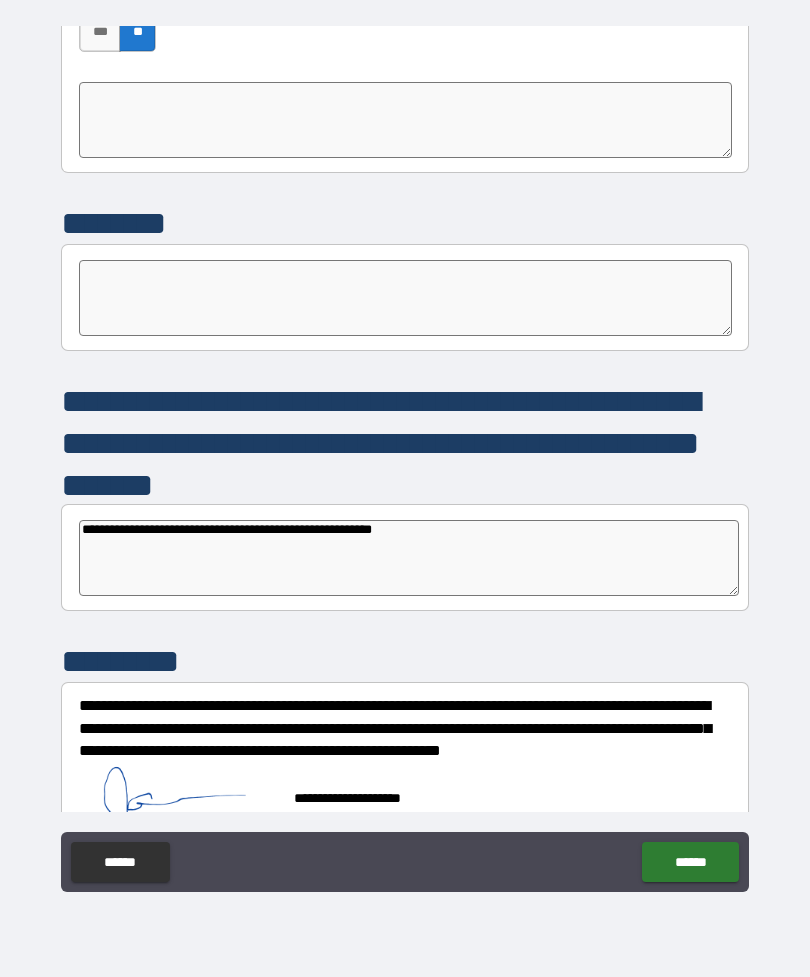 type on "*" 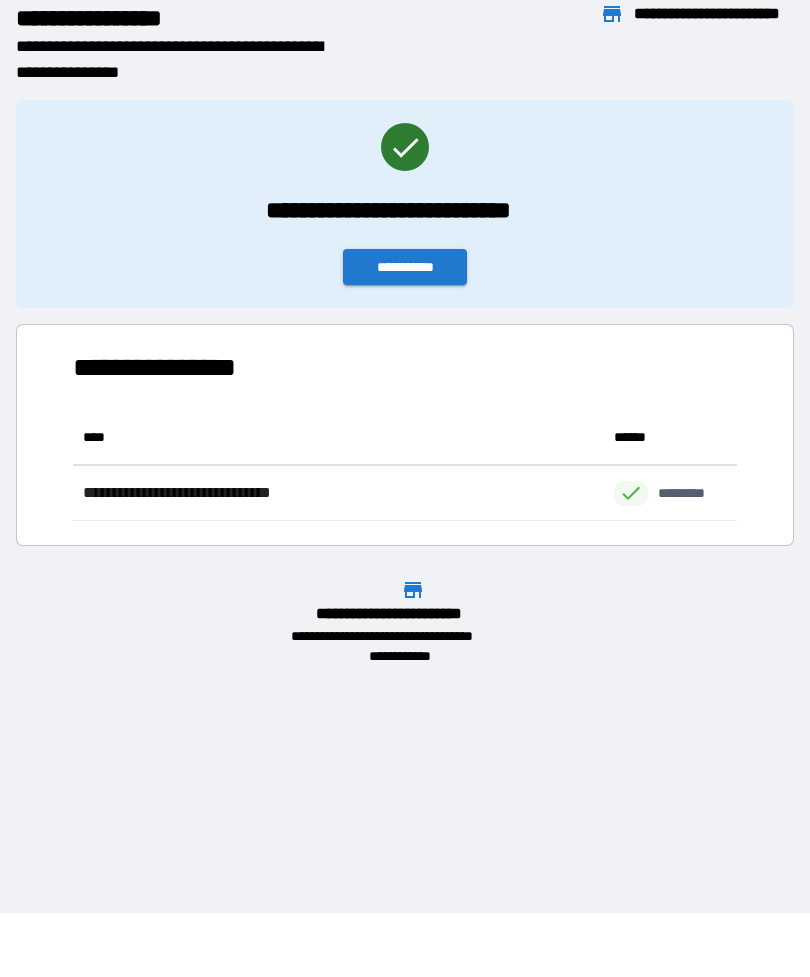 scroll, scrollTop: 1, scrollLeft: 1, axis: both 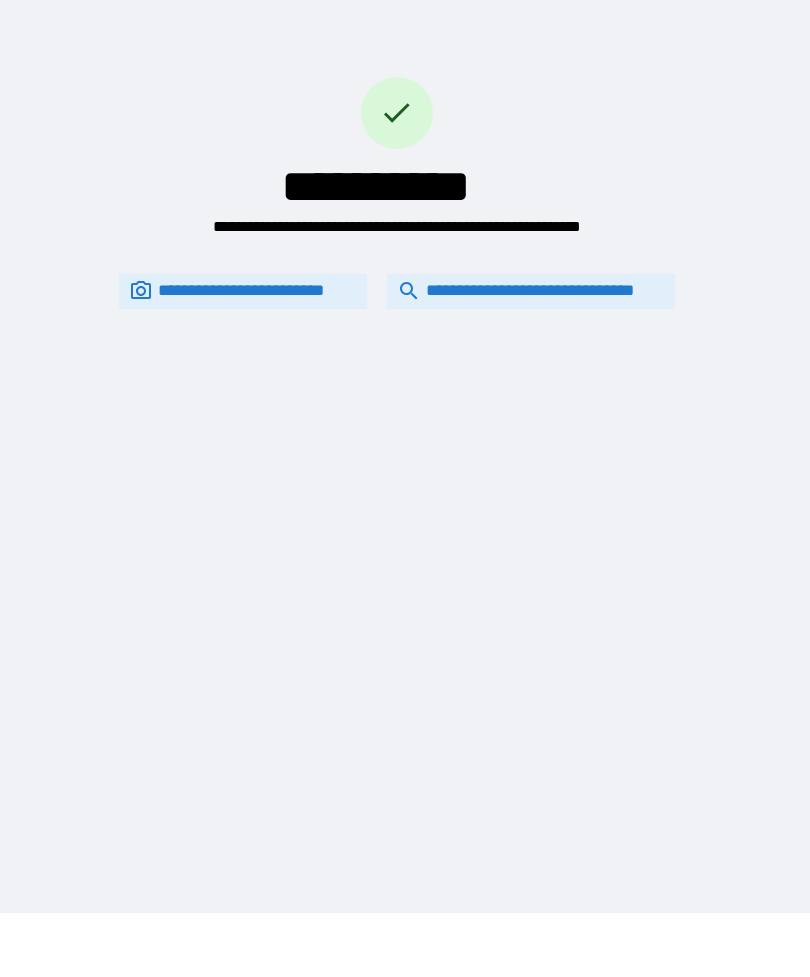 click on "**********" at bounding box center [405, 424] 